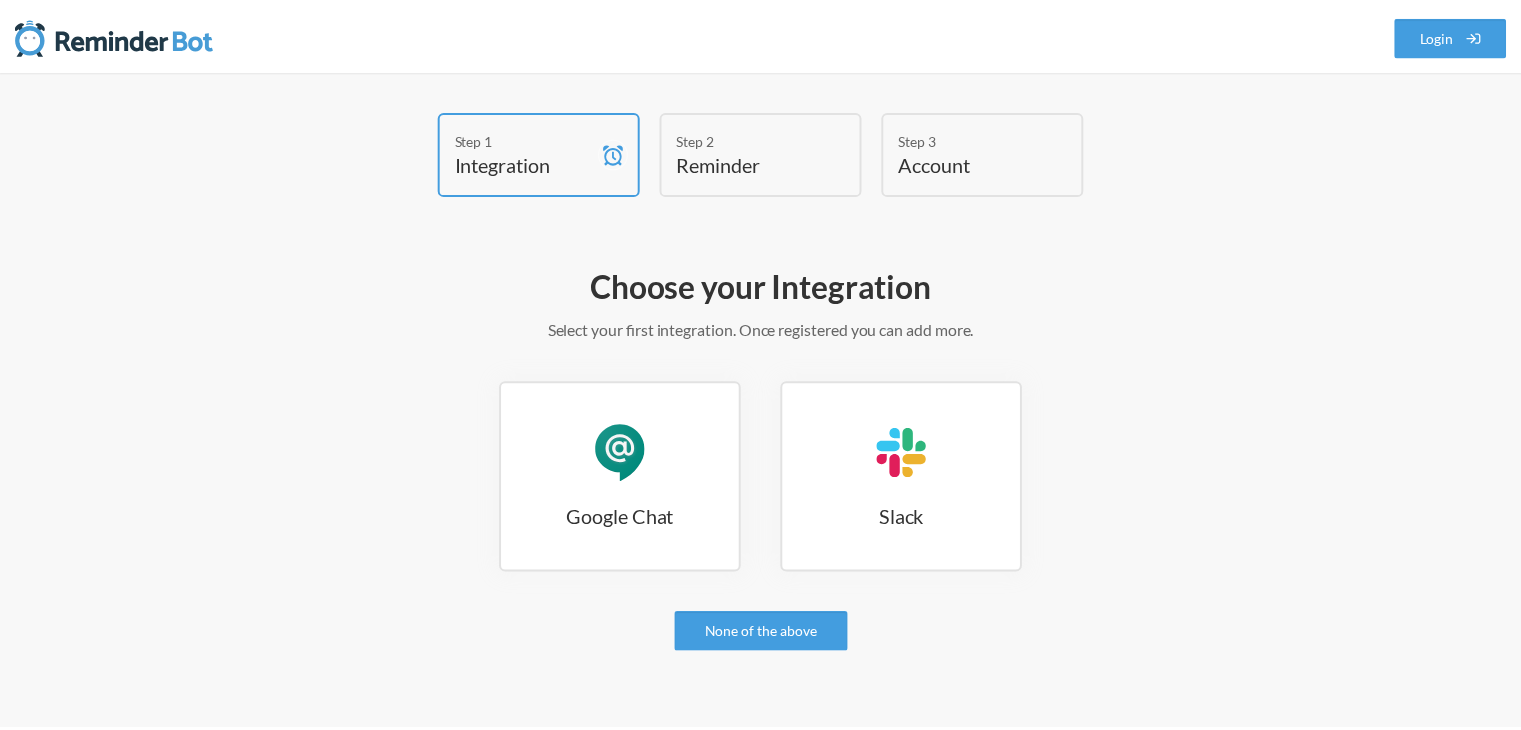 scroll, scrollTop: 0, scrollLeft: 0, axis: both 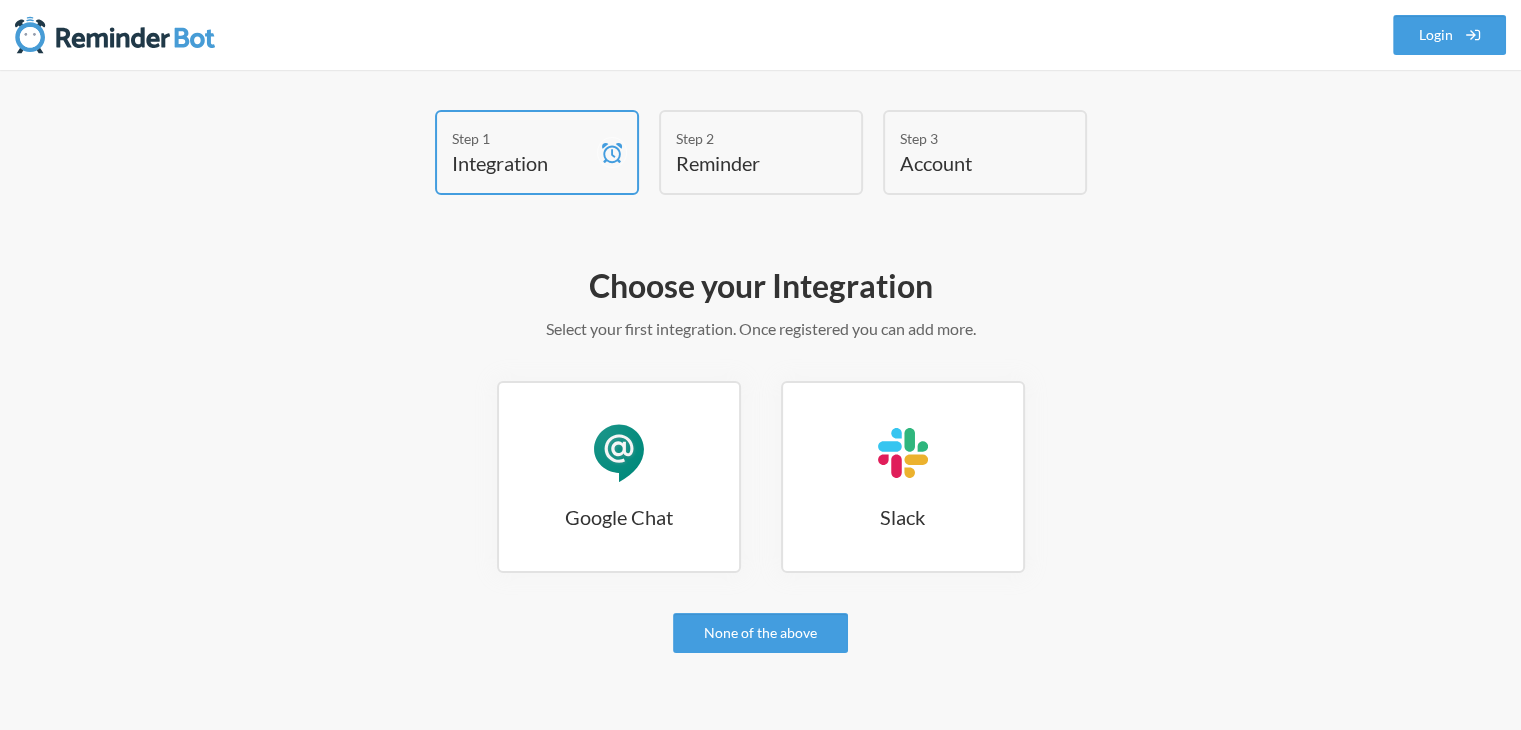 click on "Reminder" at bounding box center (522, 163) 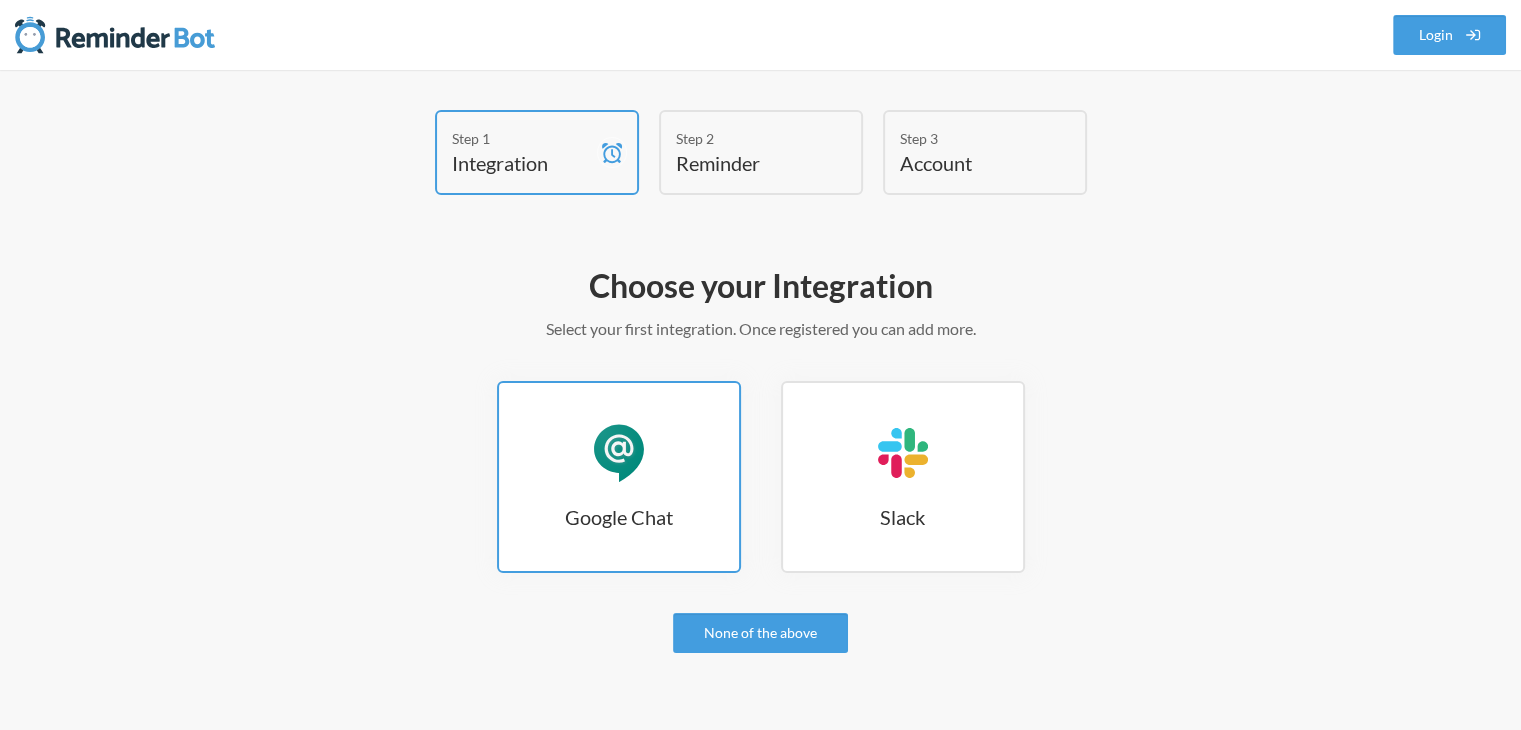 click on "Google Chat   Google Chat" at bounding box center (619, 477) 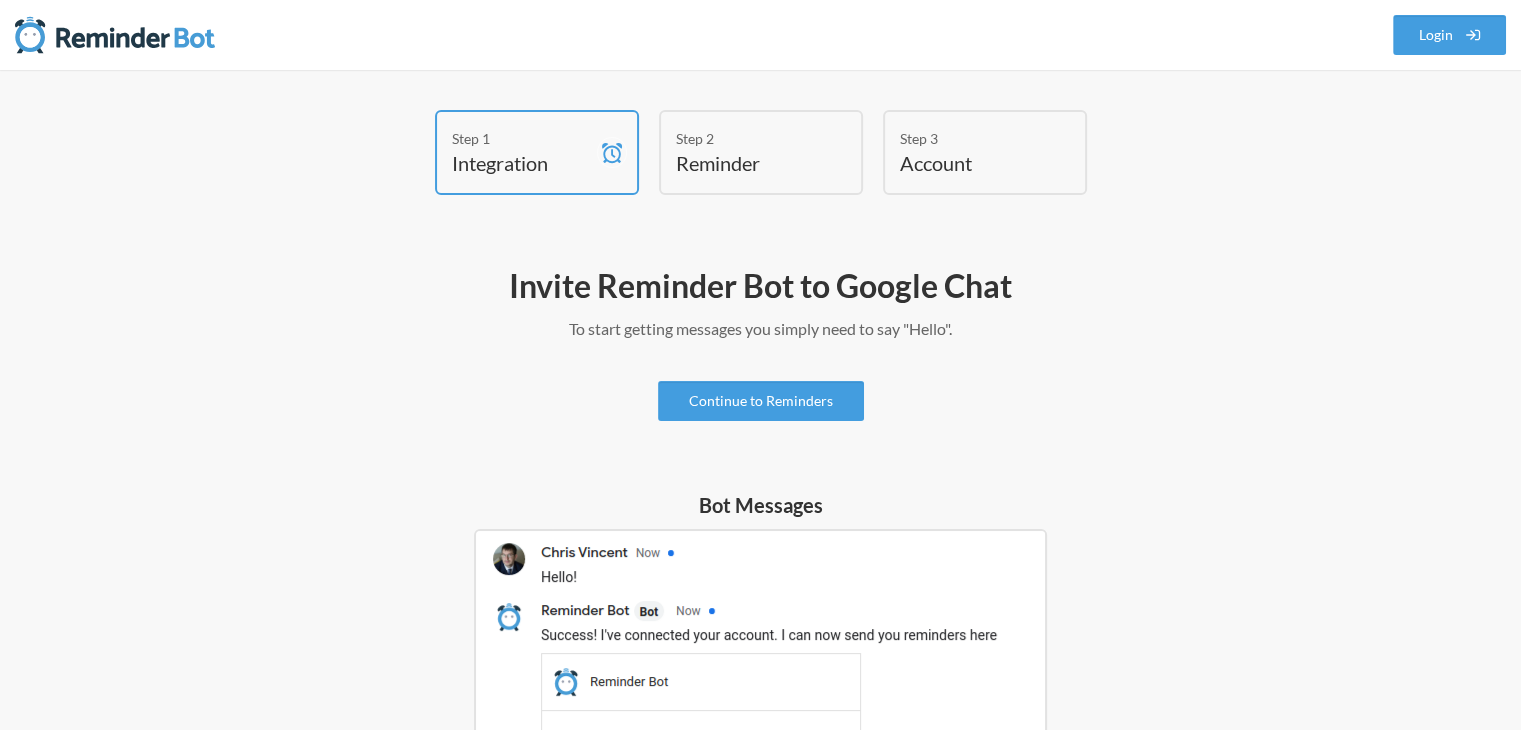 scroll, scrollTop: 32, scrollLeft: 0, axis: vertical 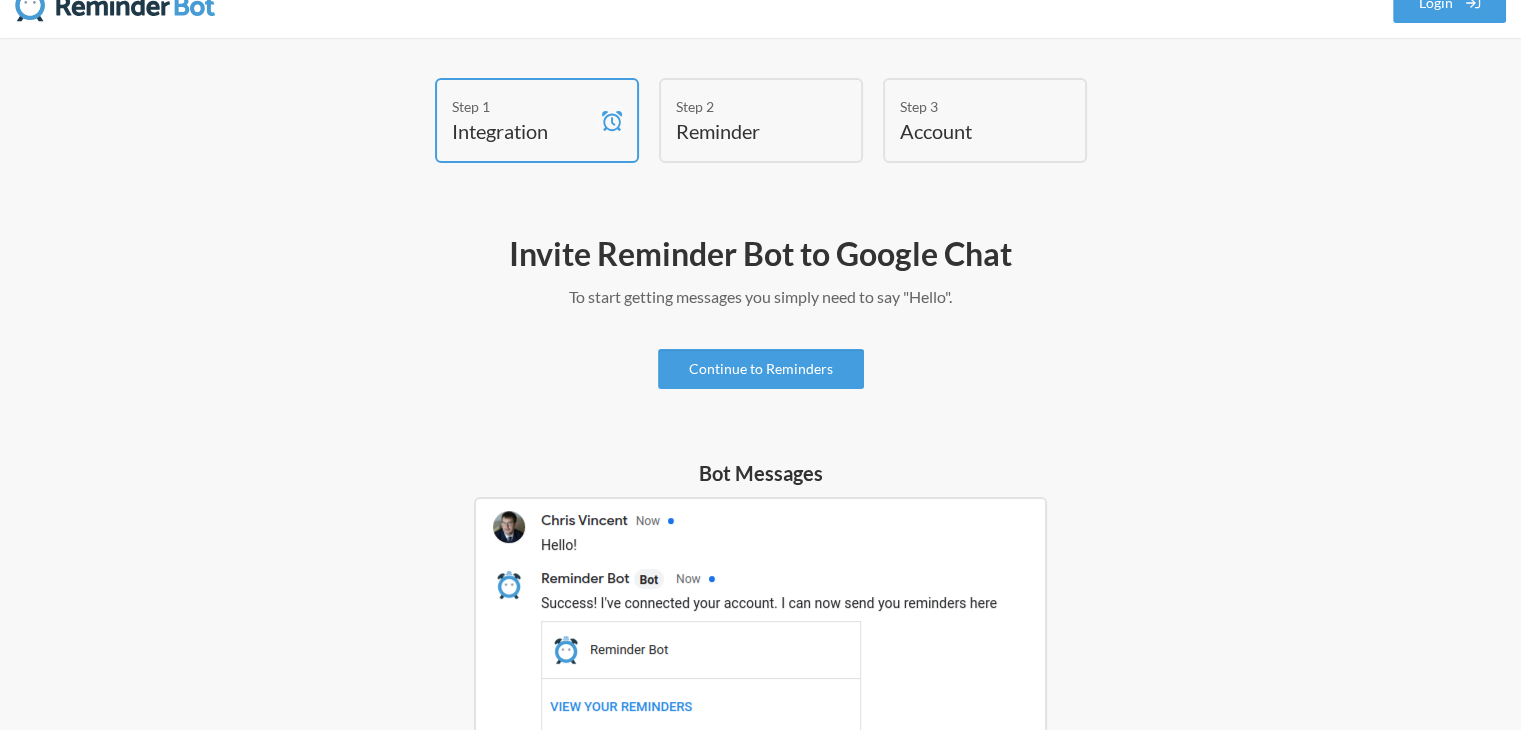 click on "Reminder" at bounding box center (522, 131) 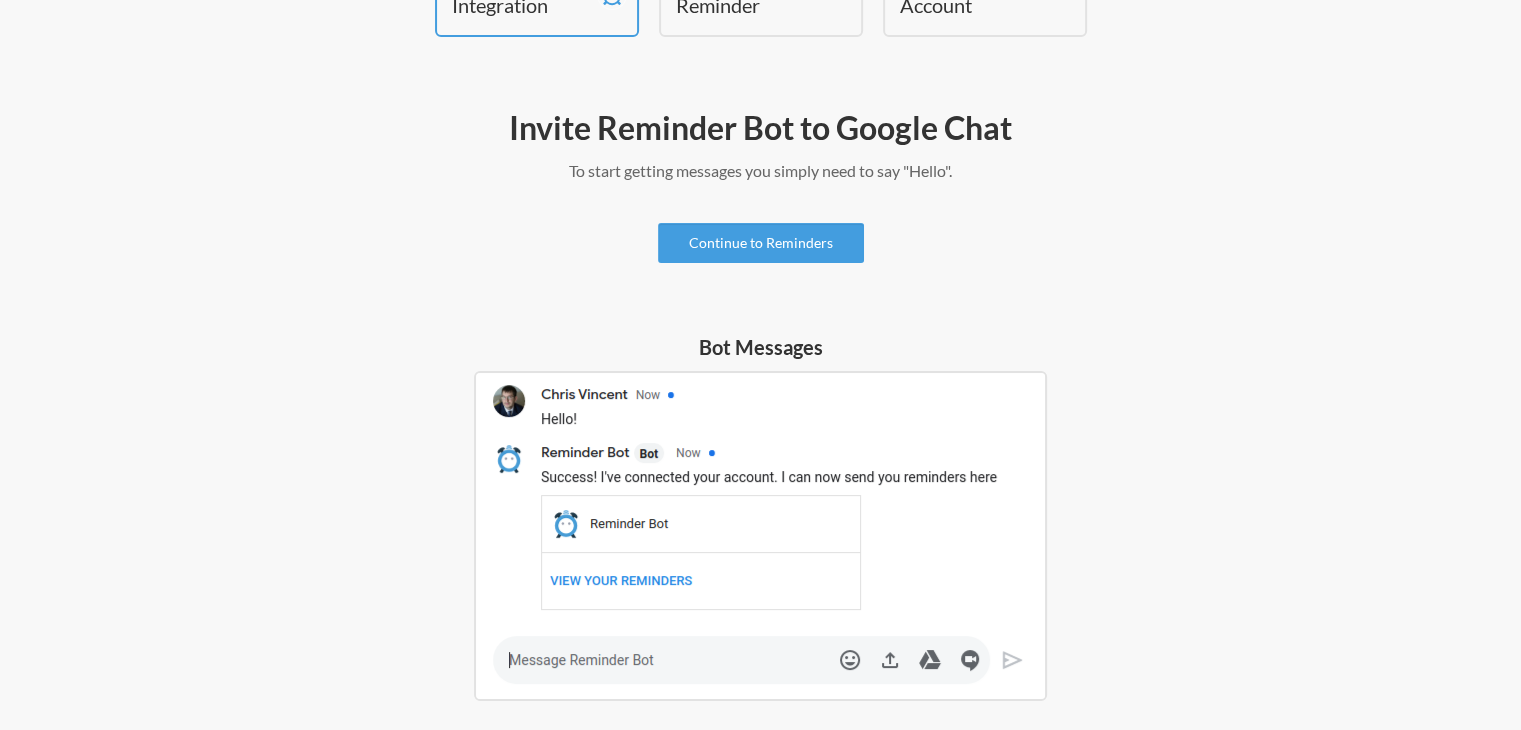 scroll, scrollTop: 0, scrollLeft: 0, axis: both 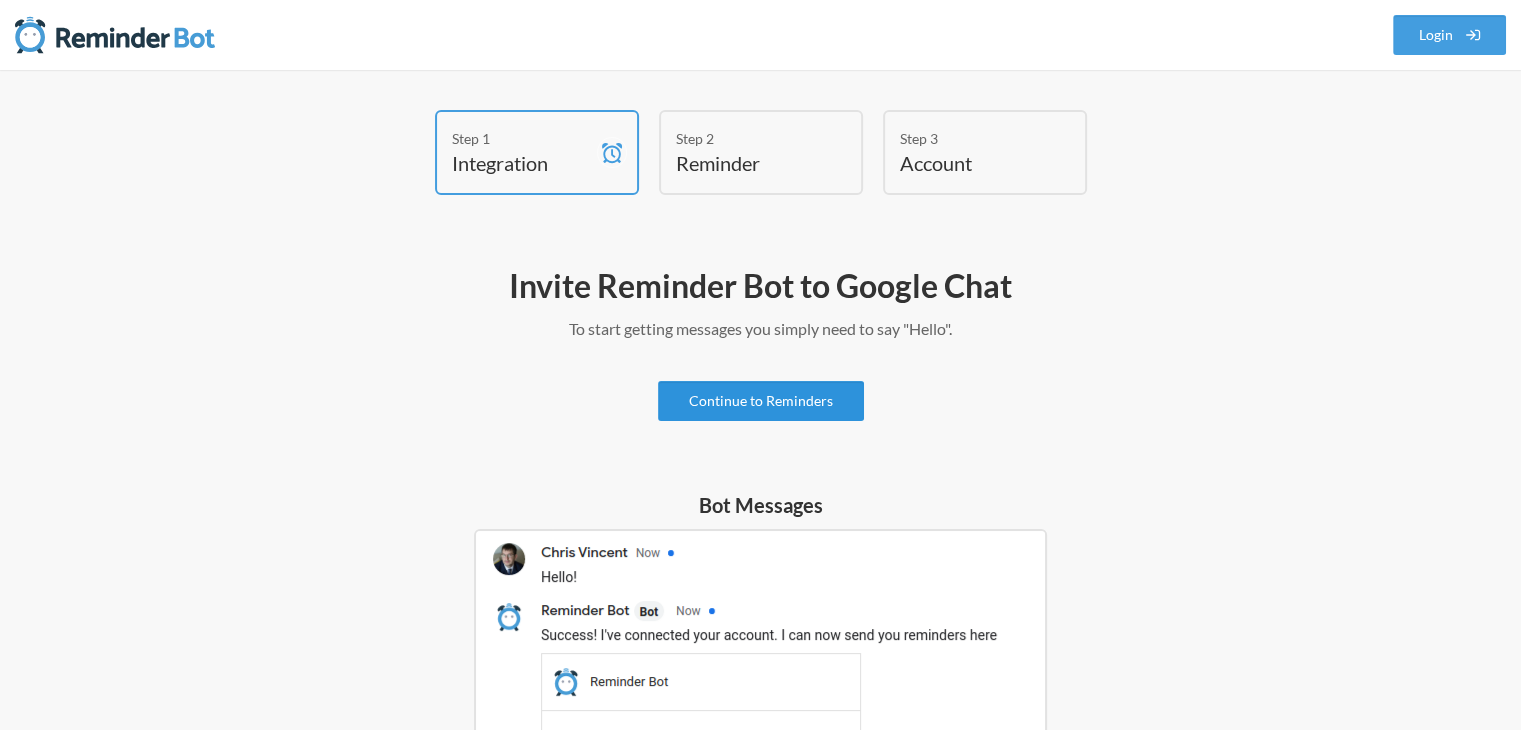 click on "Continue to Reminders" at bounding box center [761, 401] 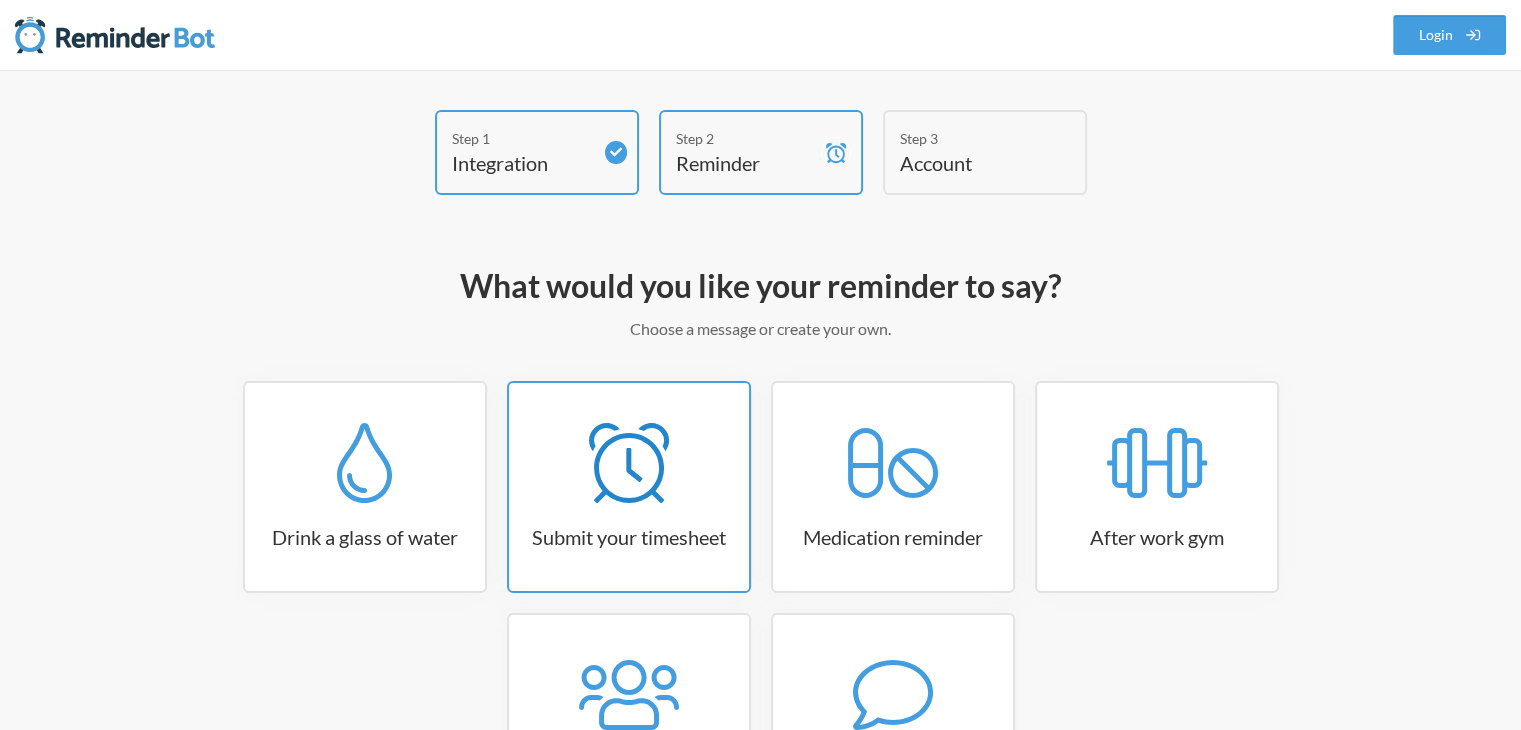 scroll, scrollTop: 202, scrollLeft: 0, axis: vertical 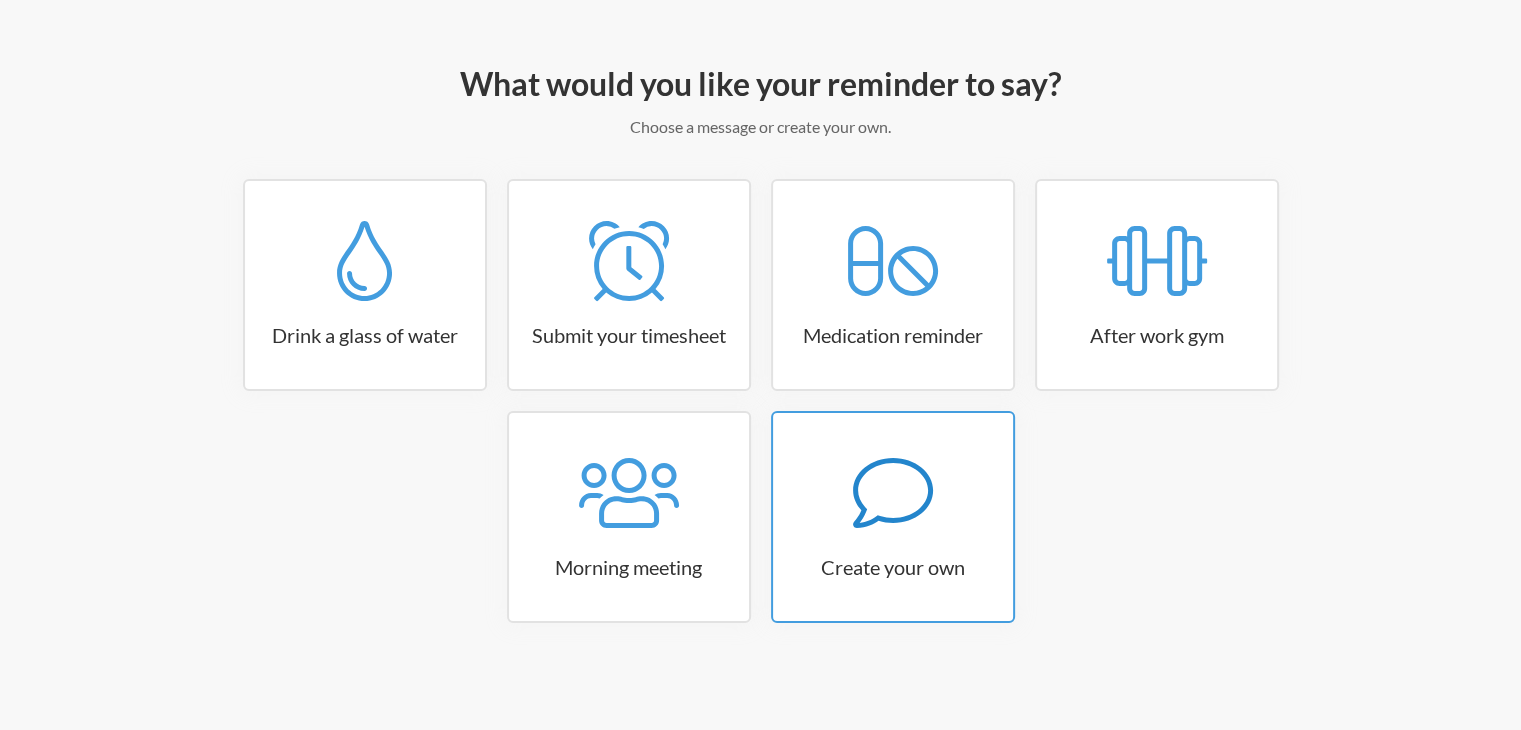 click at bounding box center [365, 261] 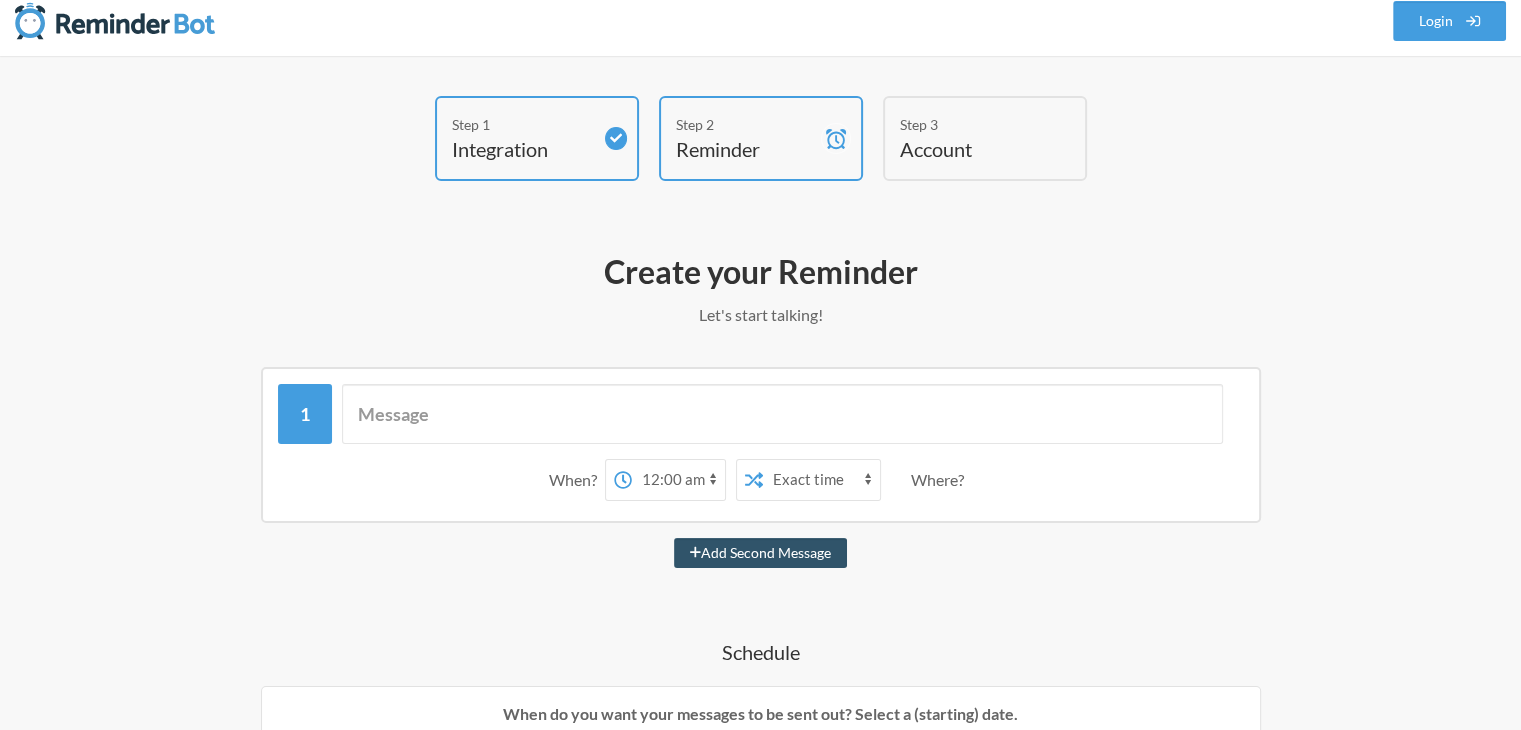 scroll, scrollTop: 15, scrollLeft: 0, axis: vertical 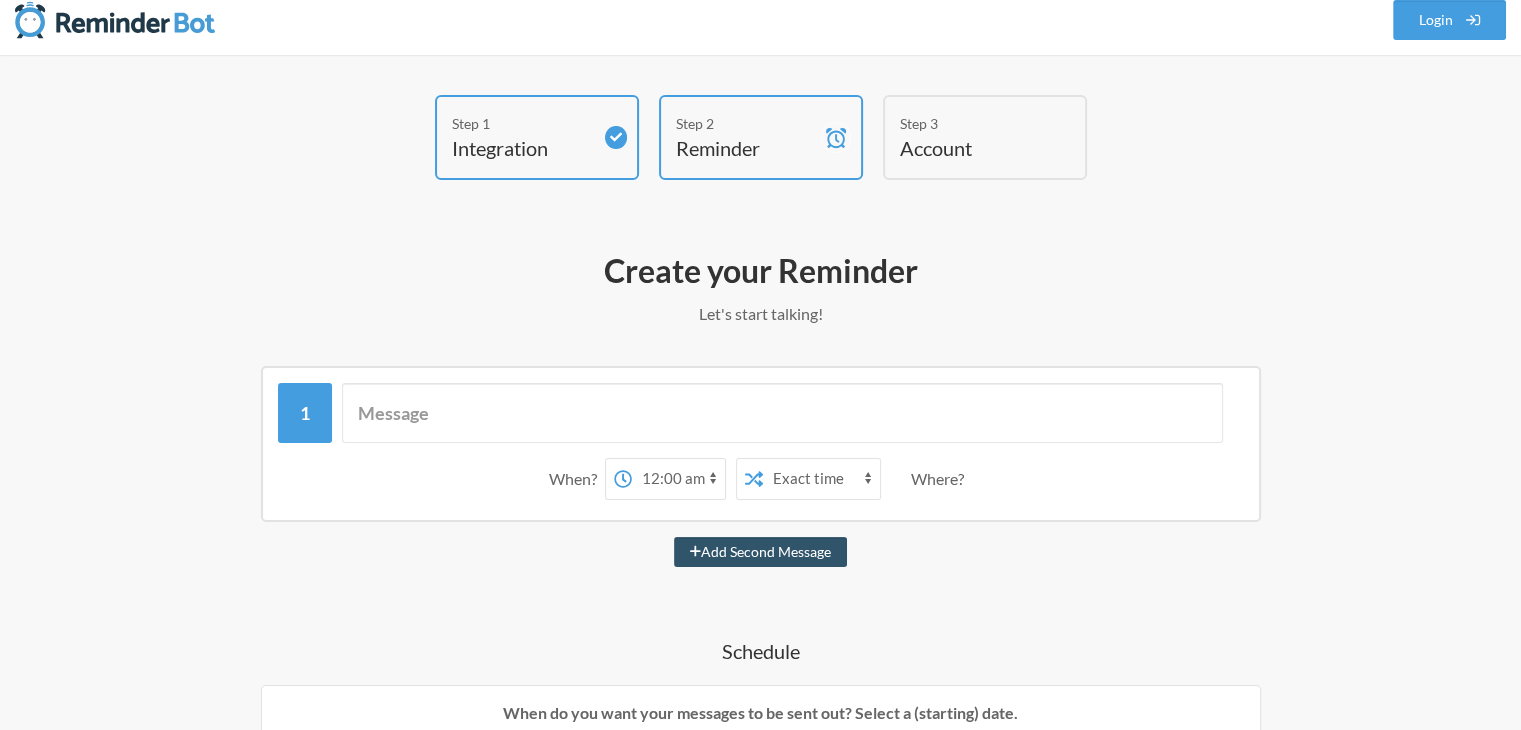 click on "12:00 am 12:15 am 12:30 am 12:45 am 1:00 am 1:15 am 1:30 am 1:45 am 2:00 am 2:15 am 2:30 am 2:45 am 3:00 am 3:15 am 3:30 am 3:45 am 4:00 am 4:15 am 4:30 am 4:45 am 5:00 am 5:15 am 5:30 am 5:45 am 6:00 am 6:15 am 6:30 am 6:45 am 7:00 am 7:15 am 7:30 am 7:45 am 8:00 am 8:15 am 8:30 am 8:45 am 9:00 am 9:15 am 9:30 am 9:45 am 10:00 am 10:15 am 10:30 am 10:45 am 11:00 am 11:15 am 11:30 am 11:45 am 12:00 pm 12:15 pm 12:30 pm 12:45 pm 1:00 pm 1:15 pm 1:30 pm 1:45 pm 2:00 pm 2:15 pm 2:30 pm 2:45 pm 3:00 pm 3:15 pm 3:30 pm 3:45 pm 4:00 pm 4:15 pm 4:30 pm 4:45 pm 5:00 pm 5:15 pm 5:30 pm 5:45 pm 6:00 pm 6:15 pm 6:30 pm 6:45 pm 7:00 pm 7:15 pm 7:30 pm 7:45 pm 8:00 pm 8:15 pm 8:30 pm 8:45 pm 9:00 pm 9:15 pm 9:30 pm 9:45 pm 10:00 pm 10:15 pm 10:30 pm 10:45 pm 11:00 pm 11:15 pm 11:30 pm 11:45 pm" at bounding box center (678, 479) 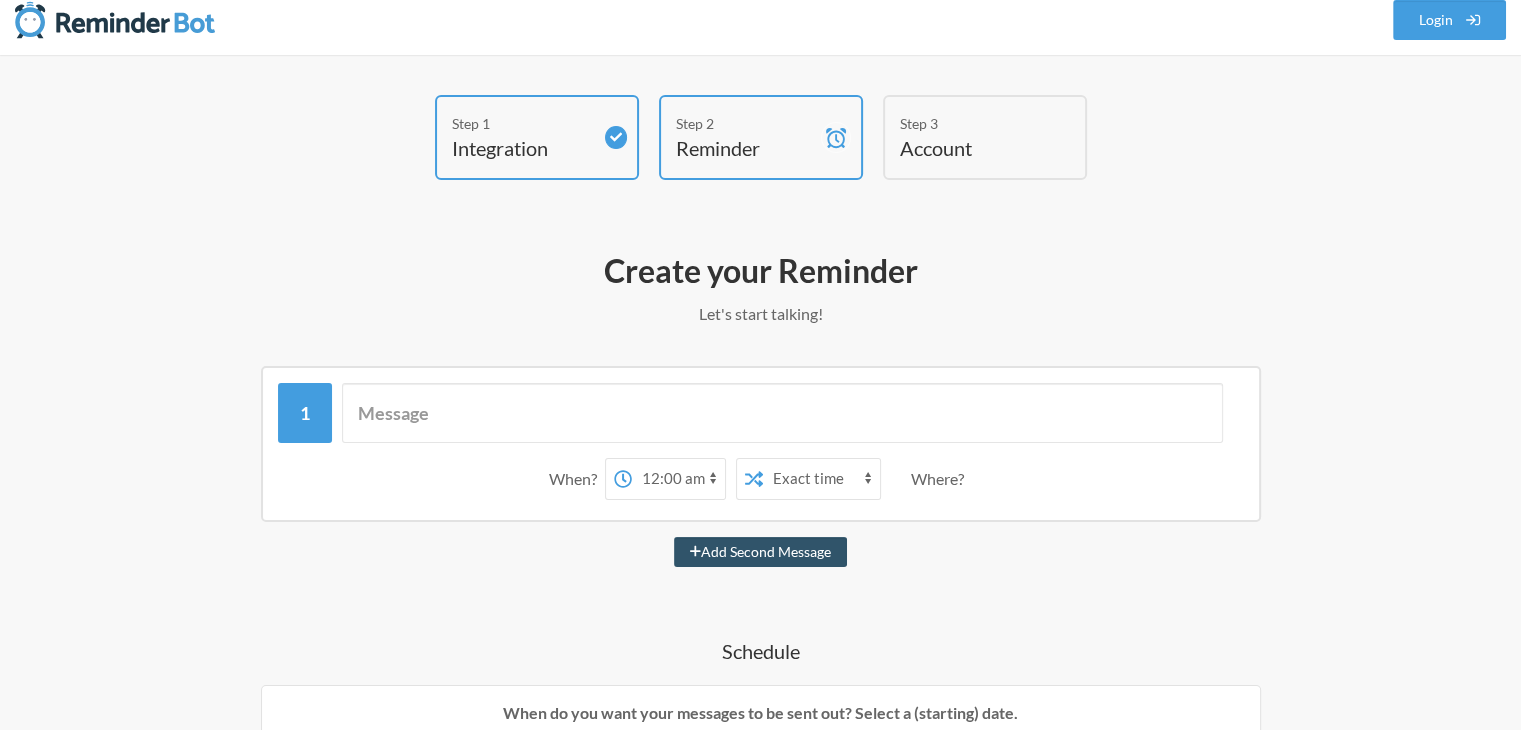 click on "Exact time Random time" at bounding box center [821, 479] 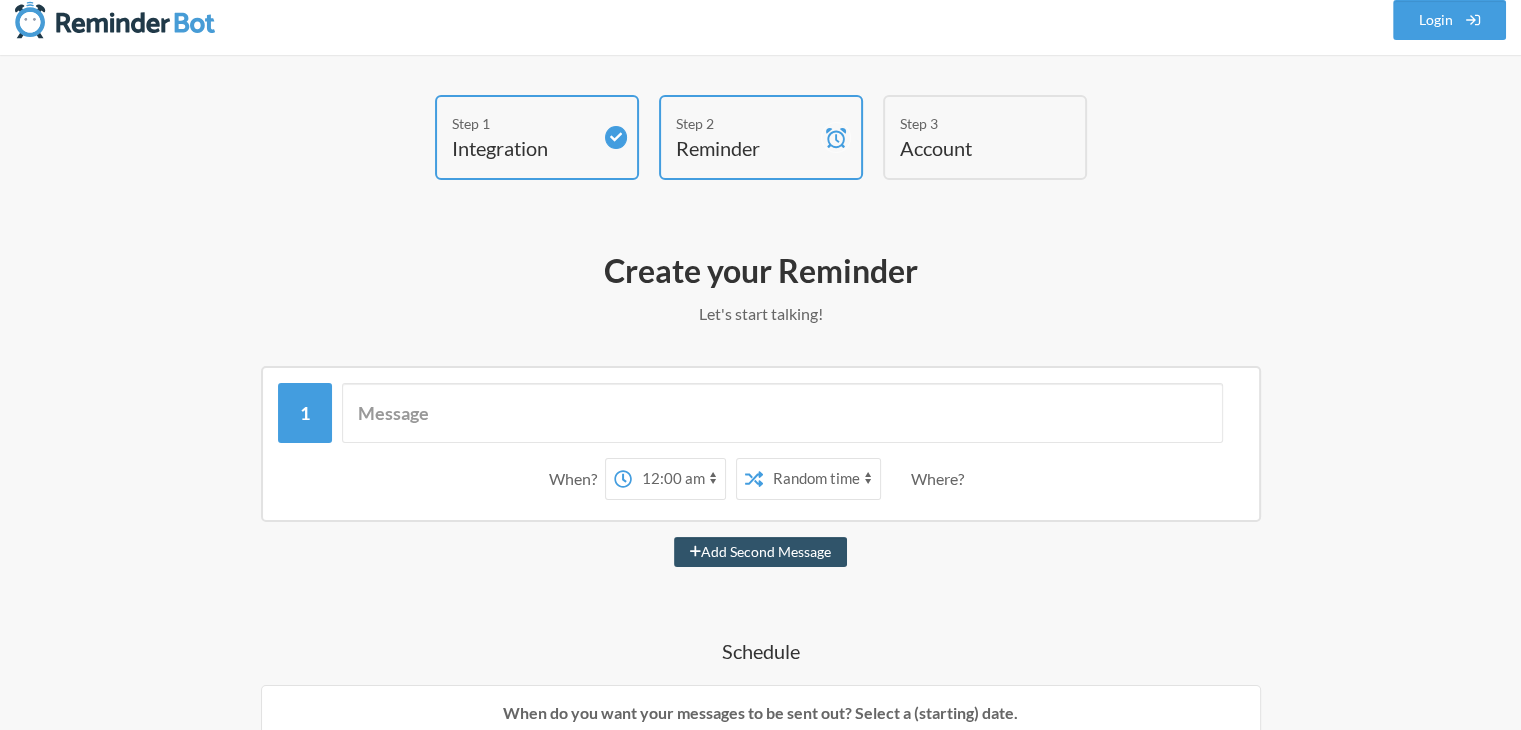 click on "Exact time Random time" at bounding box center [821, 479] 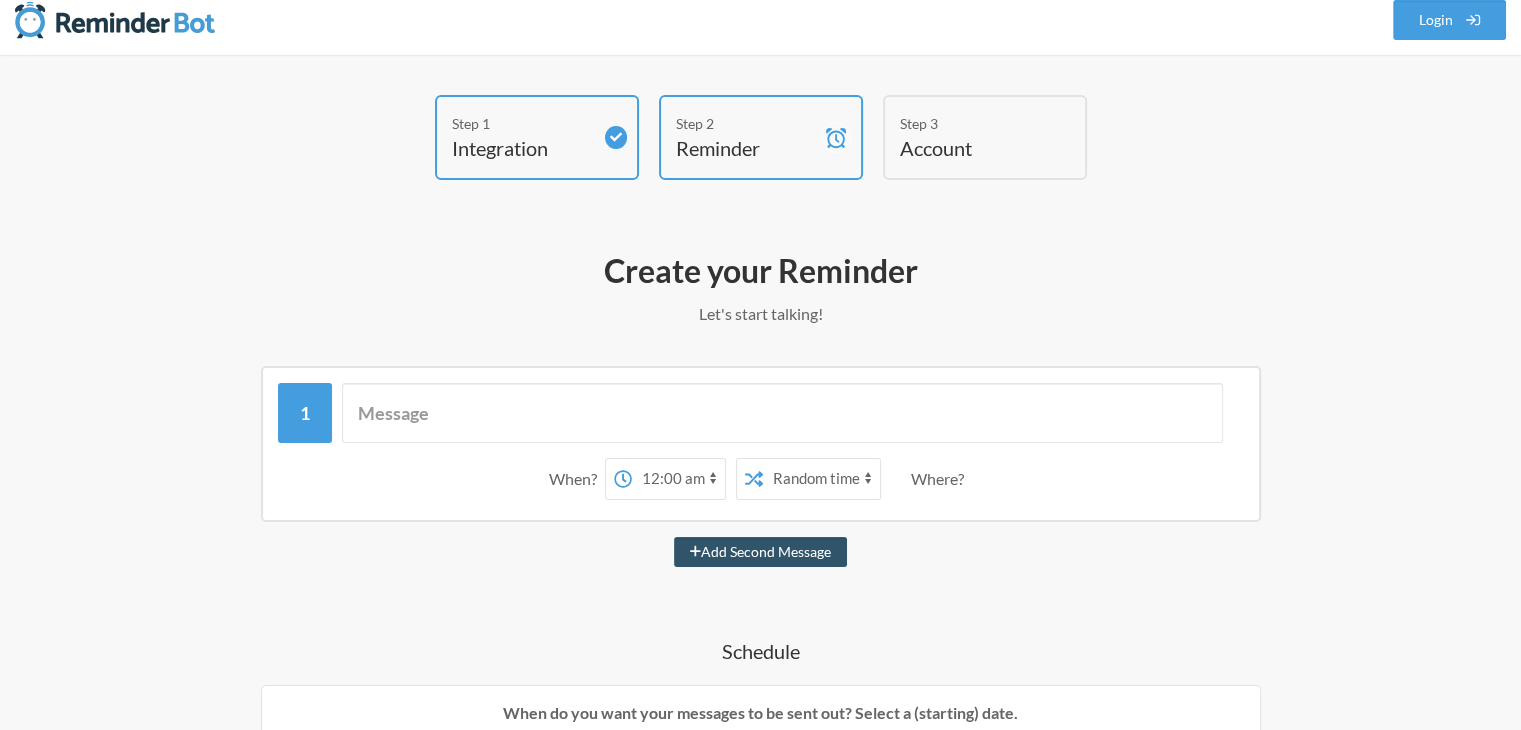 click at bounding box center [754, 479] 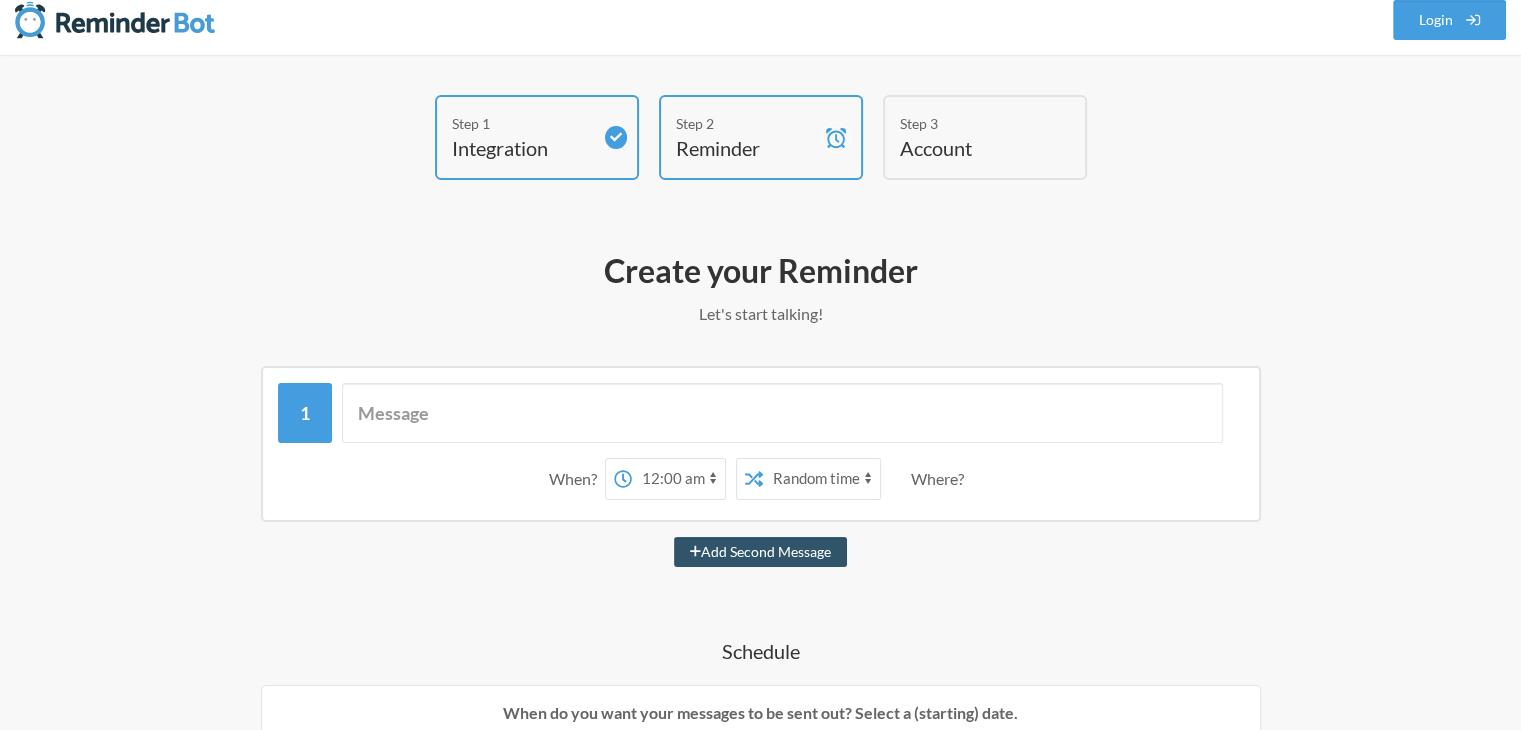 click on "Exact time Random time" at bounding box center (821, 479) 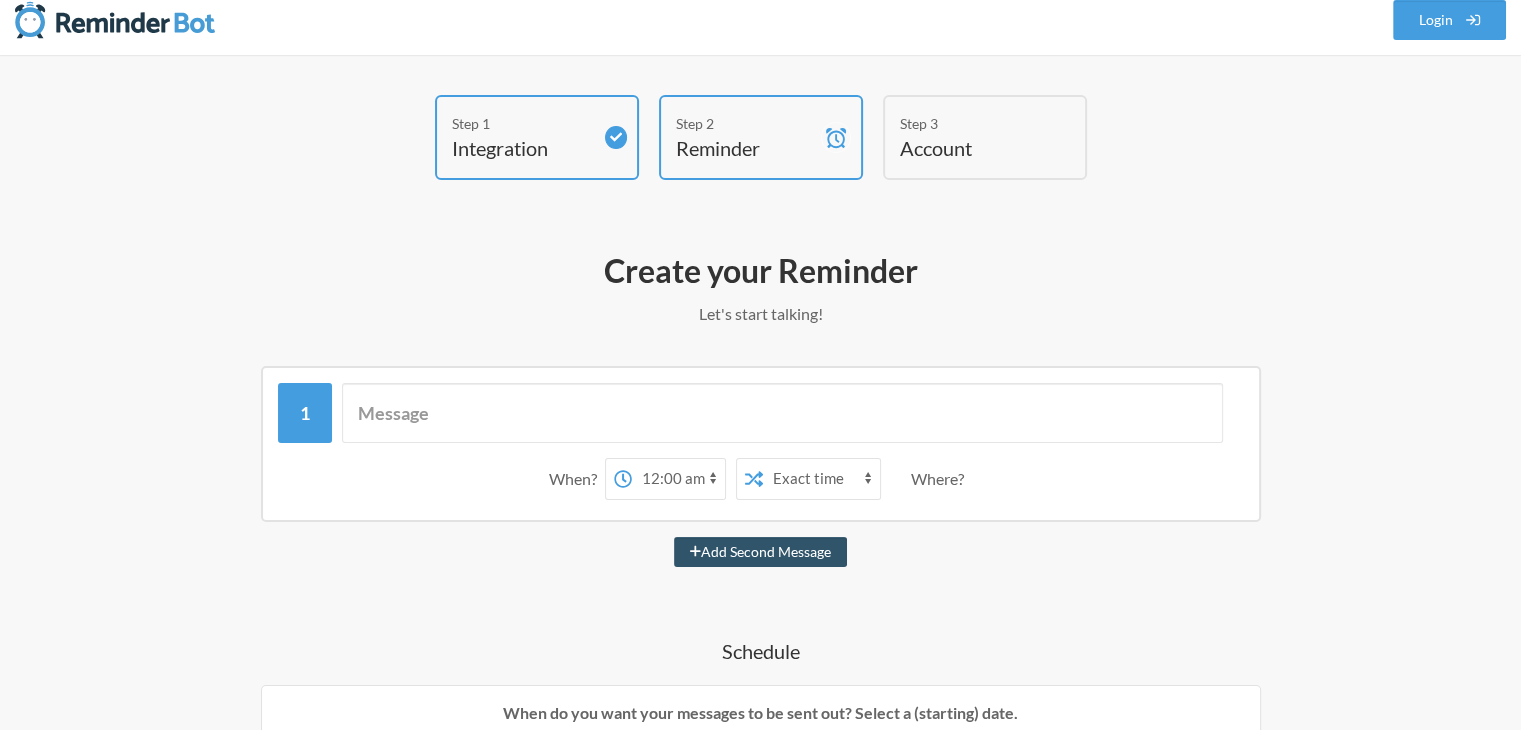 click on "Exact time Random time" at bounding box center (821, 479) 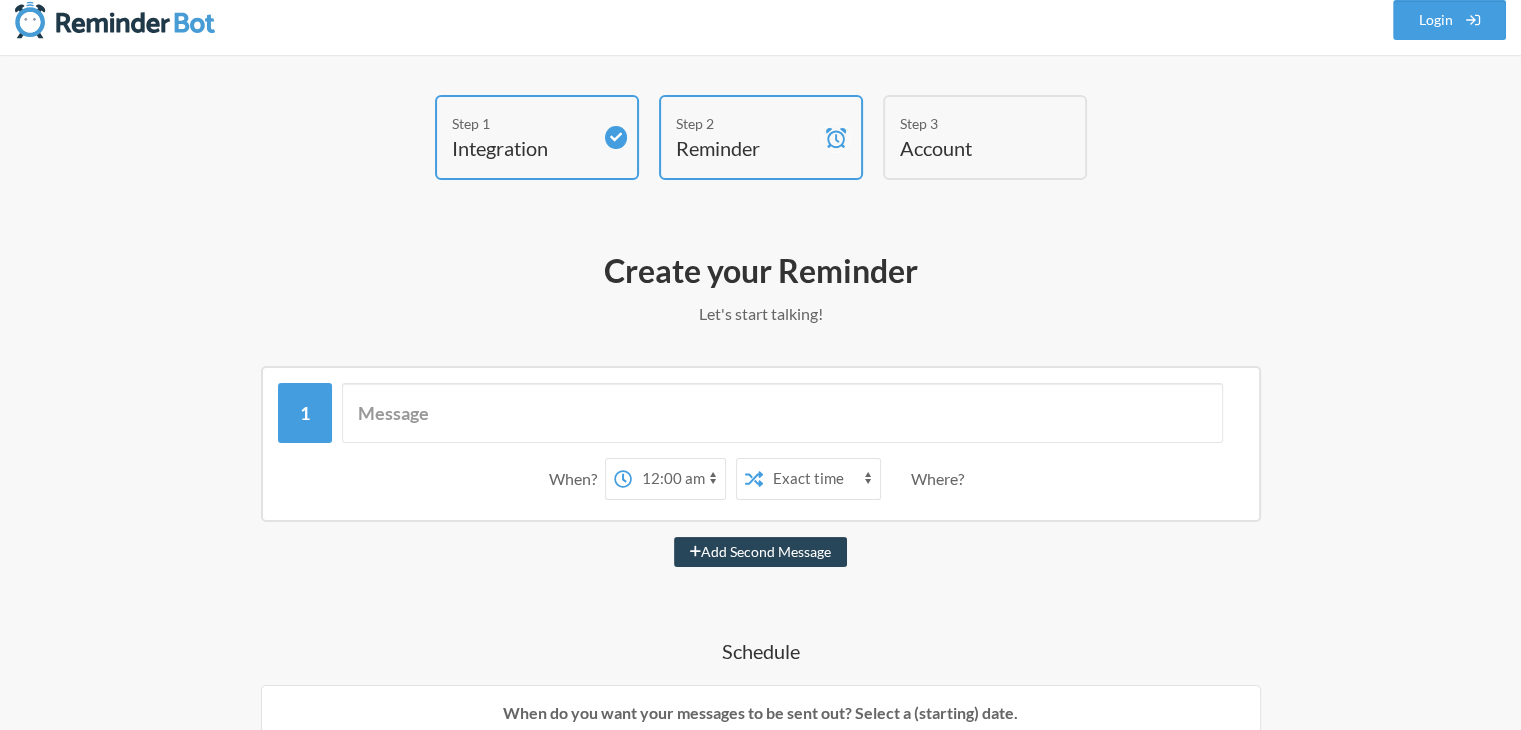 click on "Add Second Message" at bounding box center [760, 552] 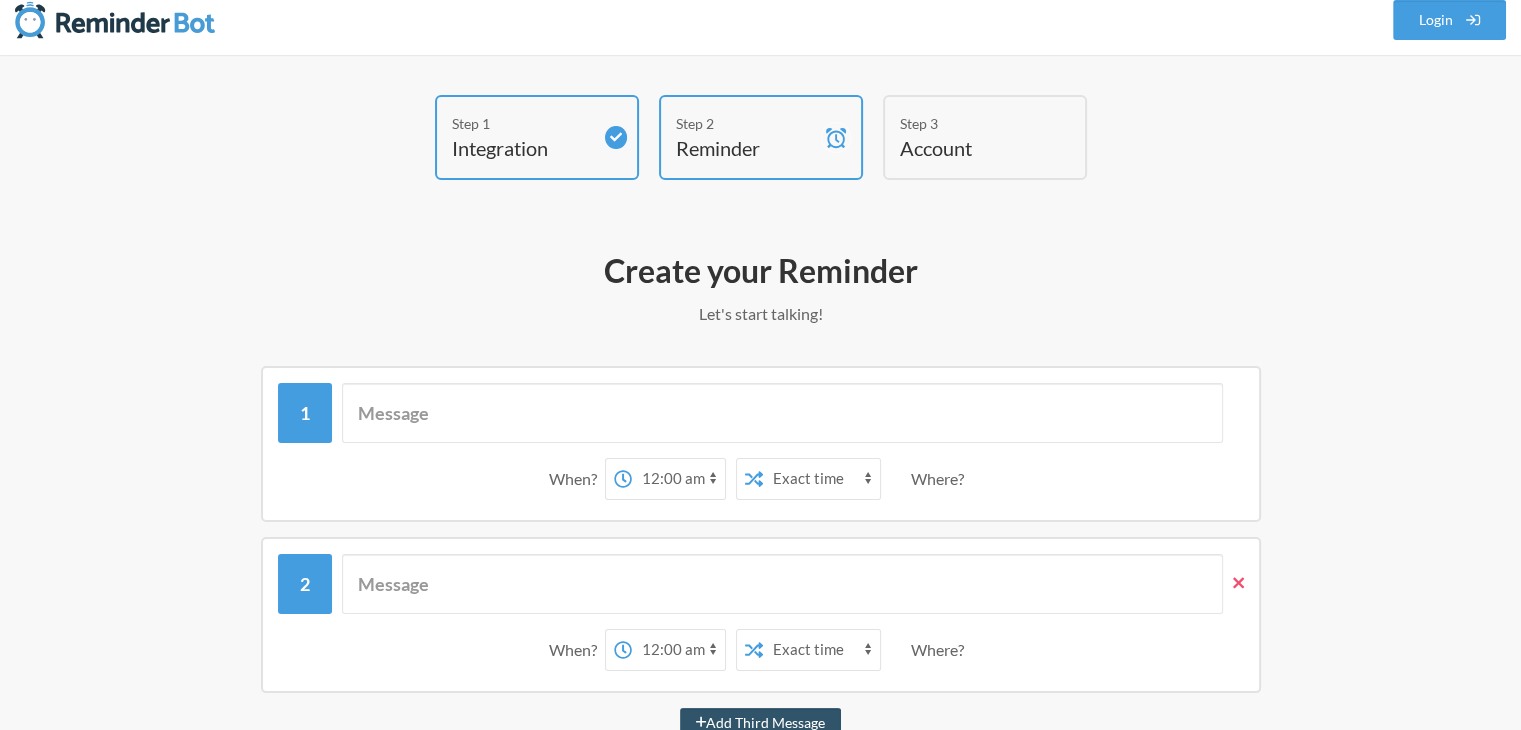 click at bounding box center [1238, 582] 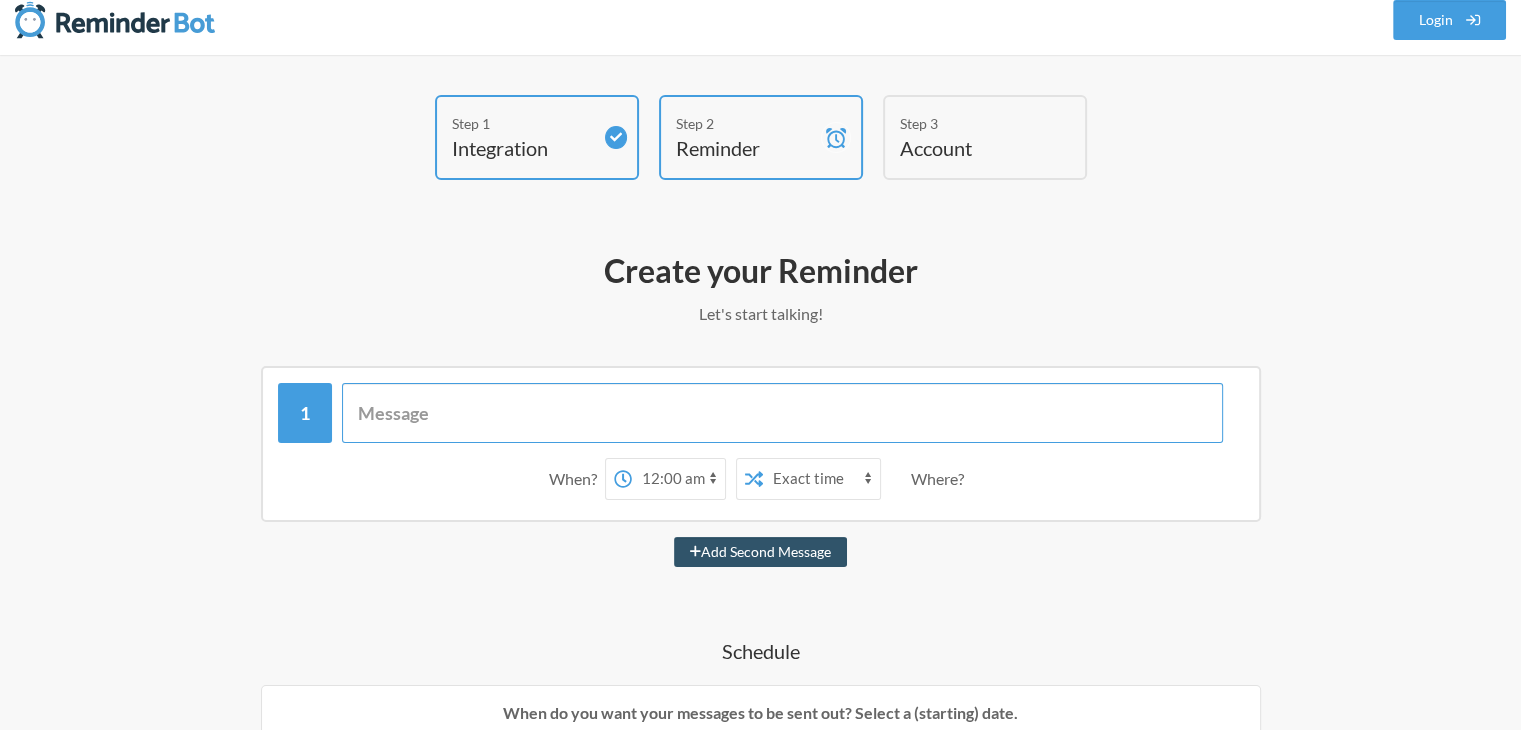 click at bounding box center (782, 413) 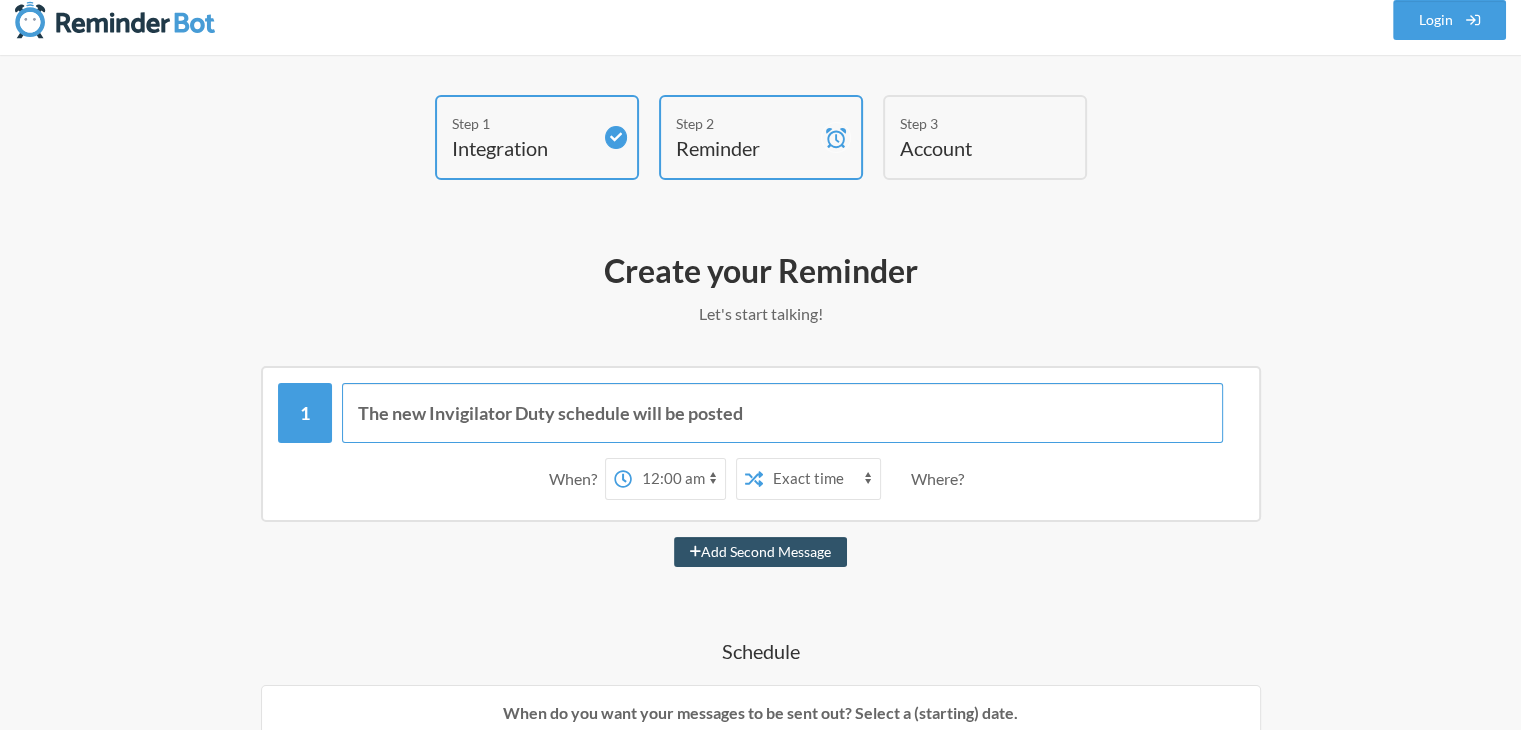 type on "The new Invigilator Duty schedule will be posted" 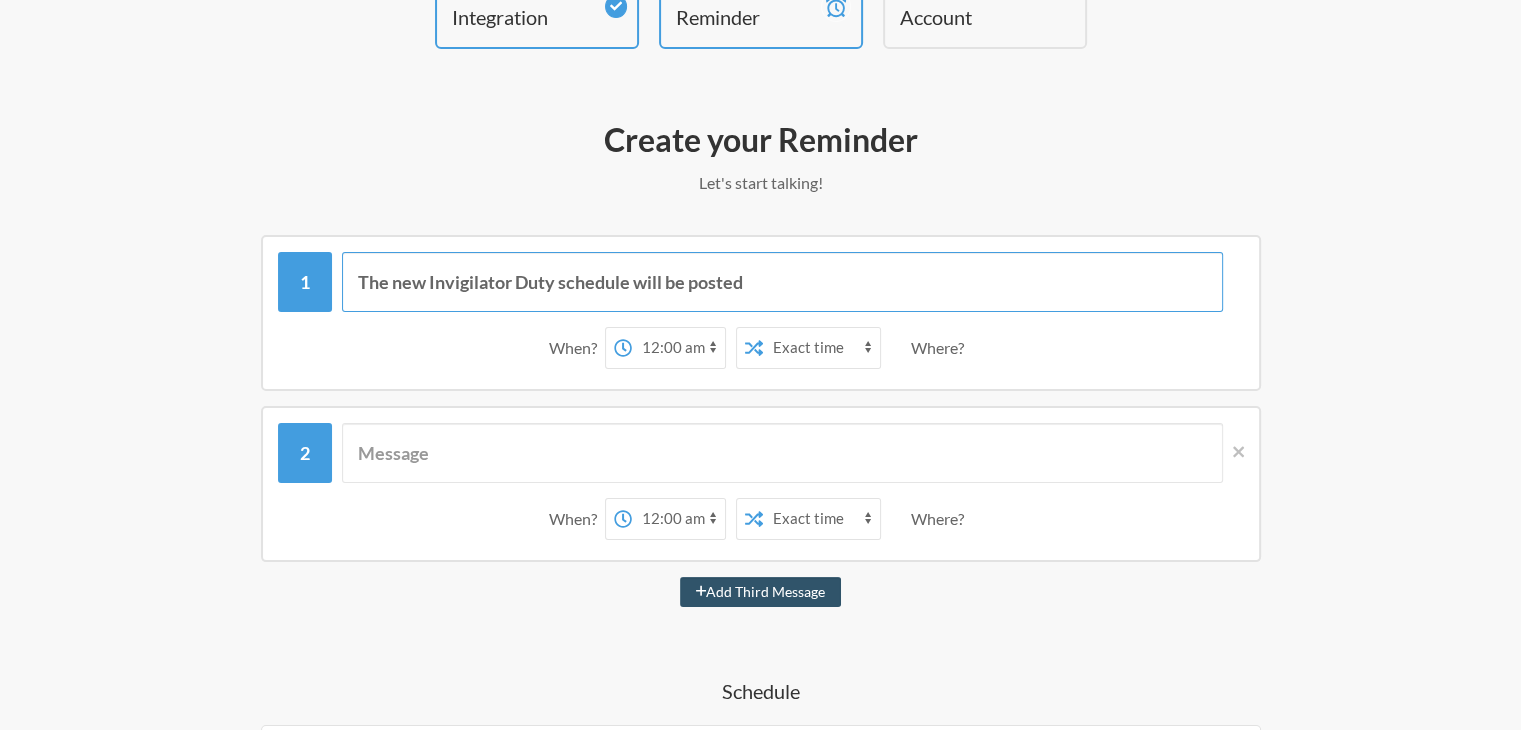 scroll, scrollTop: 159, scrollLeft: 0, axis: vertical 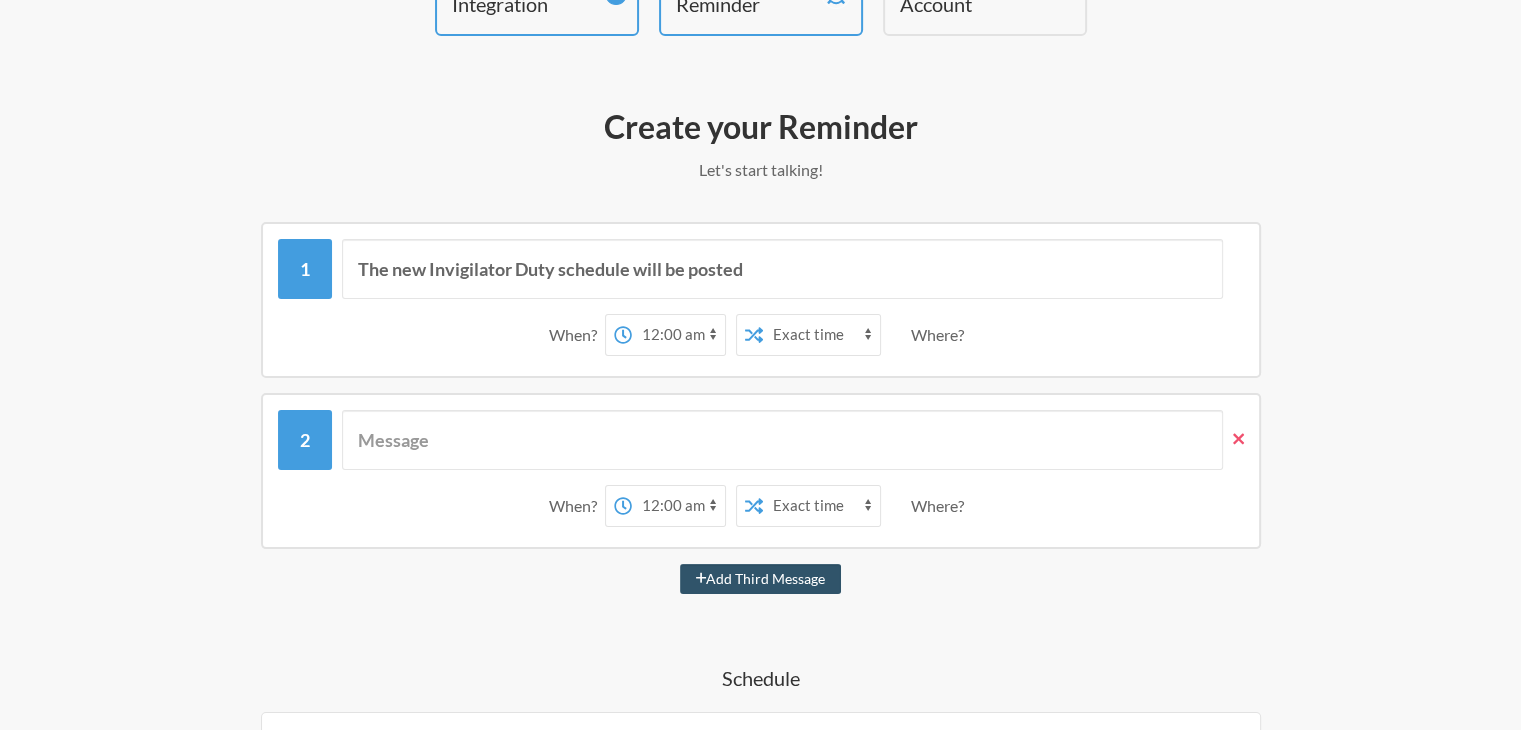 click at bounding box center [1238, 439] 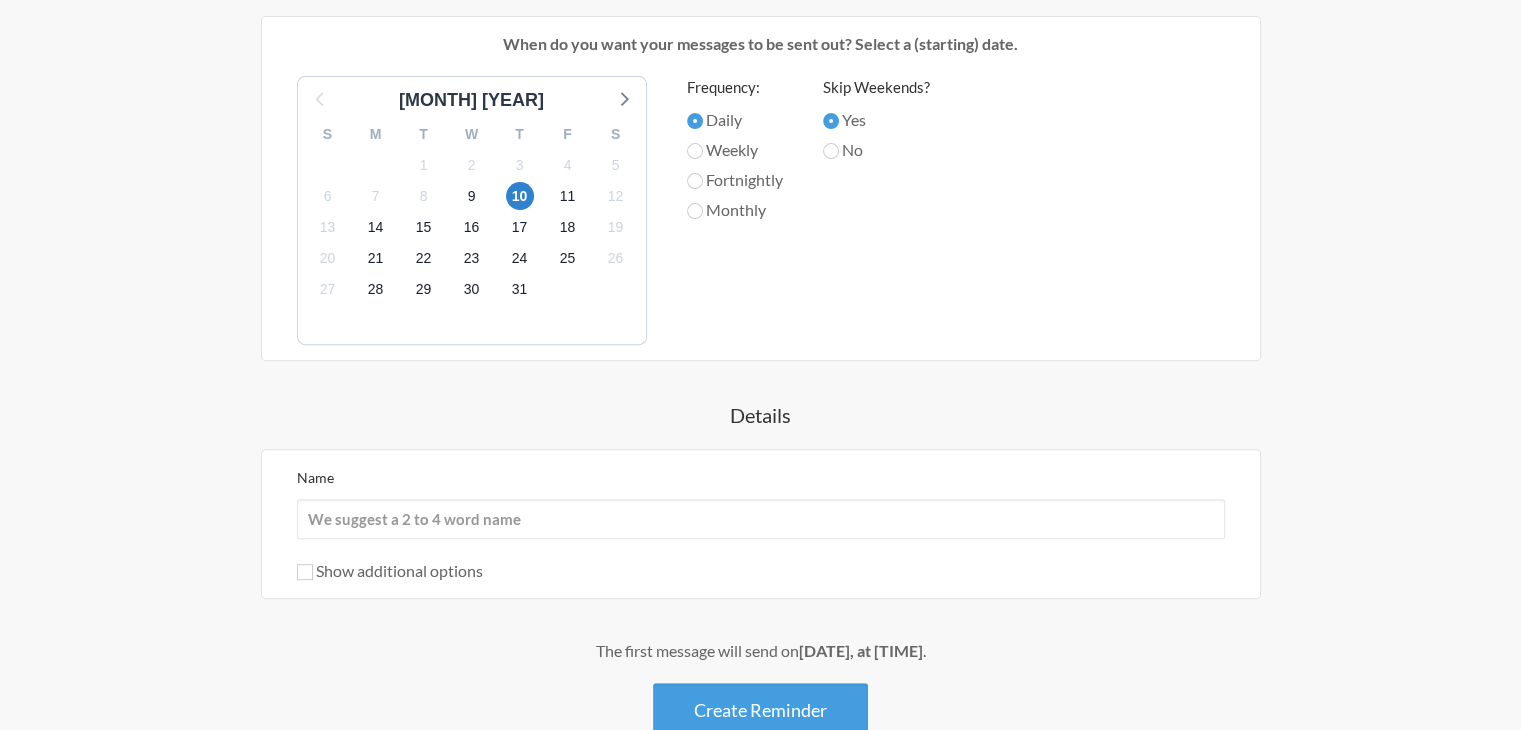 scroll, scrollTop: 683, scrollLeft: 0, axis: vertical 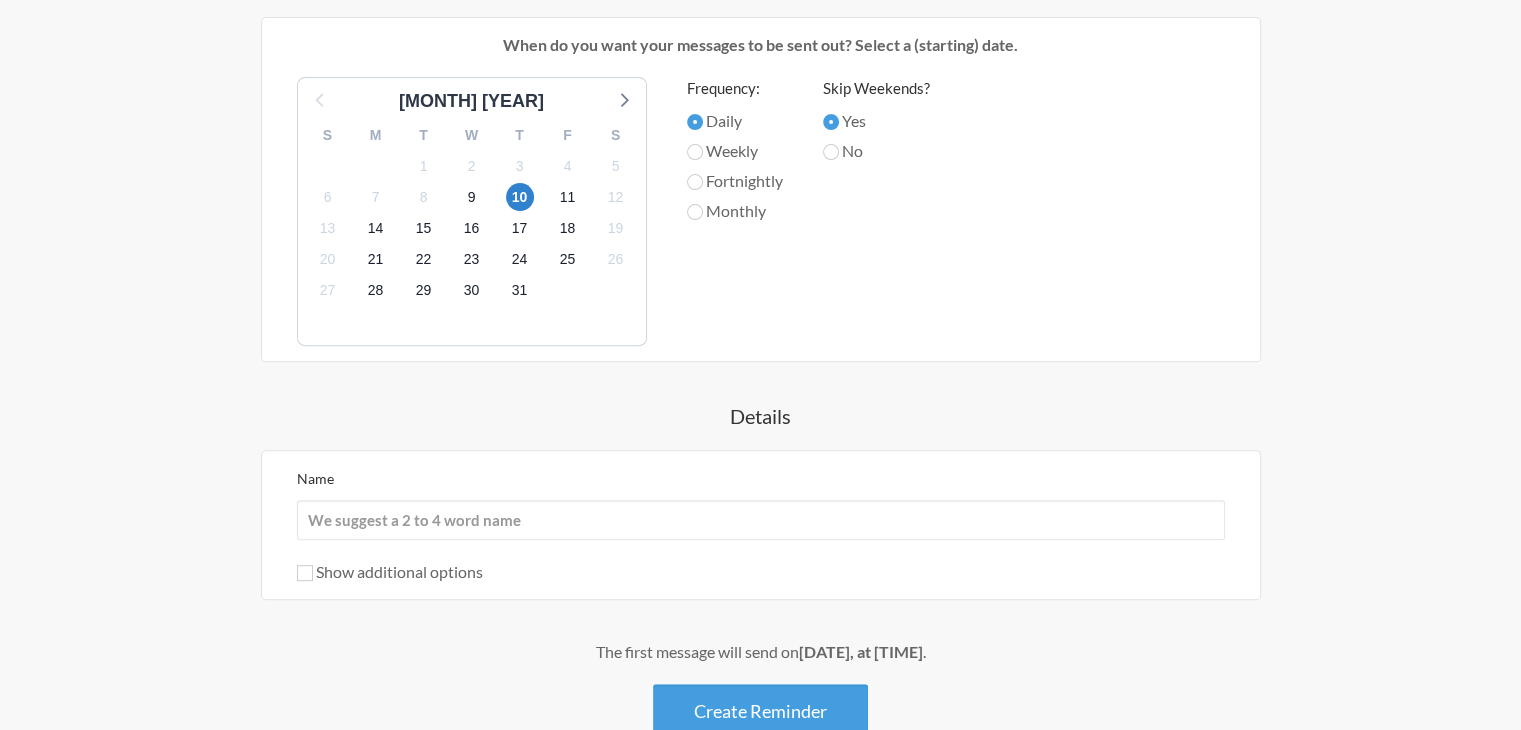 click on "Fortnightly" at bounding box center [735, 121] 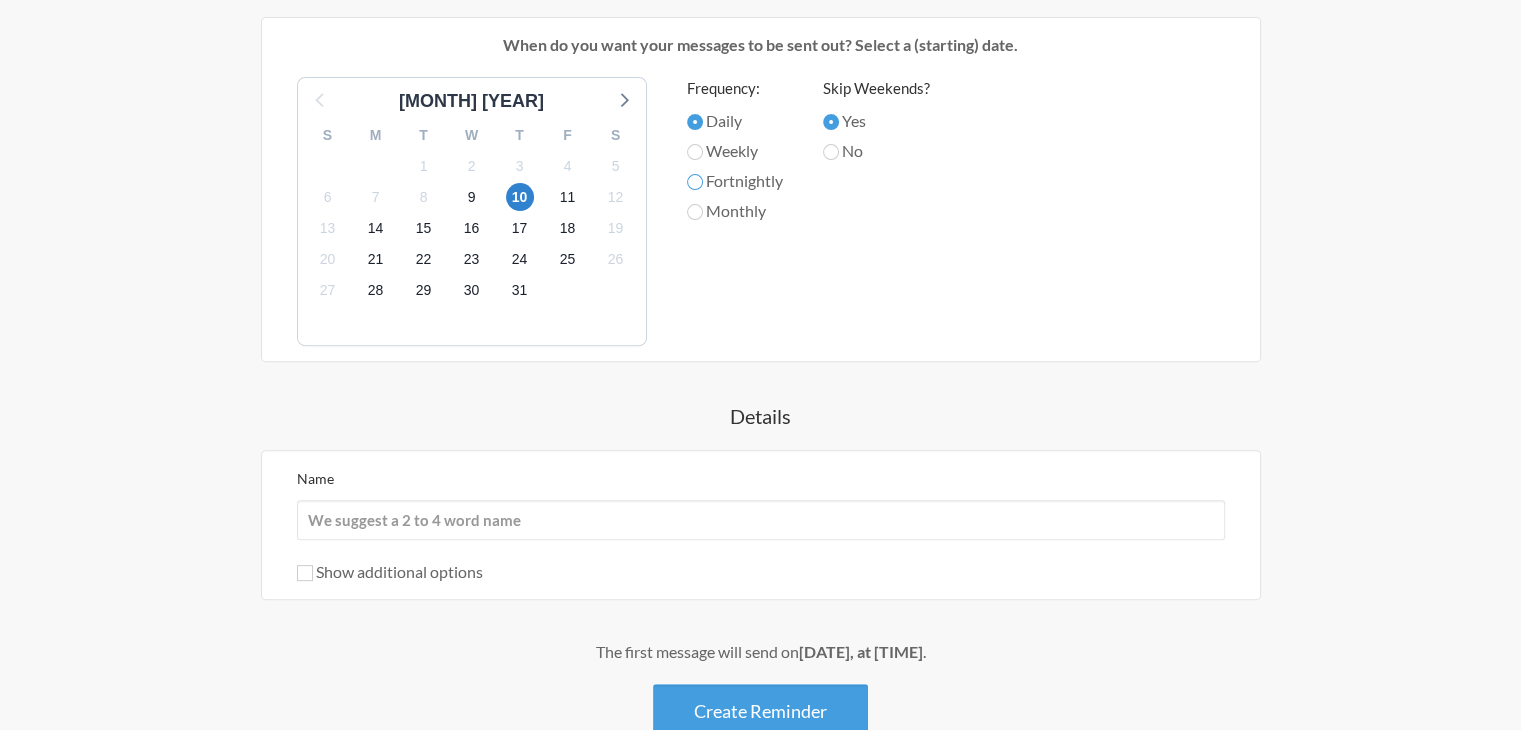 click on "Fortnightly" at bounding box center (695, 122) 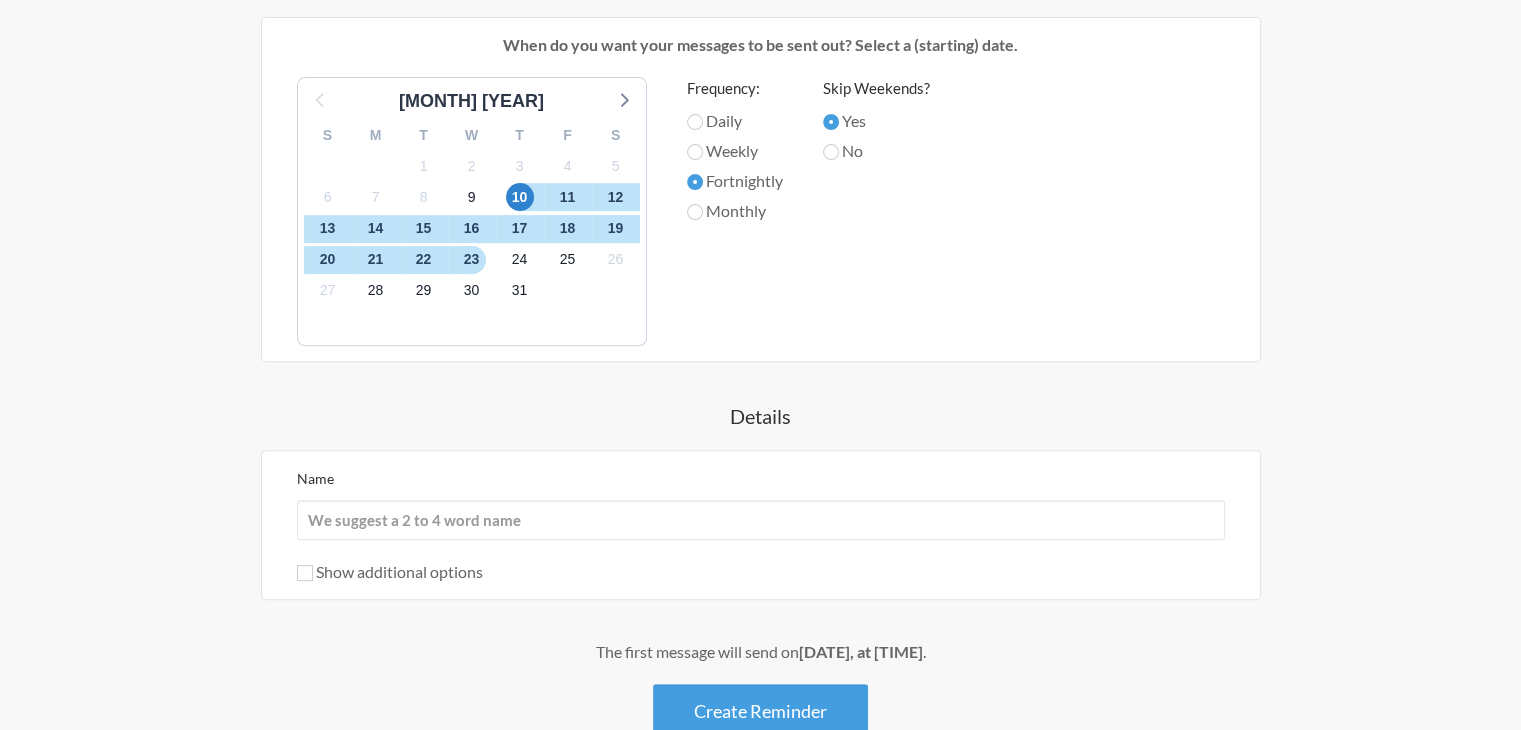 click on "Monthly" at bounding box center (735, 121) 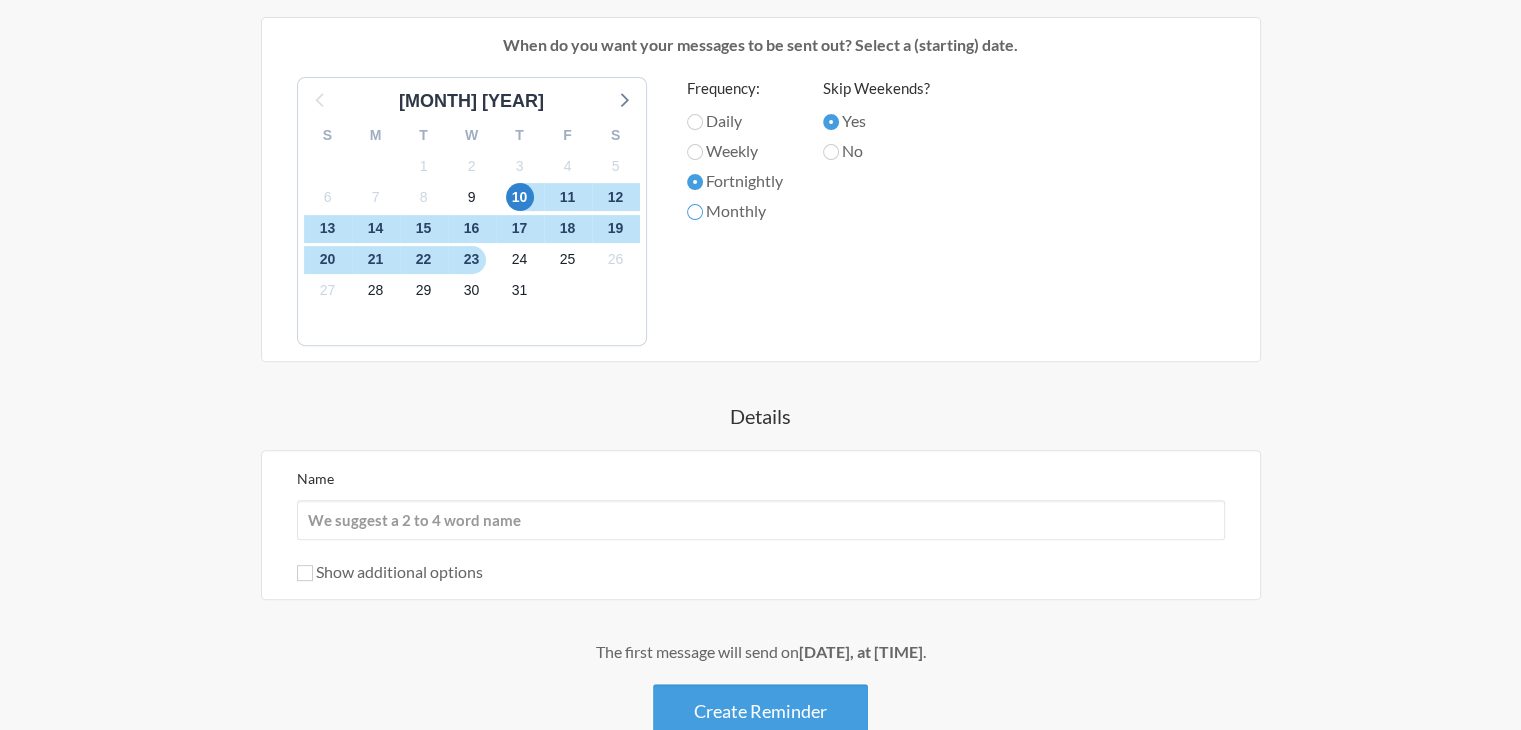 click on "Monthly" at bounding box center (695, 122) 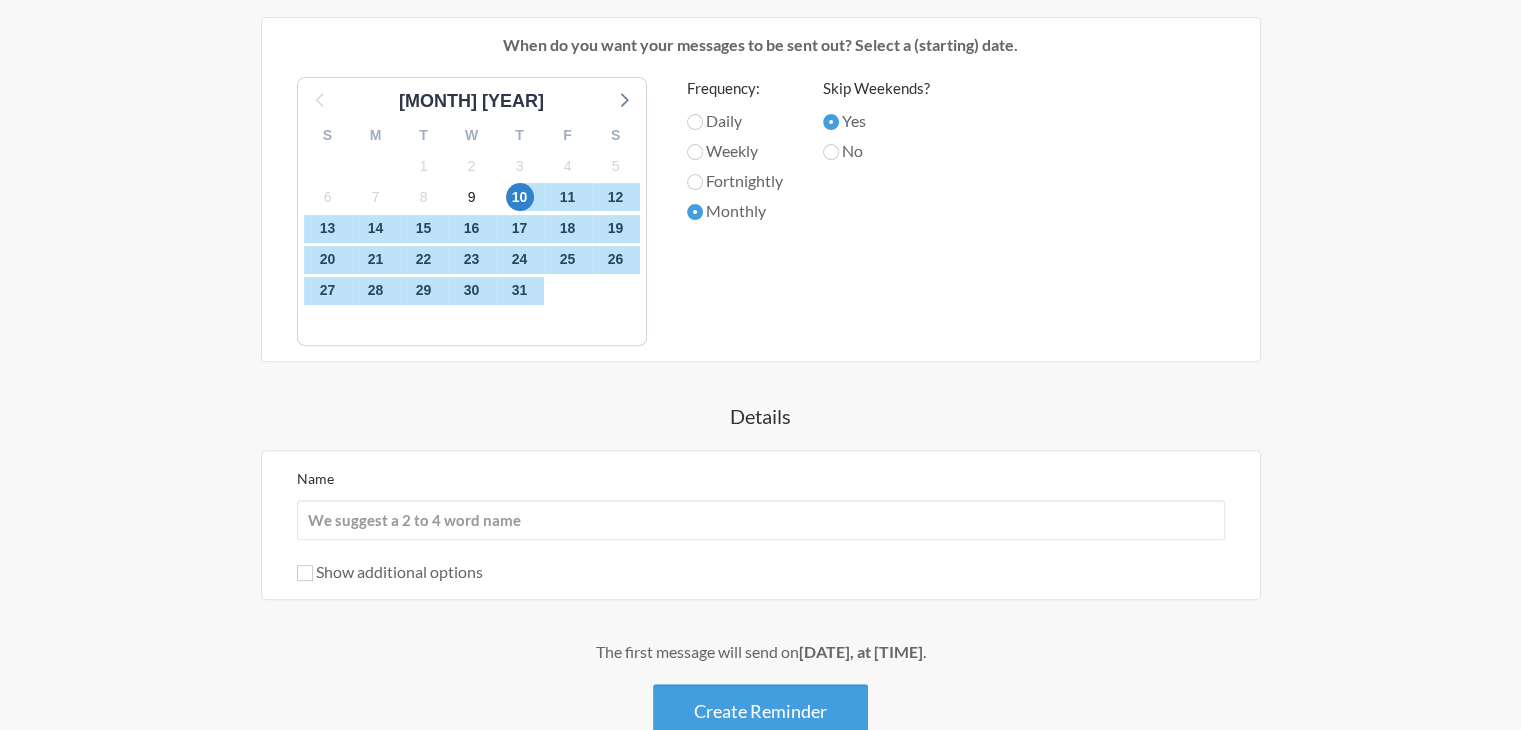 click on "Daily" at bounding box center [735, 121] 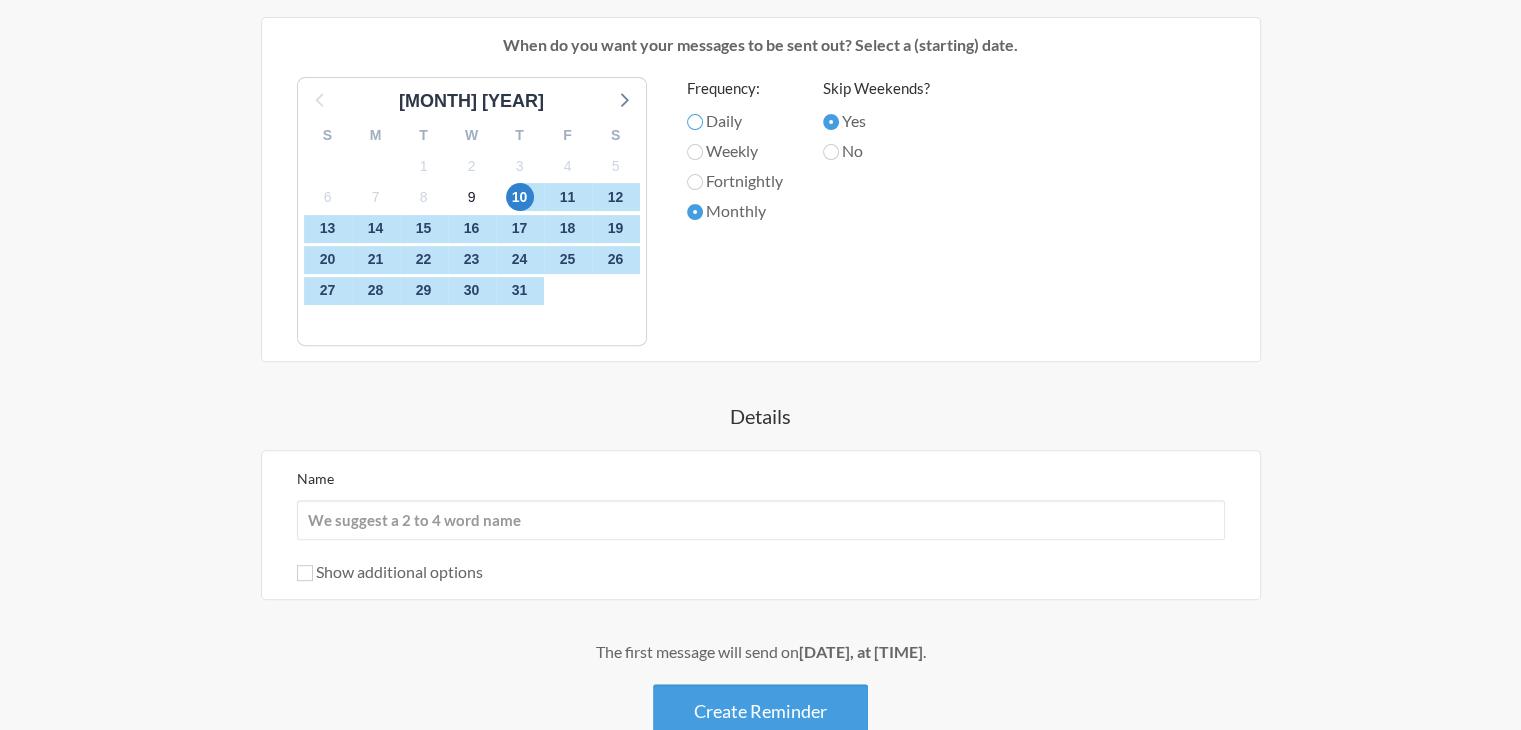 click on "Daily" at bounding box center (695, 122) 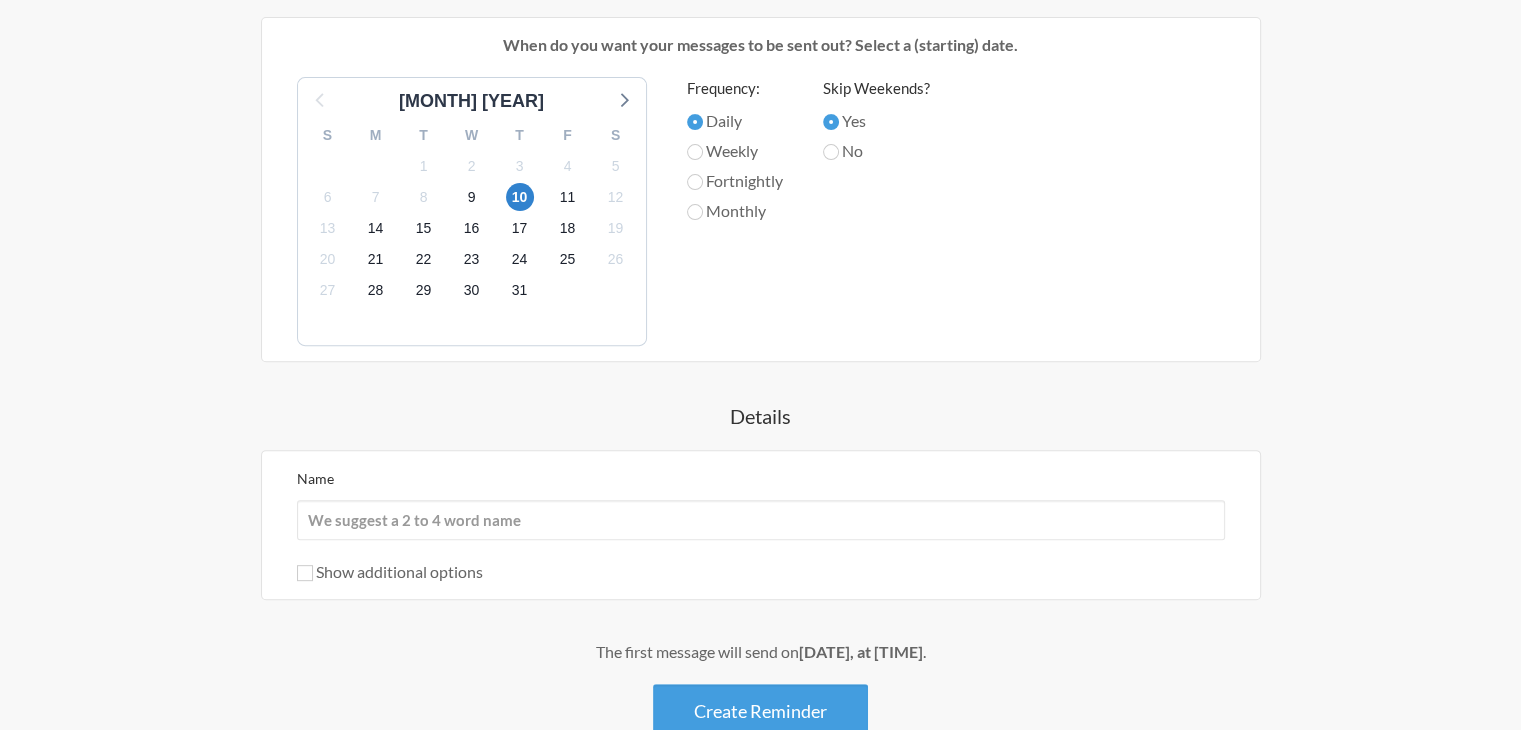 click on "No" at bounding box center [876, 154] 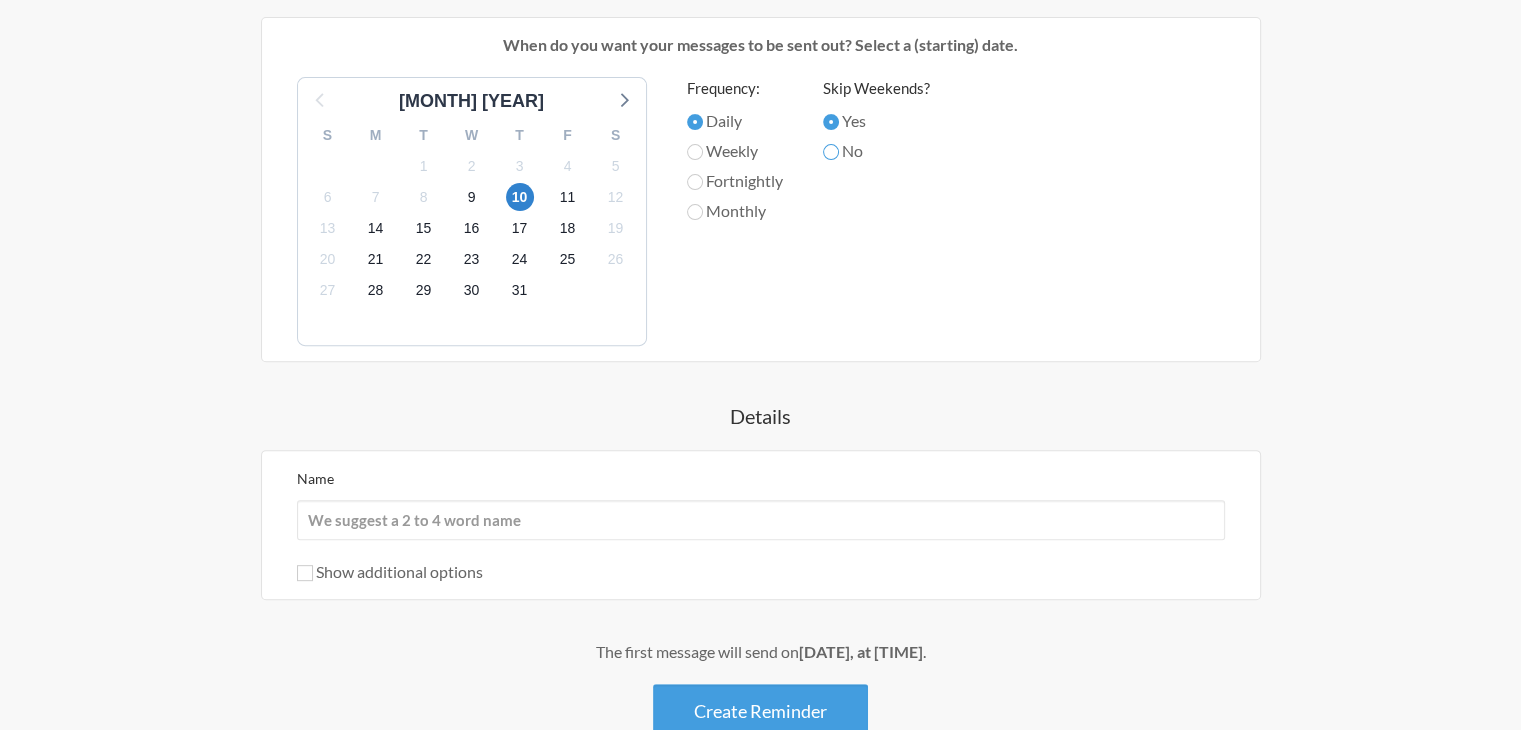 click on "No" at bounding box center [831, 122] 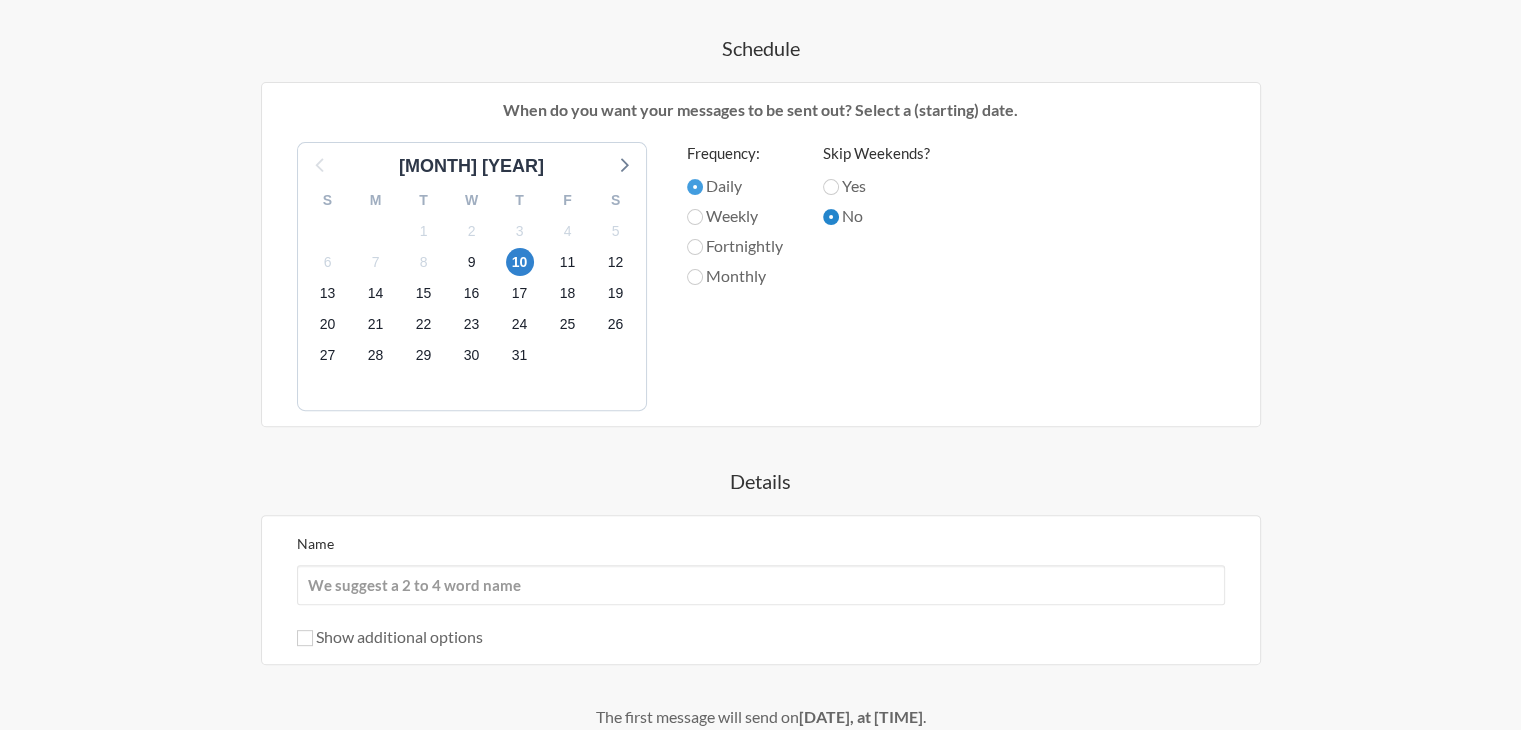 scroll, scrollTop: 608, scrollLeft: 0, axis: vertical 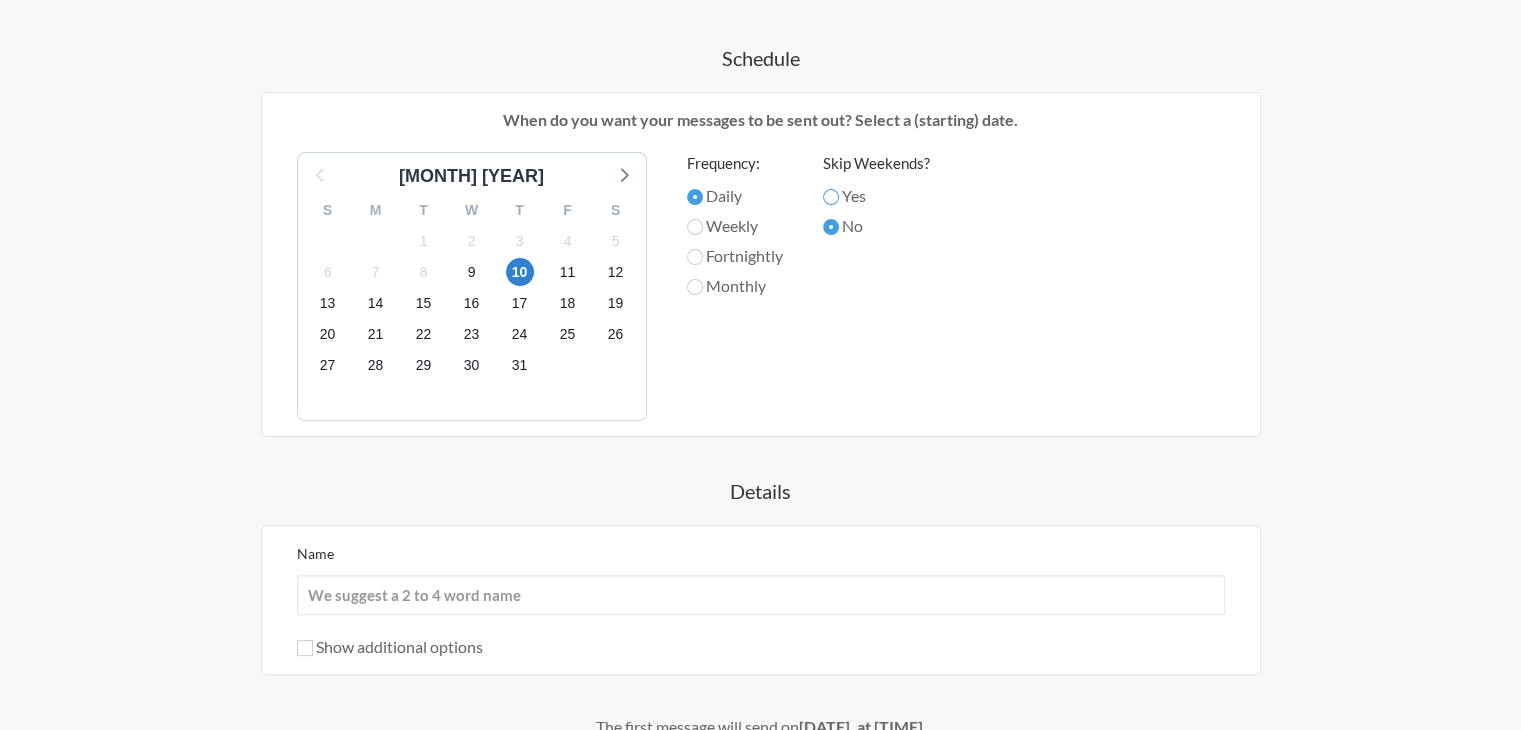 click on "Yes" at bounding box center (831, 197) 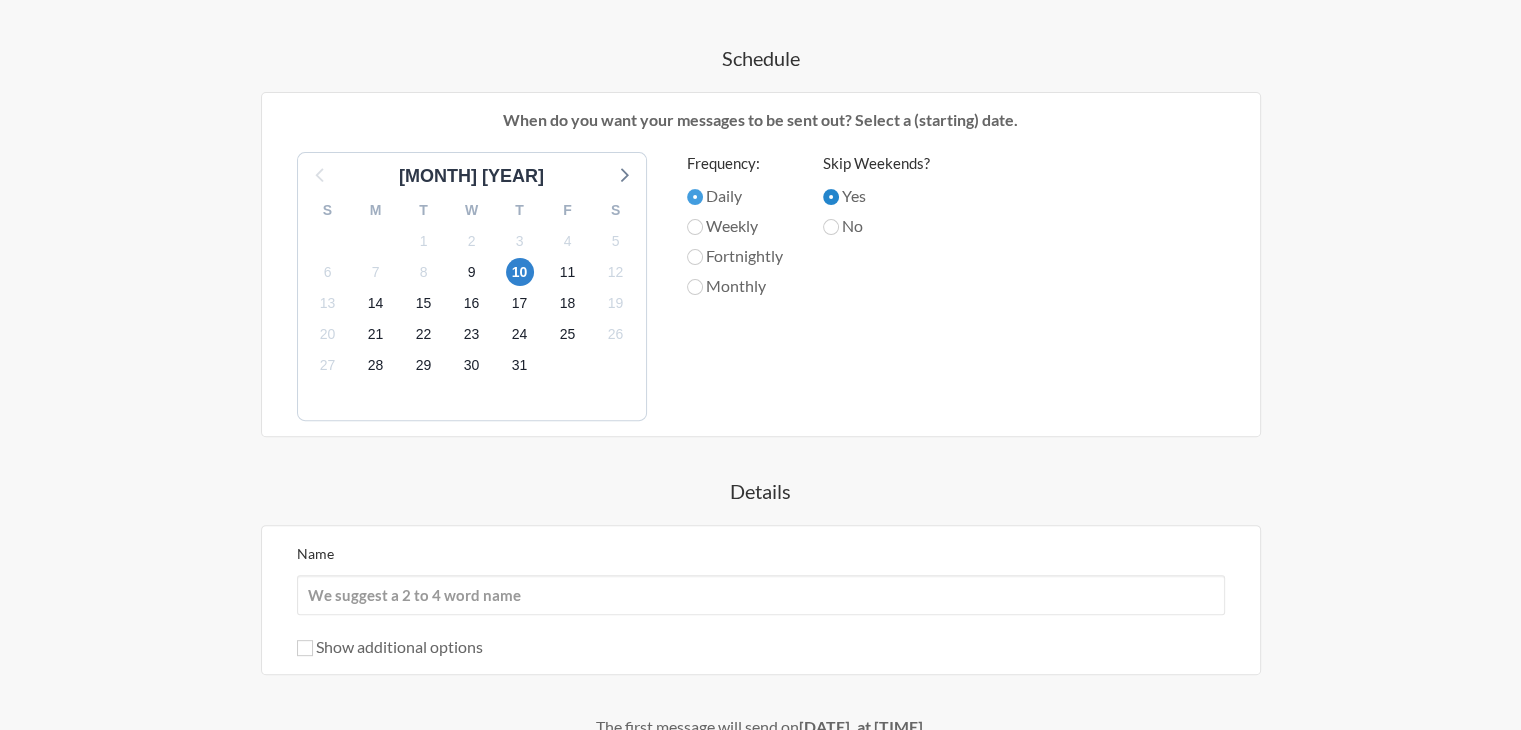 click on "Yes" at bounding box center (831, 197) 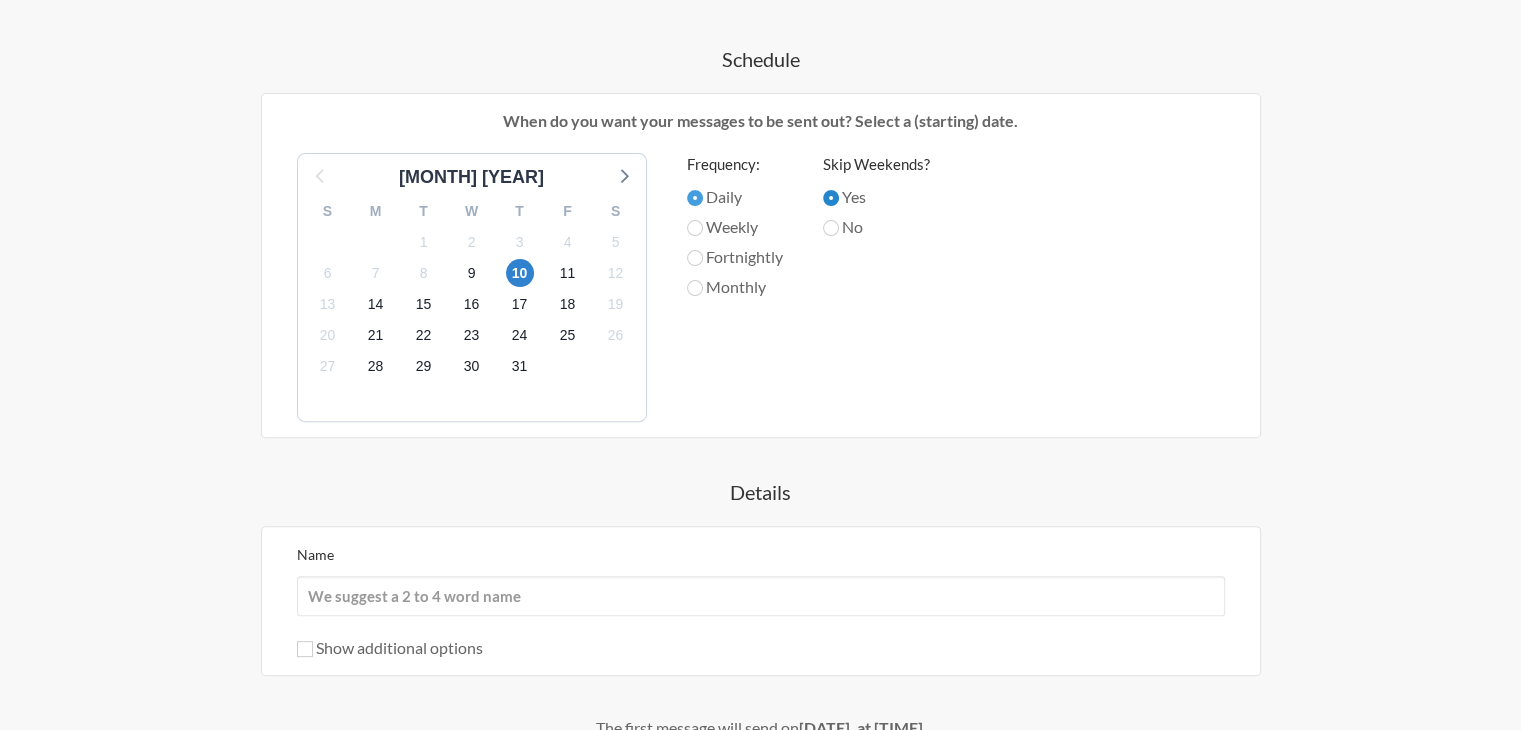 scroll, scrollTop: 606, scrollLeft: 0, axis: vertical 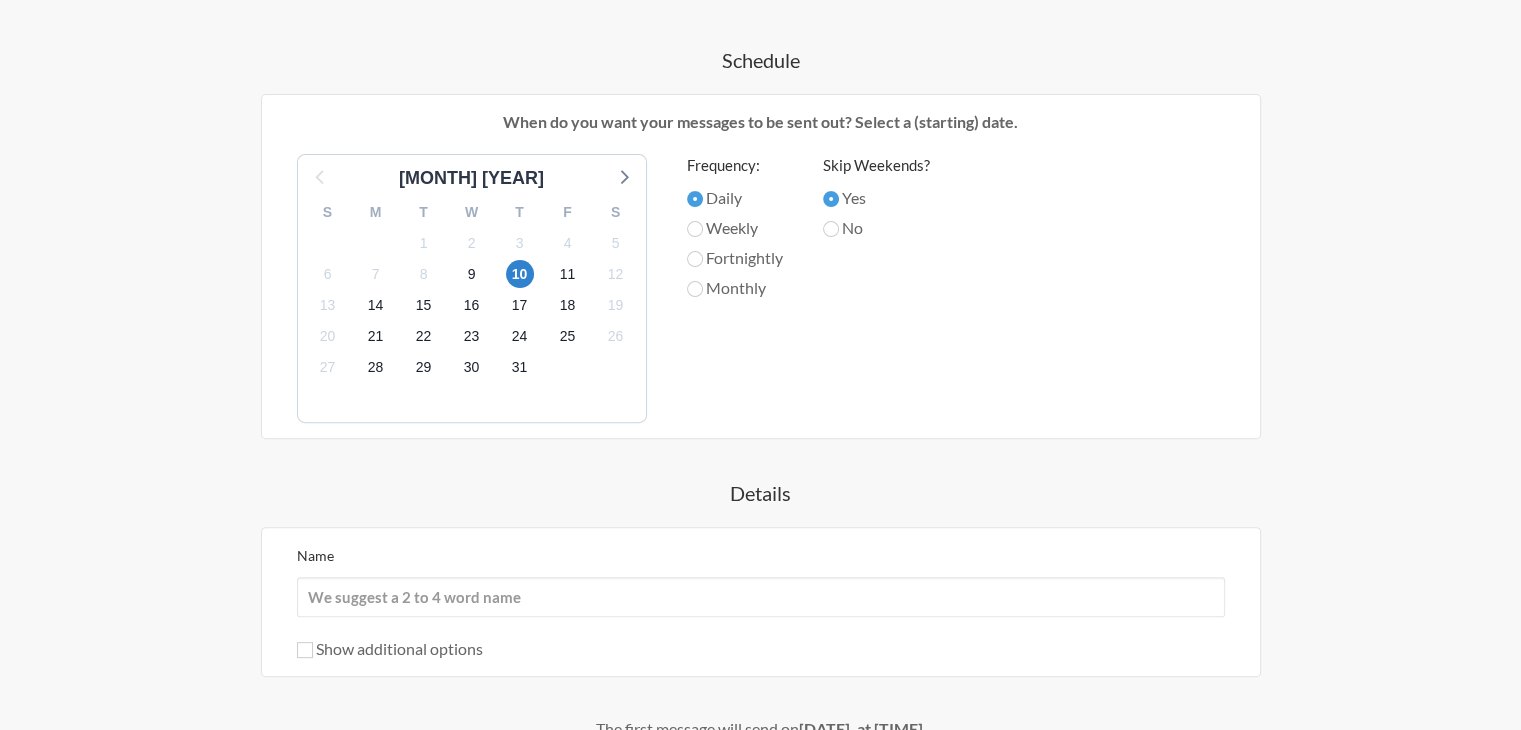 click on "Skip Weekends?    Yes  No" at bounding box center (876, 283) 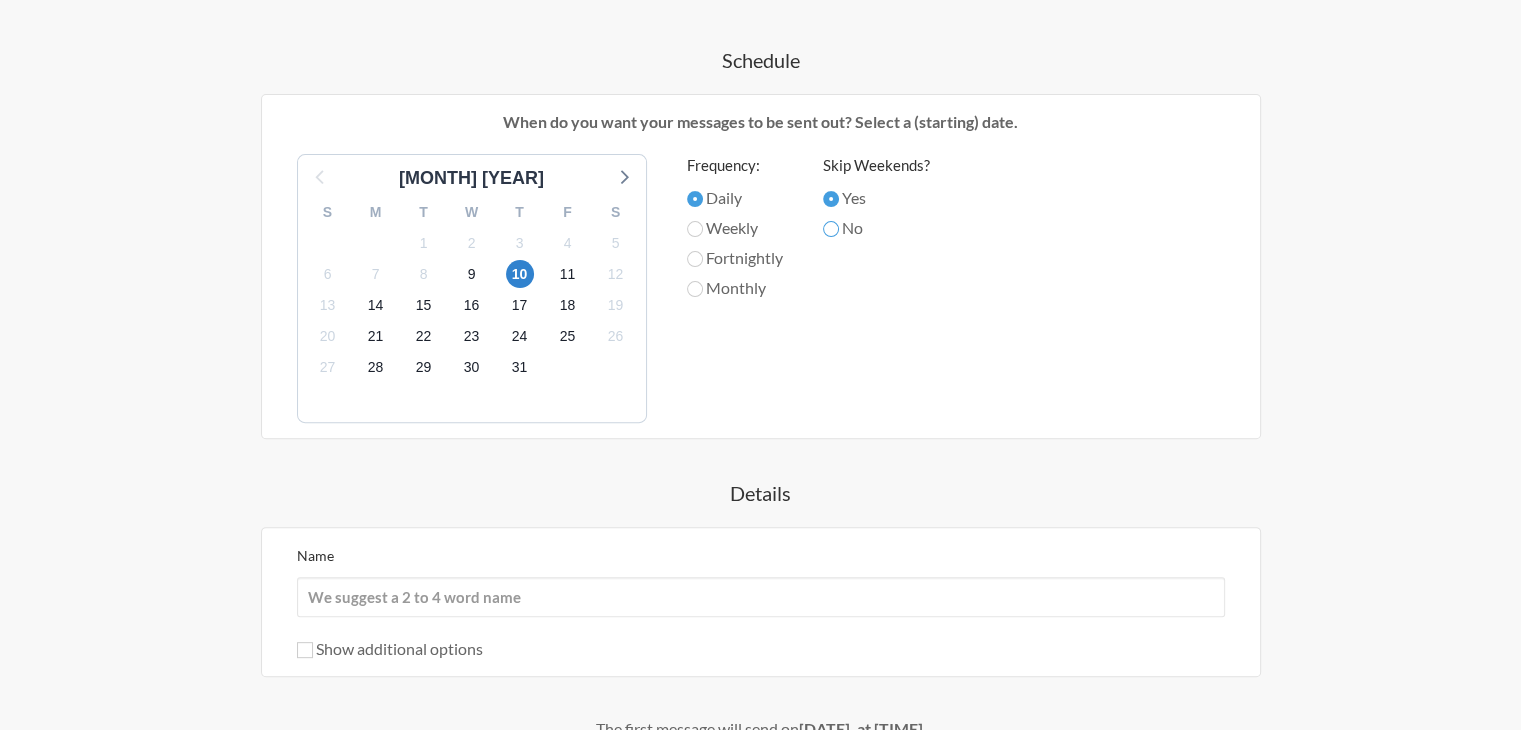 click on "No" at bounding box center [831, 199] 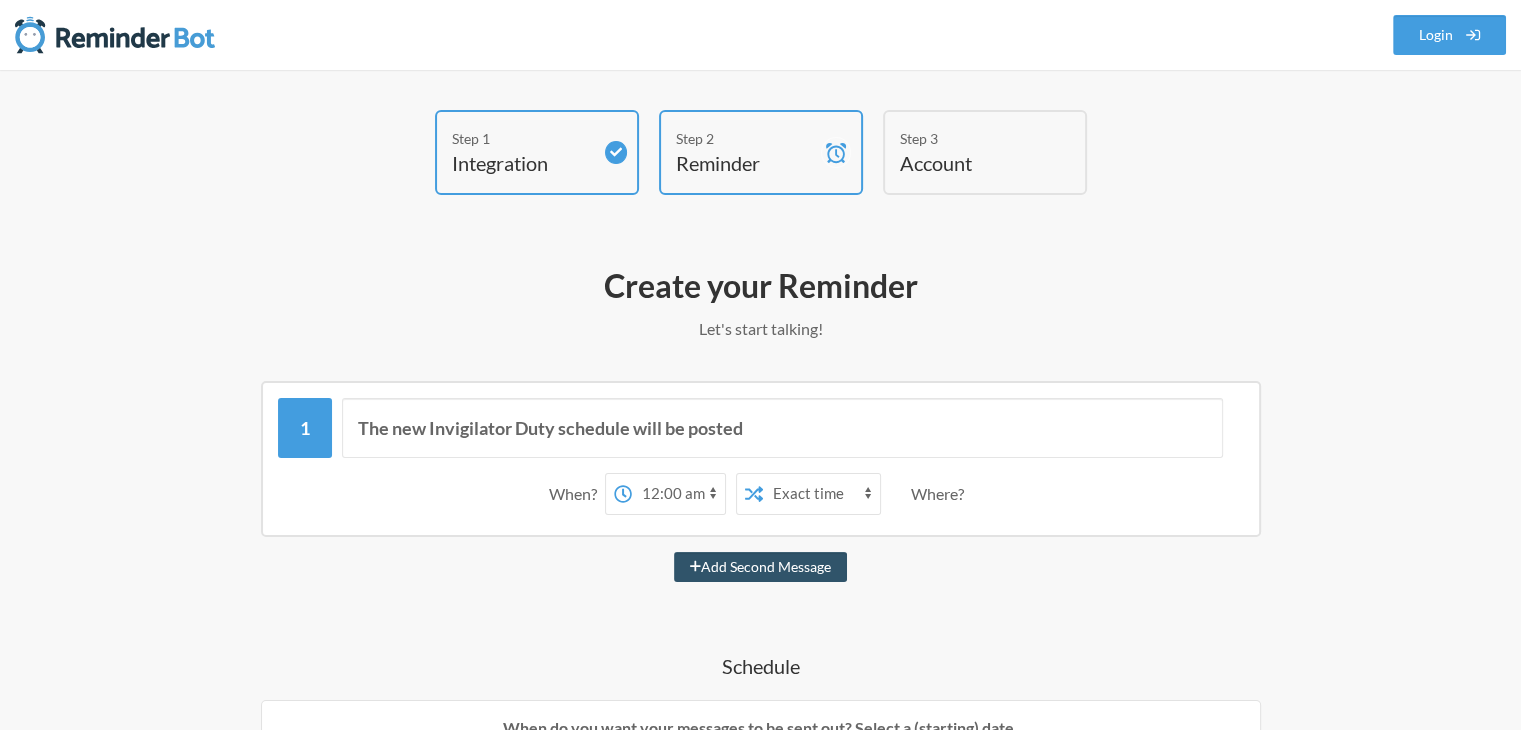 scroll, scrollTop: 46, scrollLeft: 0, axis: vertical 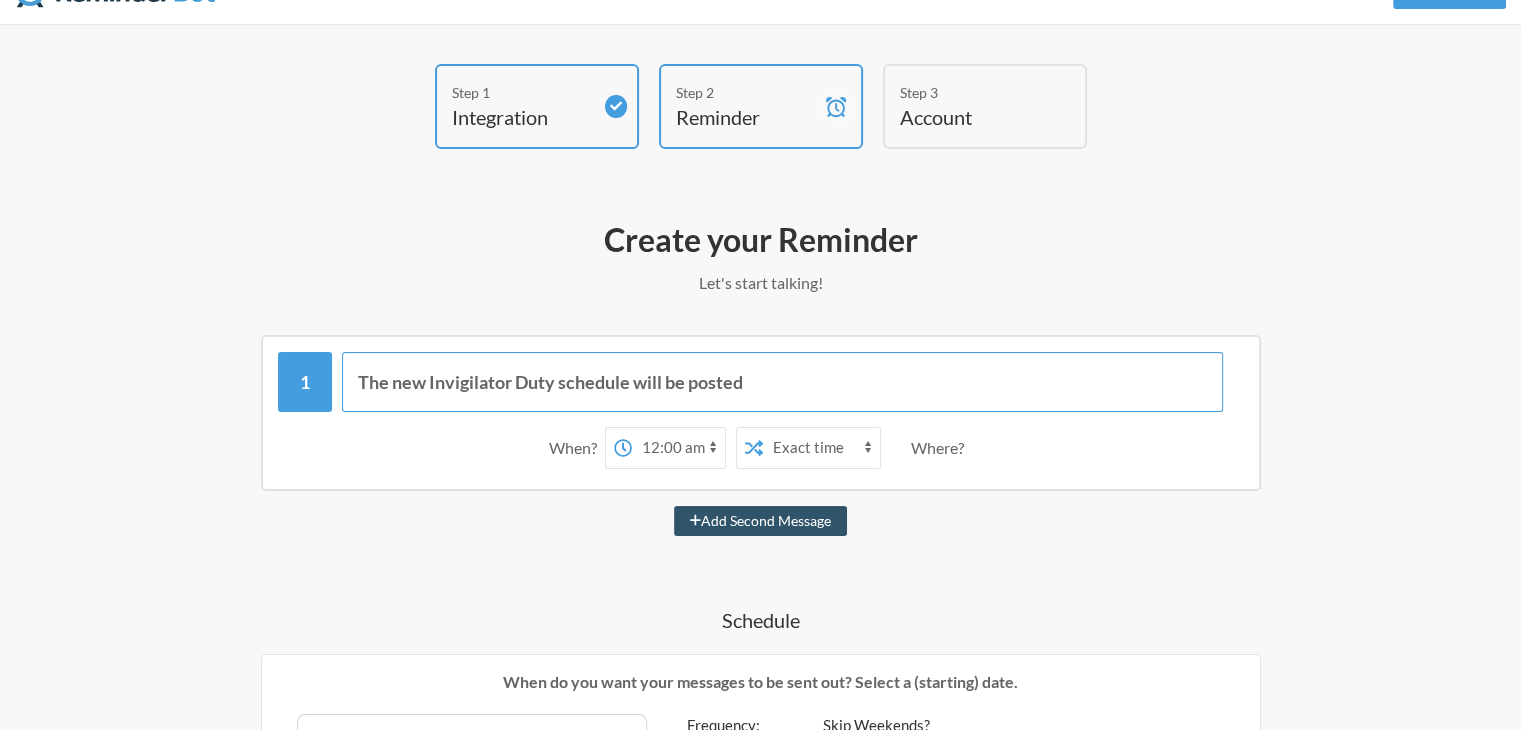 drag, startPoint x: 804, startPoint y: 397, endPoint x: 493, endPoint y: 365, distance: 312.64197 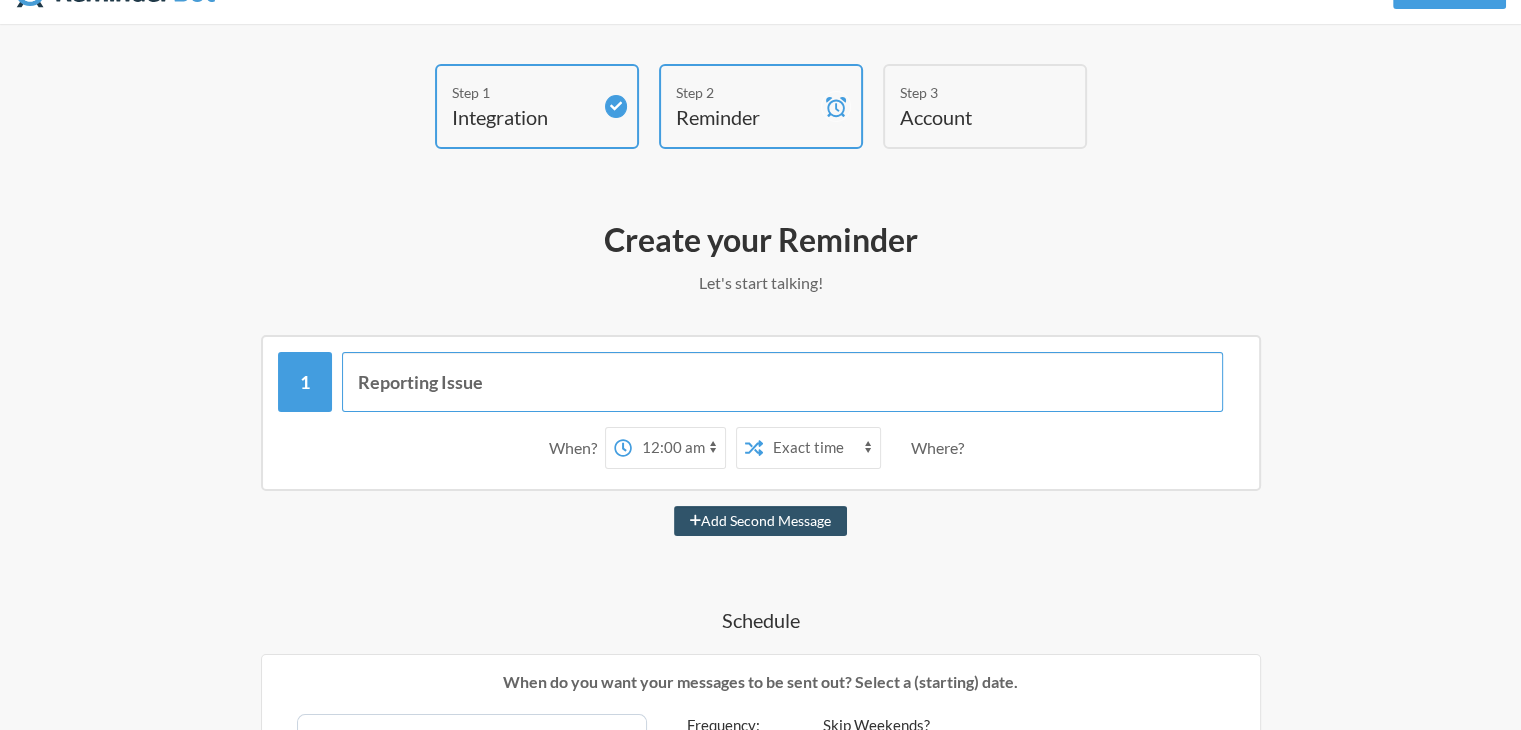 scroll, scrollTop: 808, scrollLeft: 0, axis: vertical 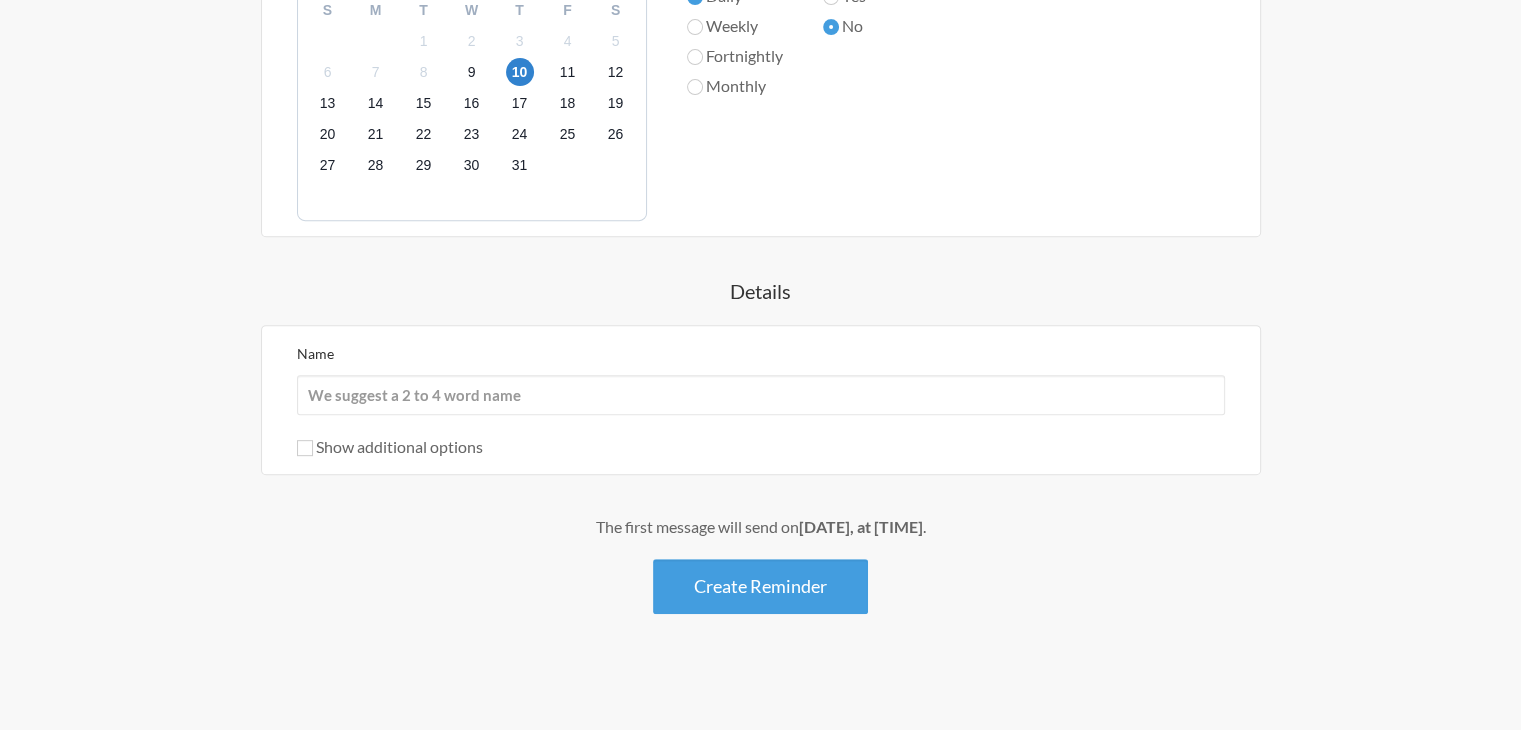 type on "Reporting Issue" 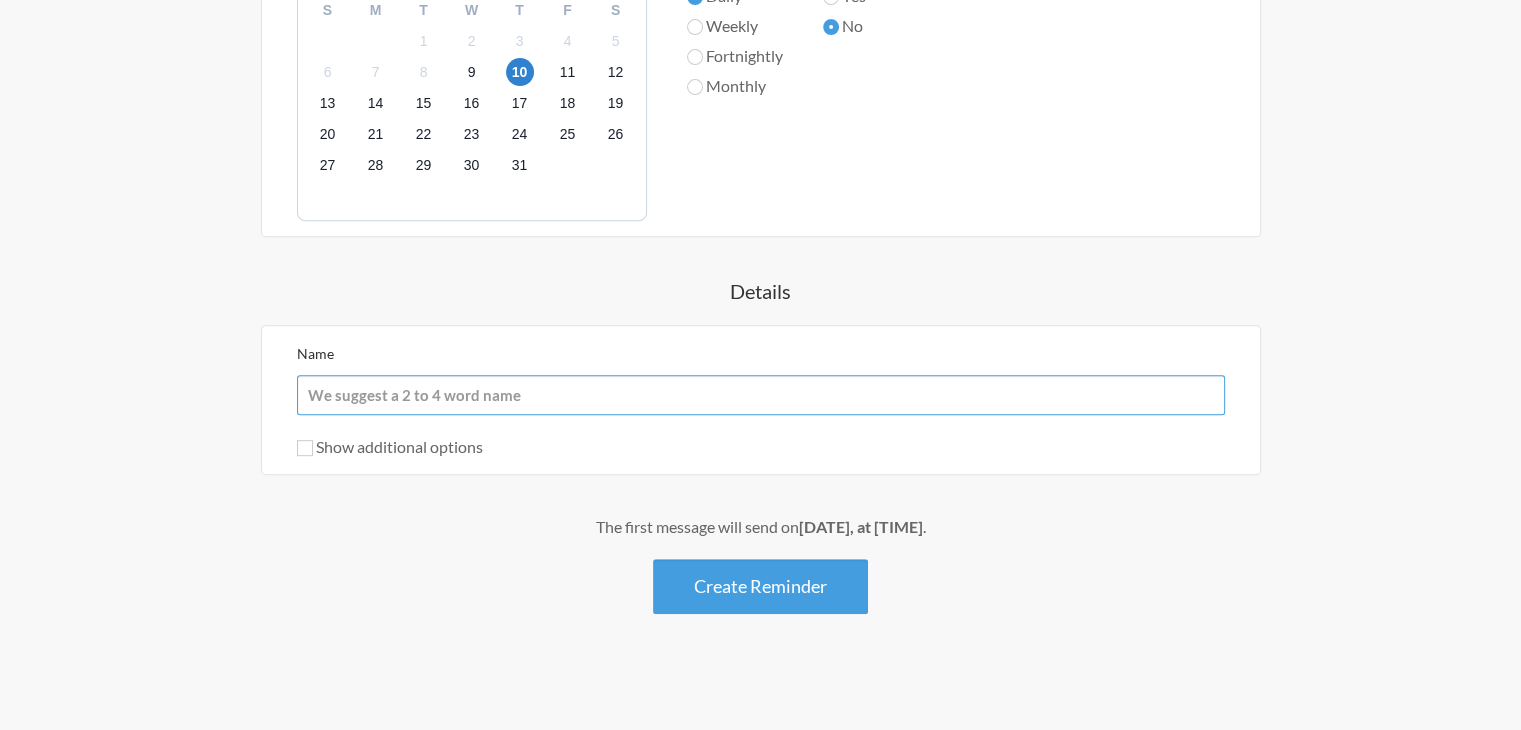 click on "Name" at bounding box center (761, 395) 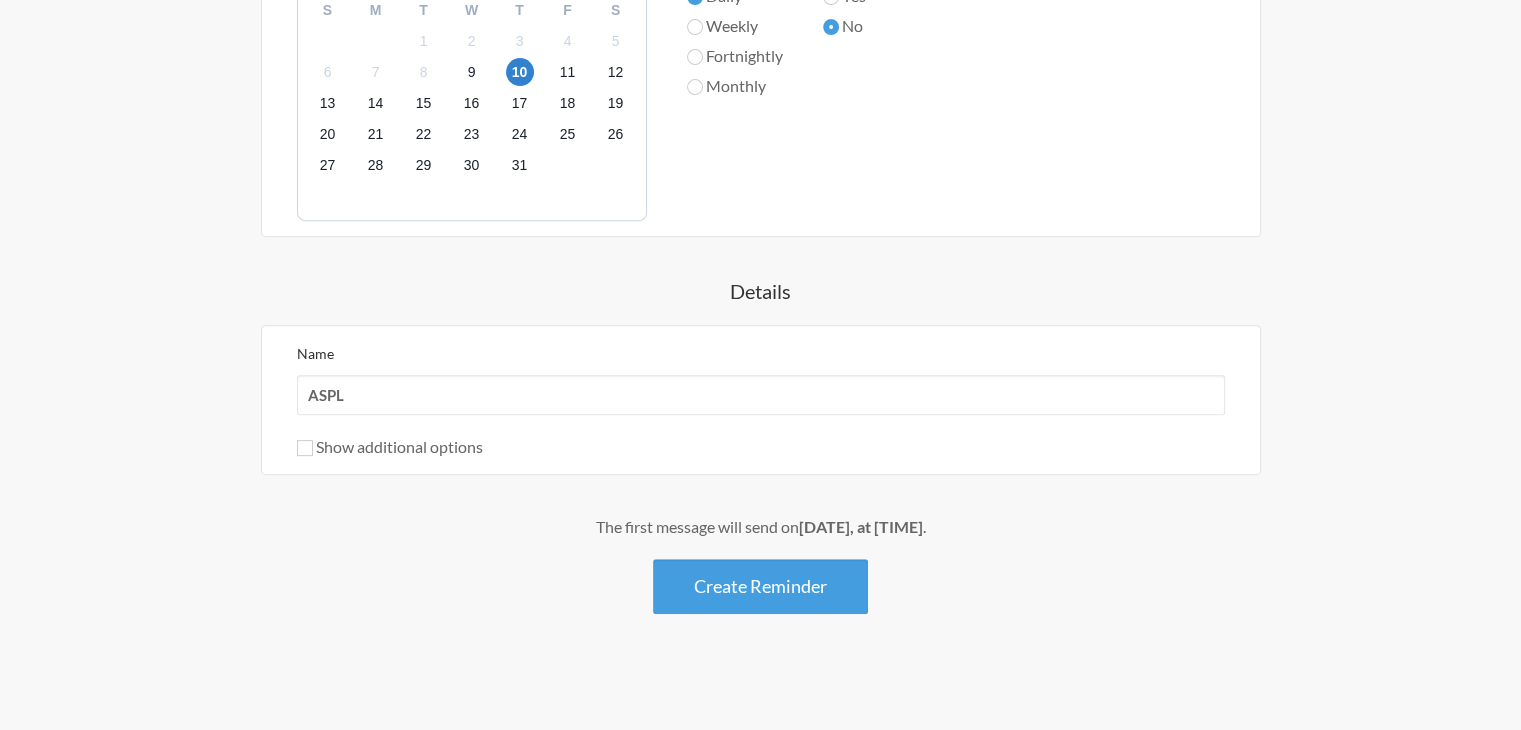 click on "Show additional options" at bounding box center [390, 446] 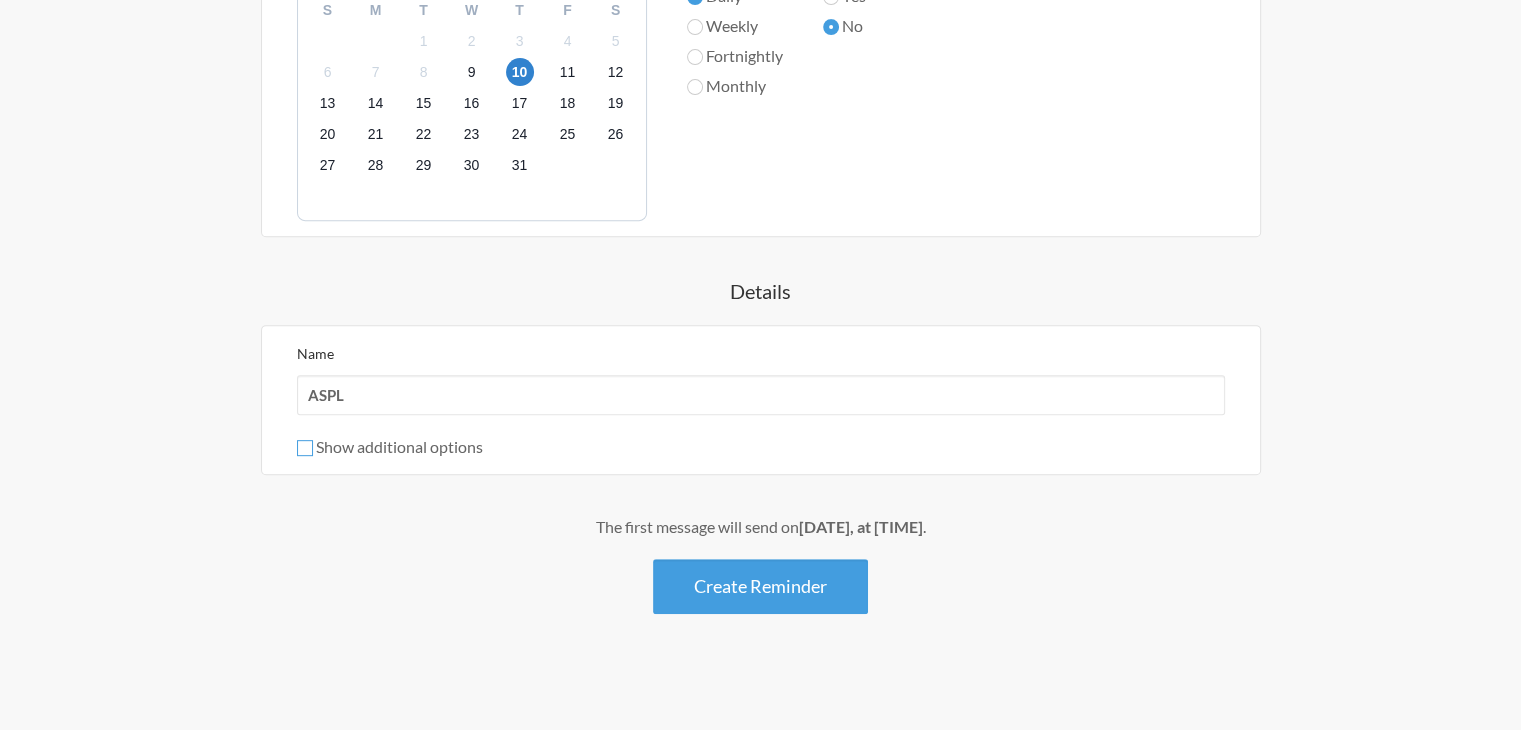 click on "Show additional options" at bounding box center (305, 448) 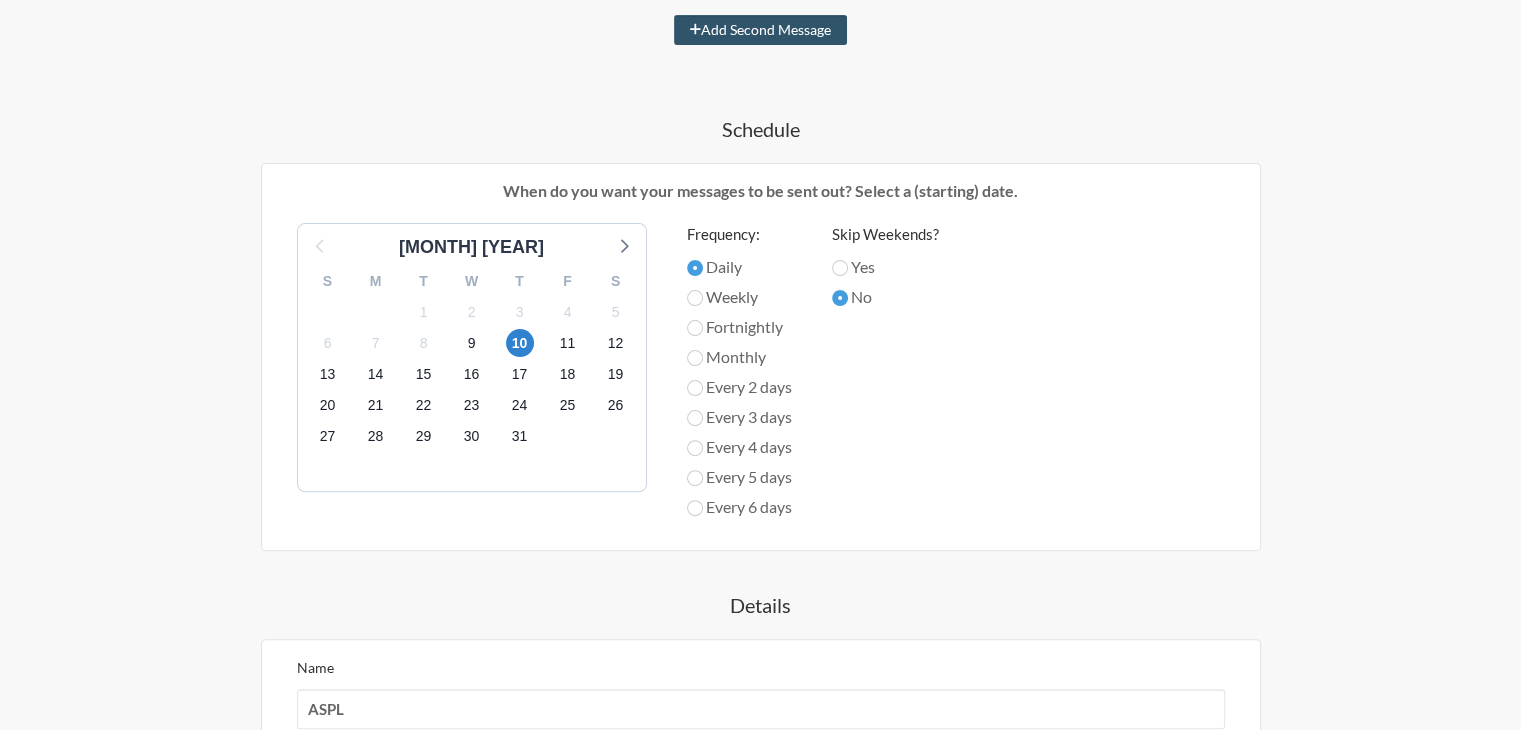 scroll, scrollTop: 536, scrollLeft: 0, axis: vertical 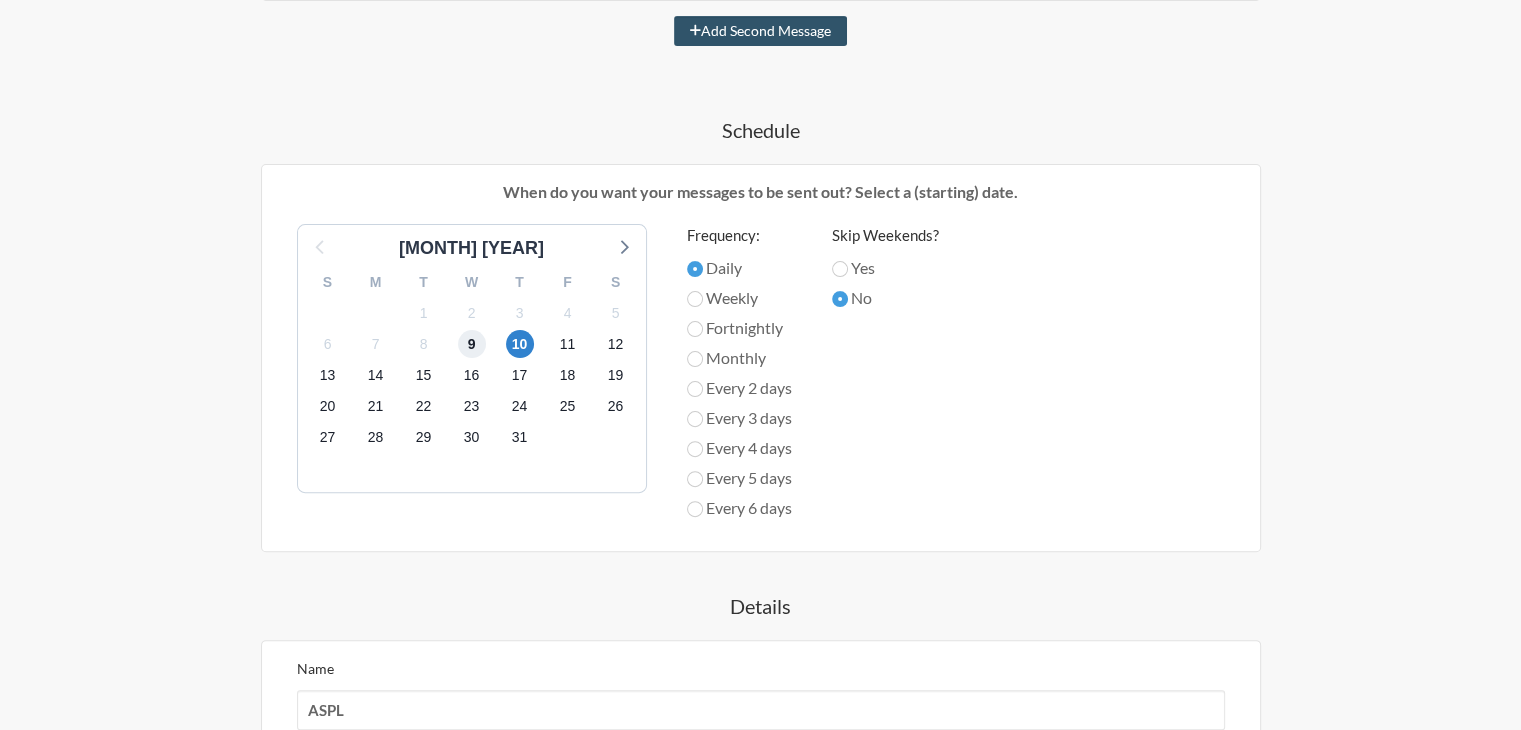 click on "9" at bounding box center (472, 344) 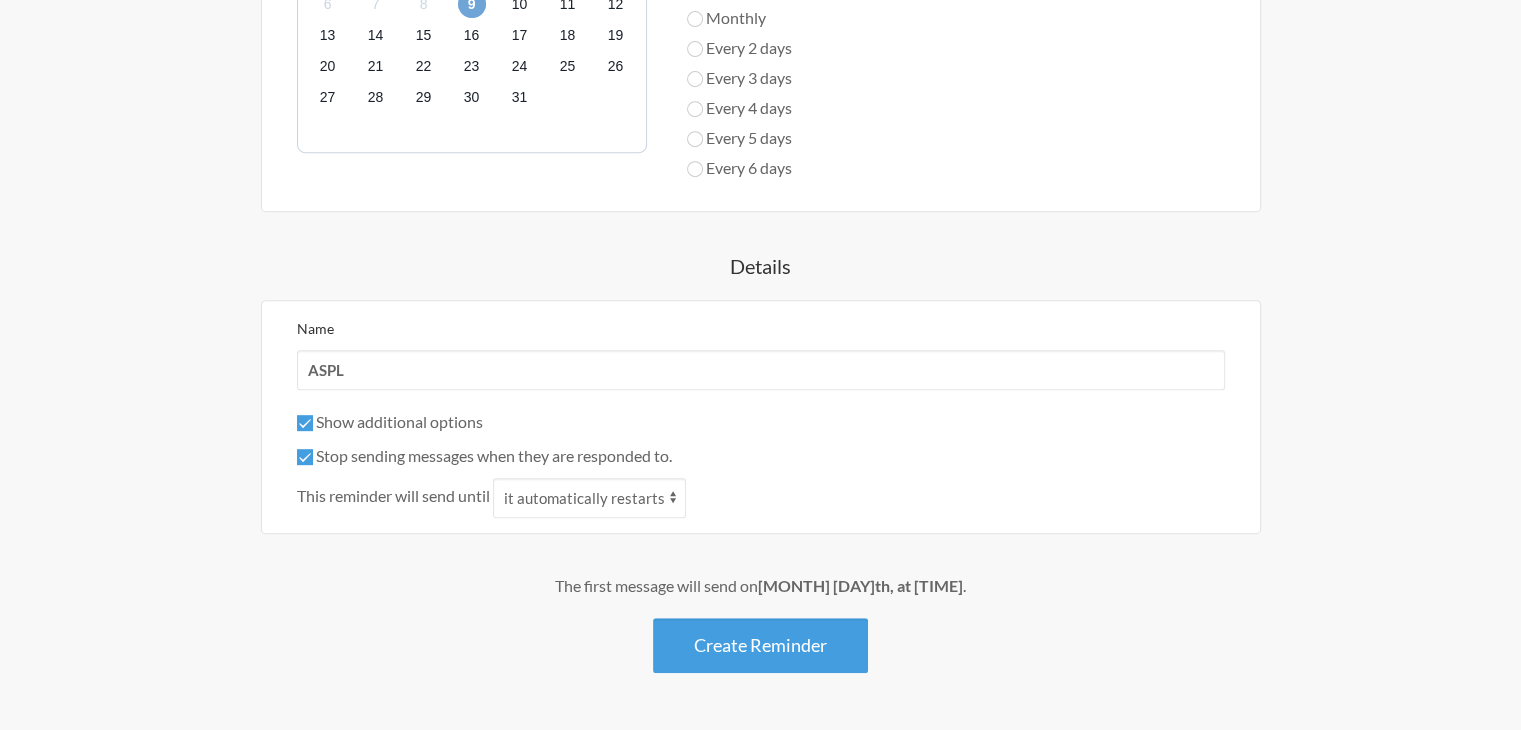 scroll, scrollTop: 936, scrollLeft: 0, axis: vertical 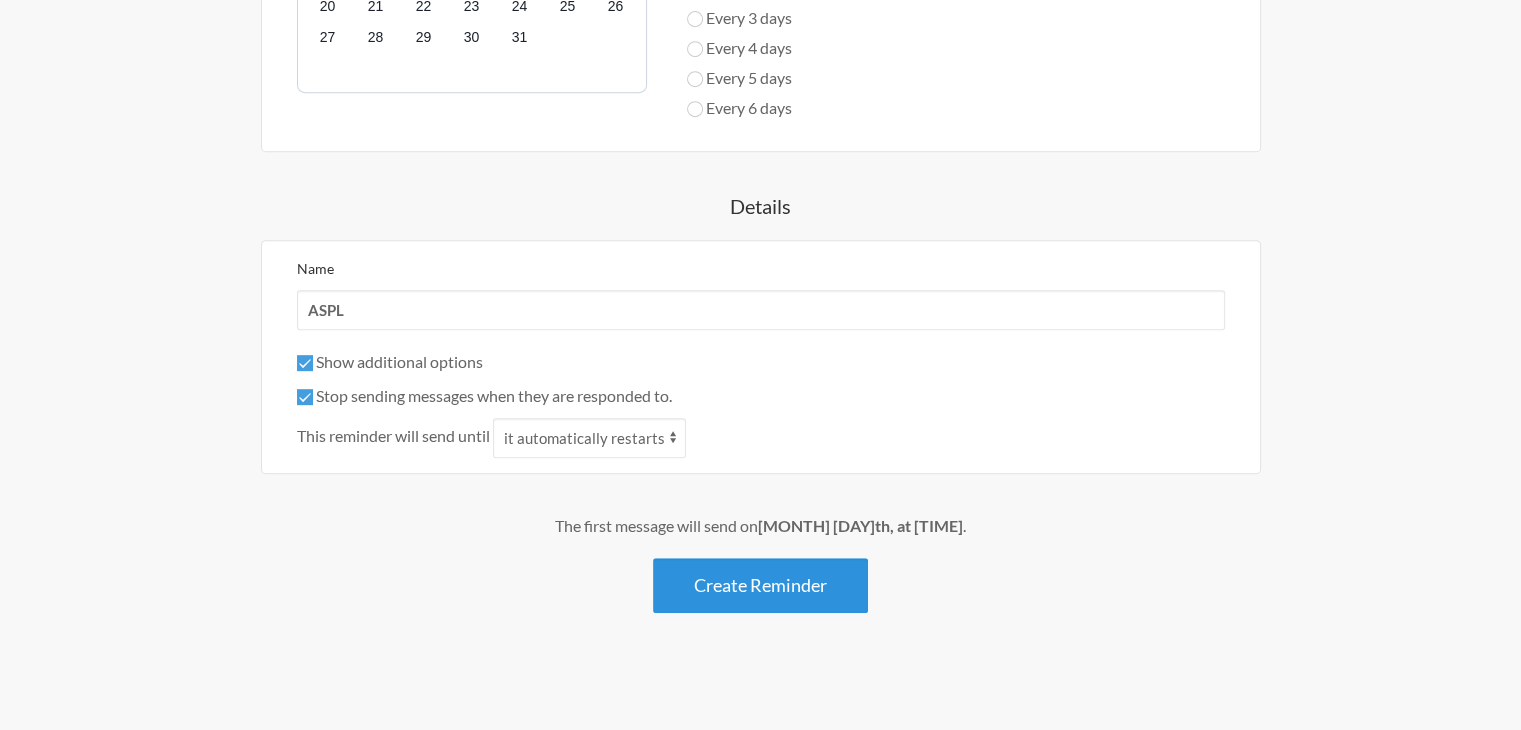 click on "Create Reminder" at bounding box center [760, 585] 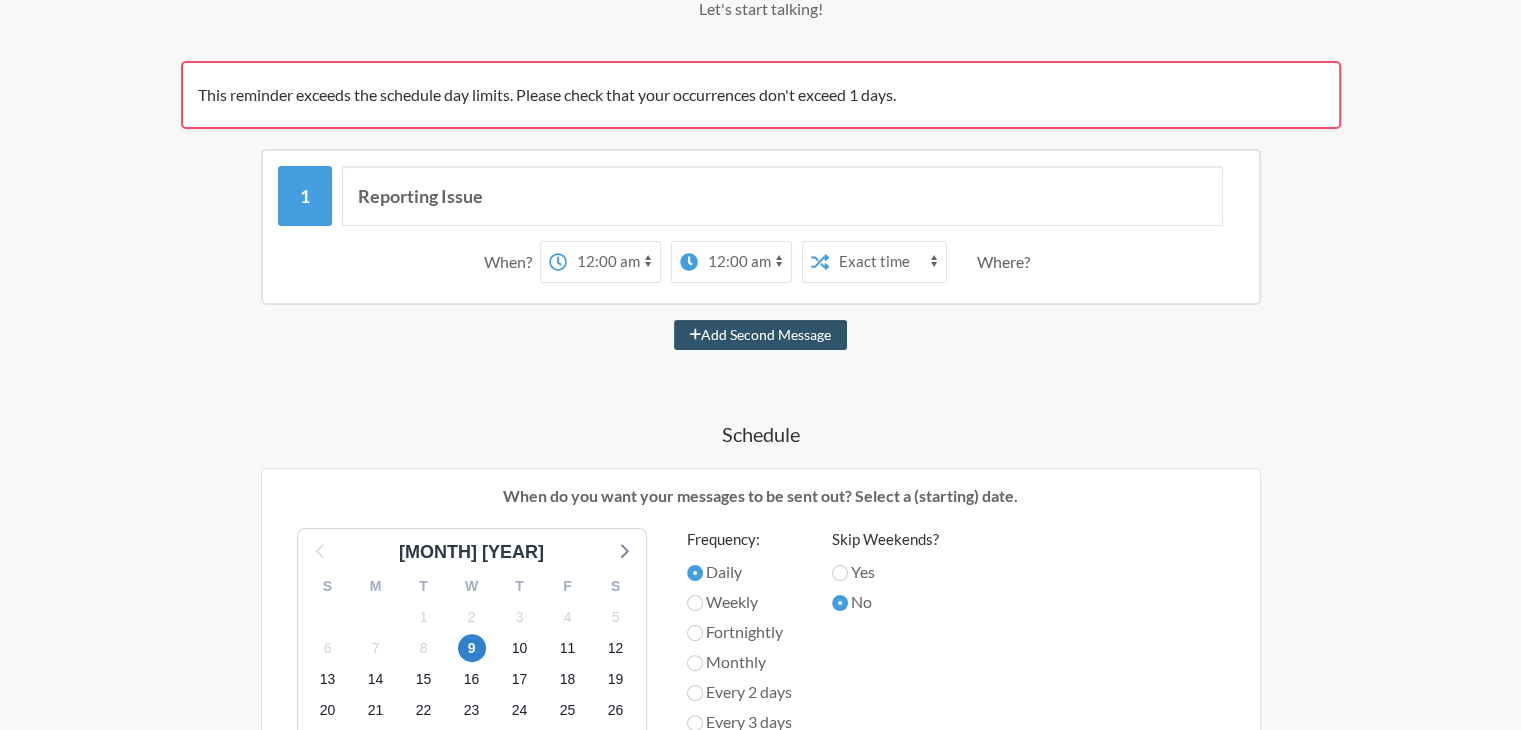 scroll, scrollTop: 448, scrollLeft: 0, axis: vertical 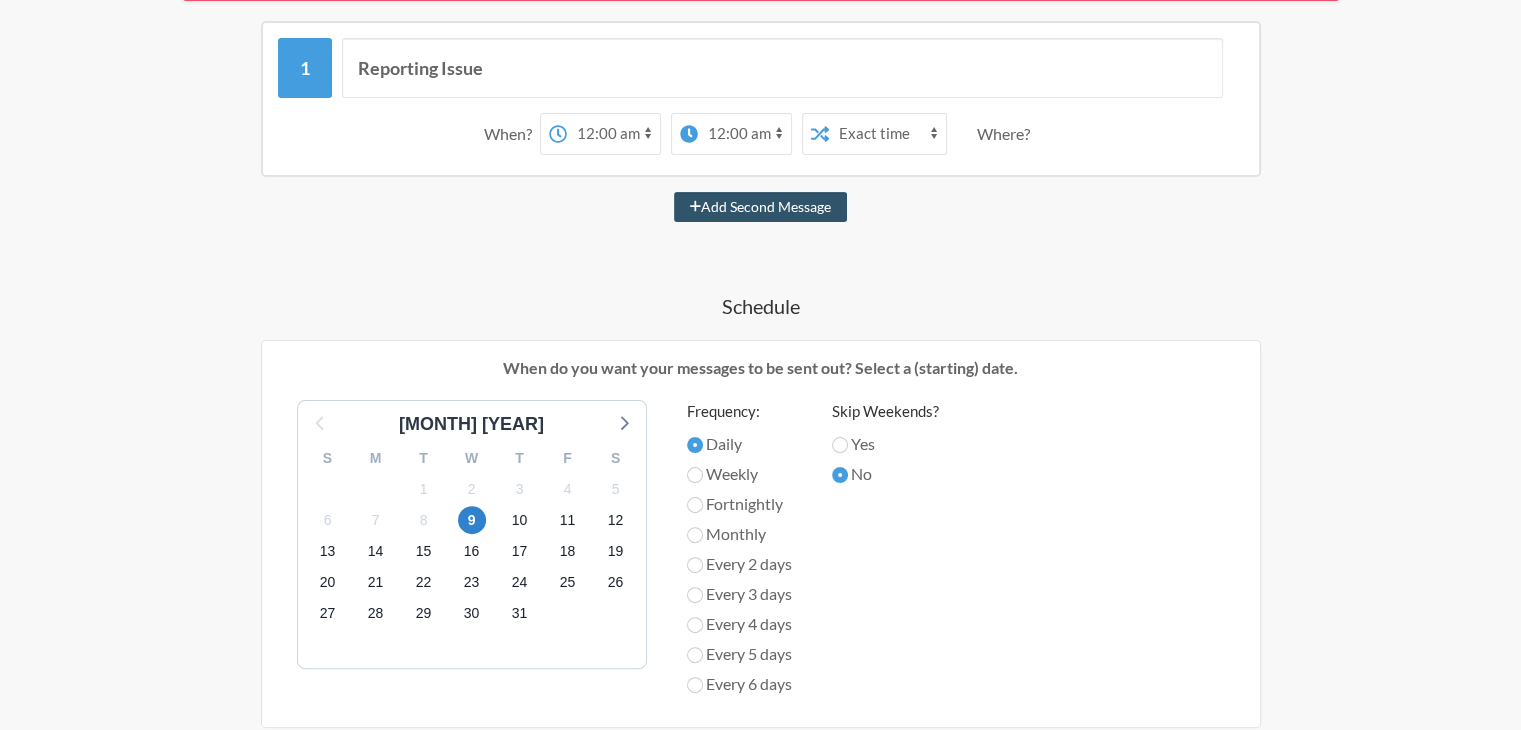 click on "Every 2 days" at bounding box center (739, 444) 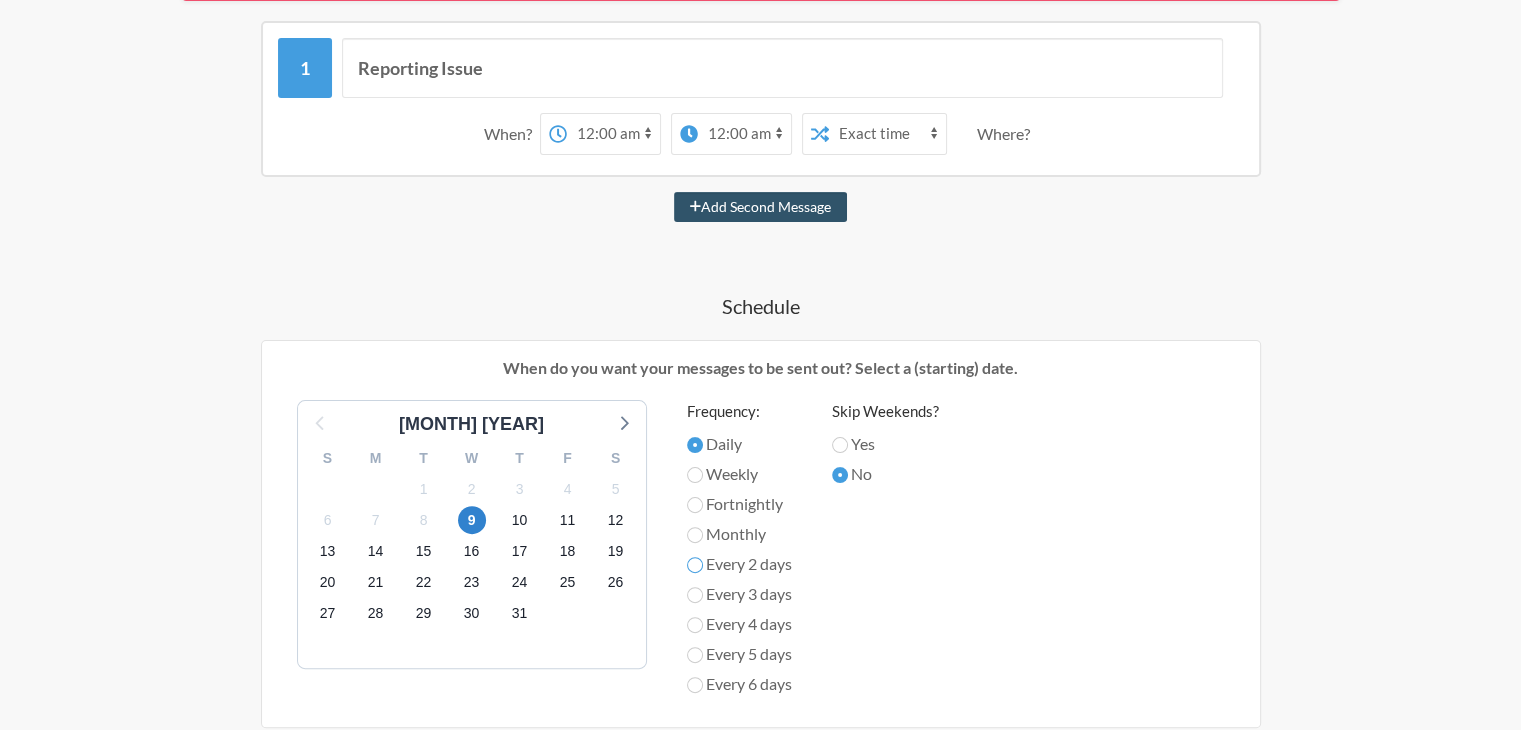 click on "Every 2 days" at bounding box center (695, 445) 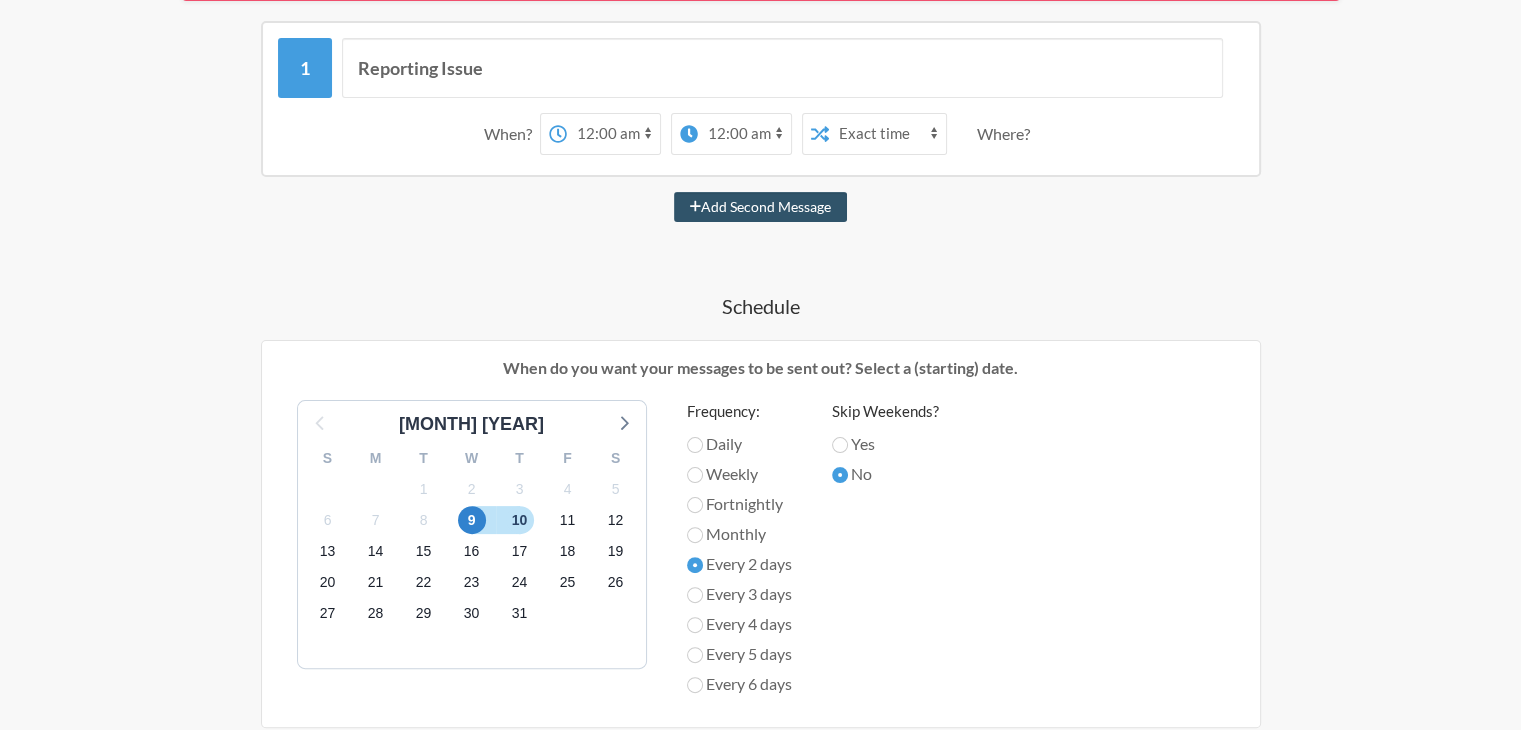 click on "Fortnightly" at bounding box center [739, 444] 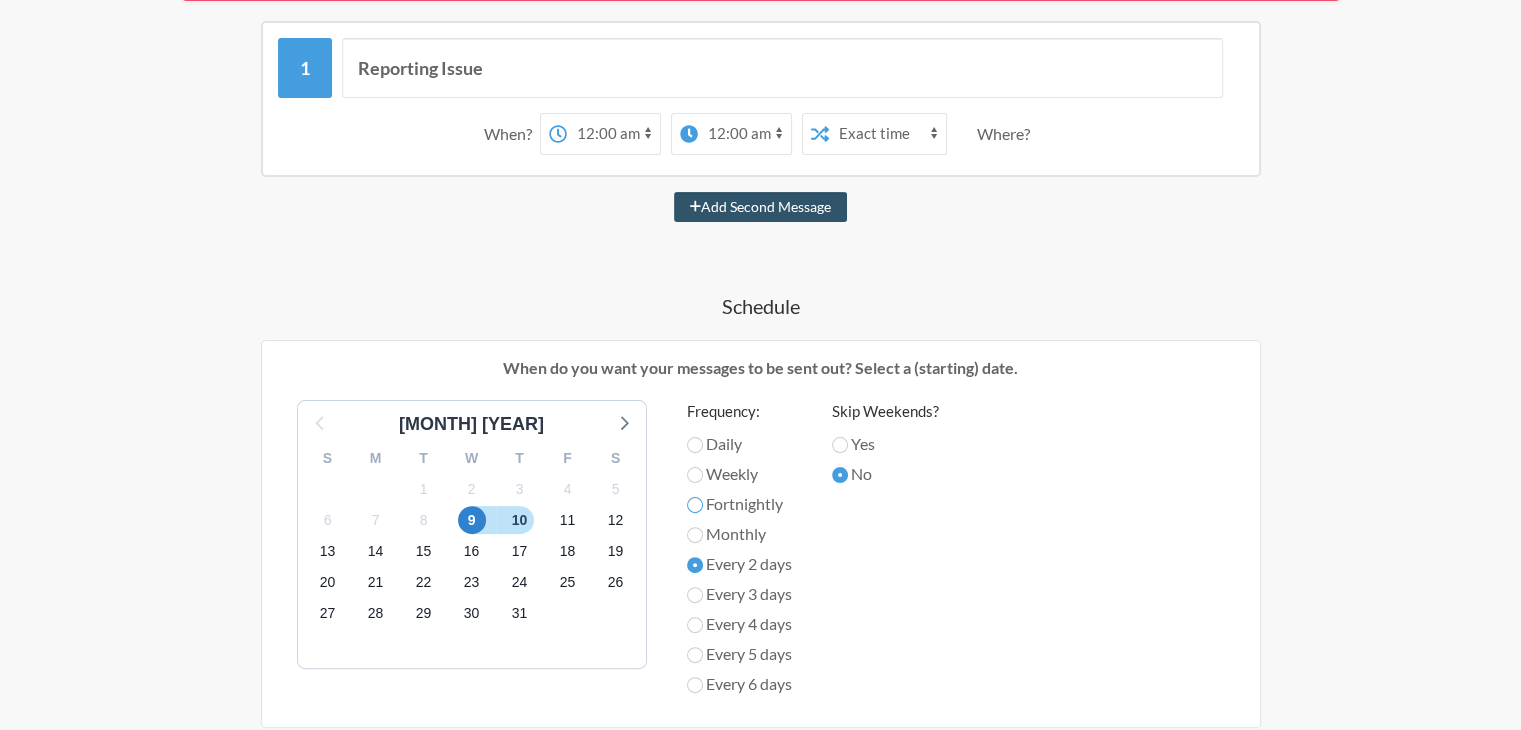 click on "Fortnightly" at bounding box center [695, 445] 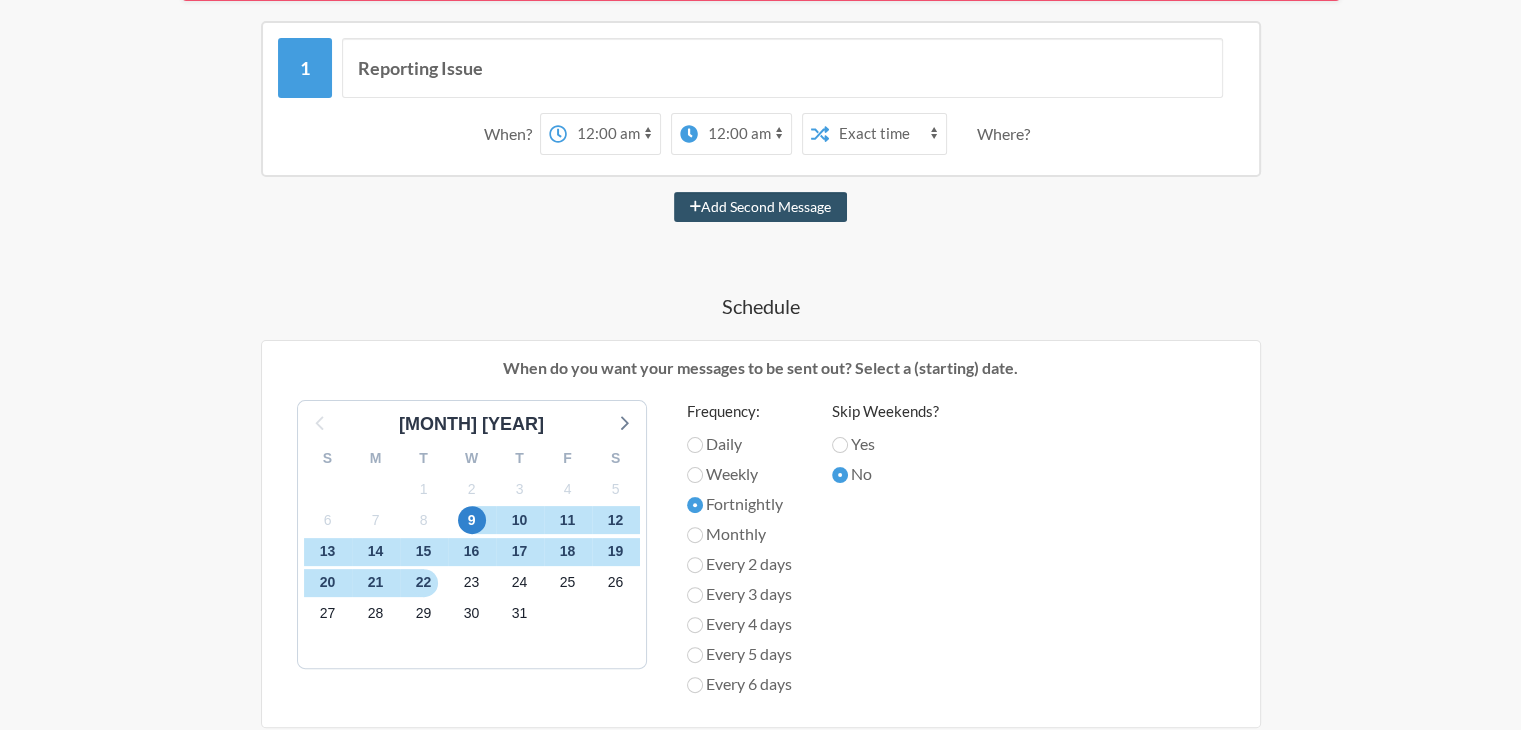 click on "Monthly" at bounding box center [739, 444] 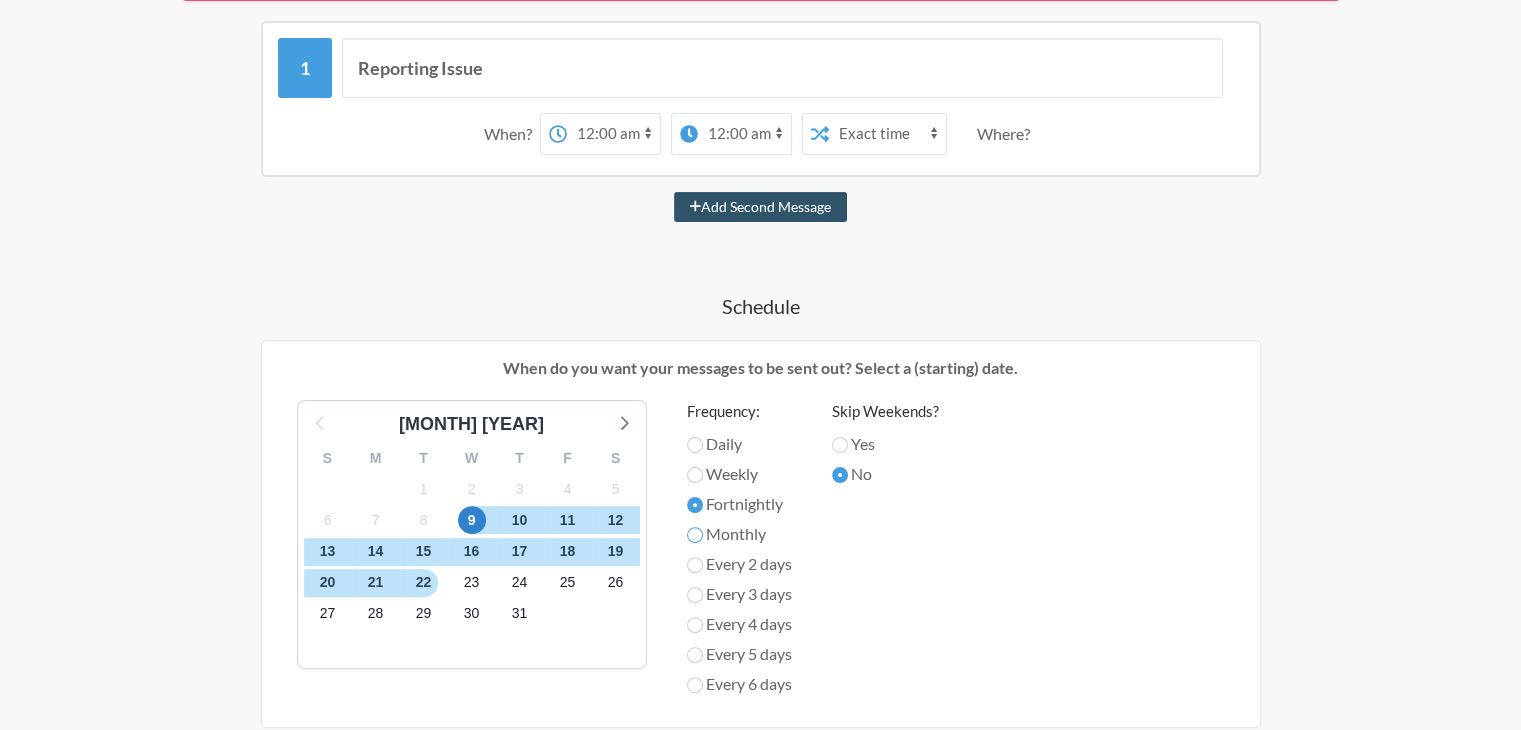 click on "Monthly" at bounding box center (695, 445) 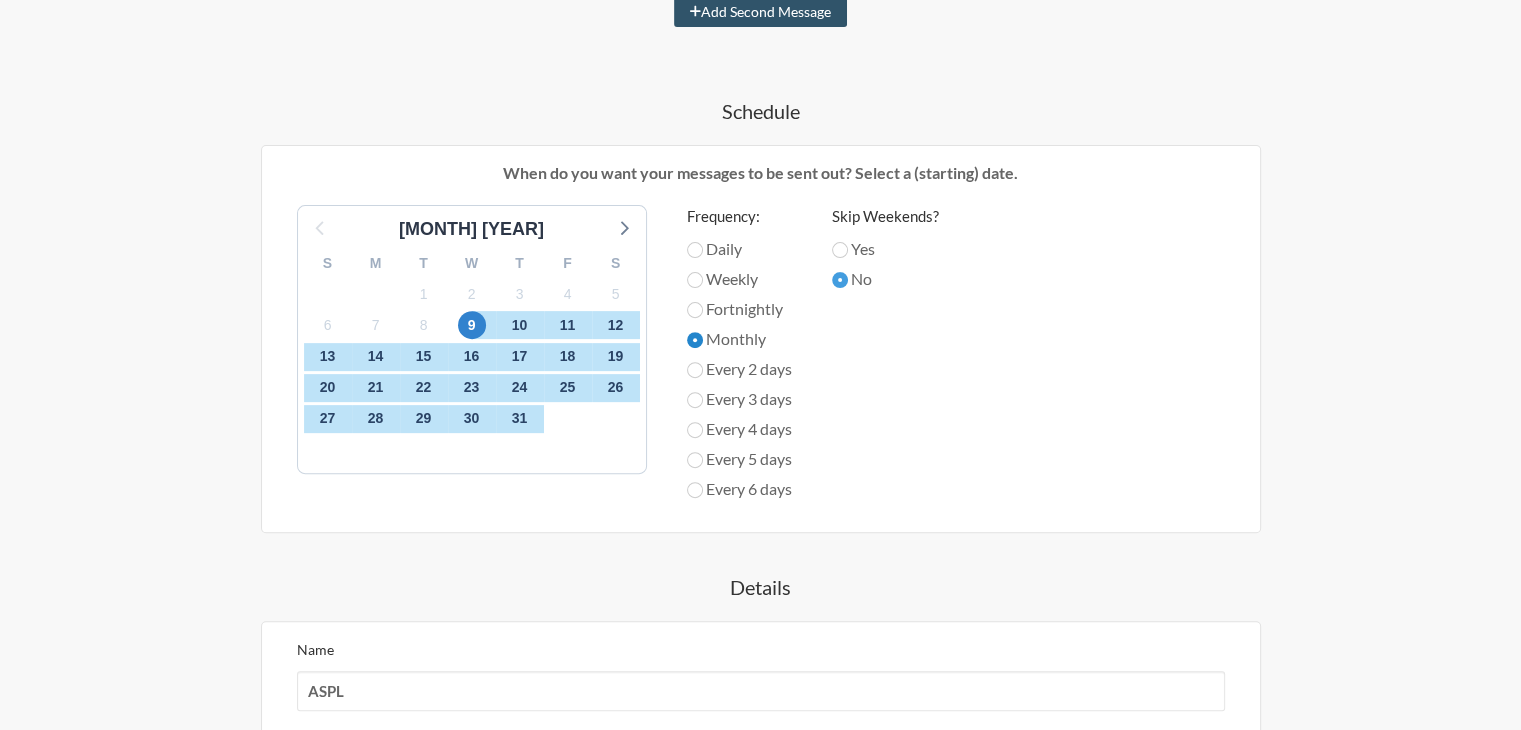 scroll, scrollTop: 644, scrollLeft: 0, axis: vertical 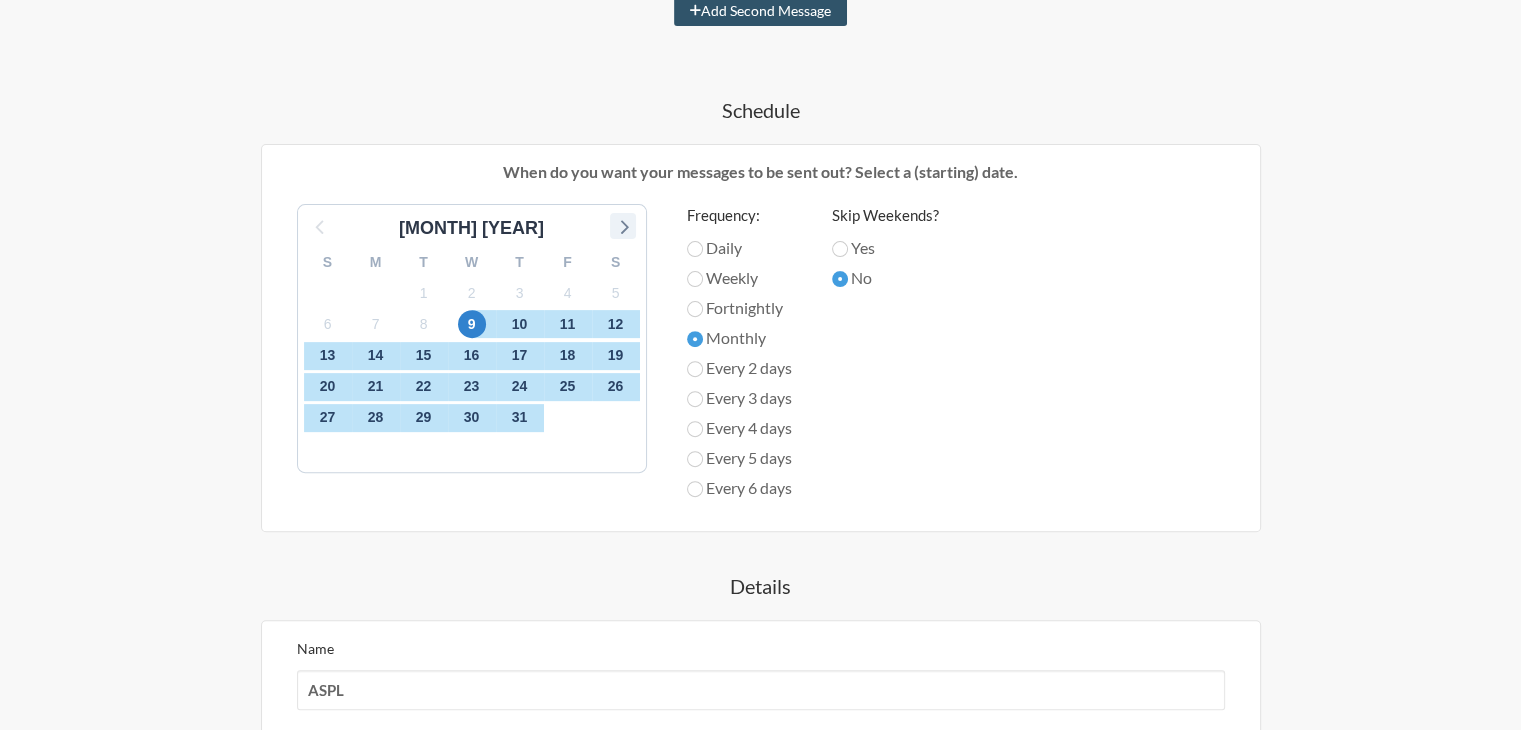 click at bounding box center (321, 226) 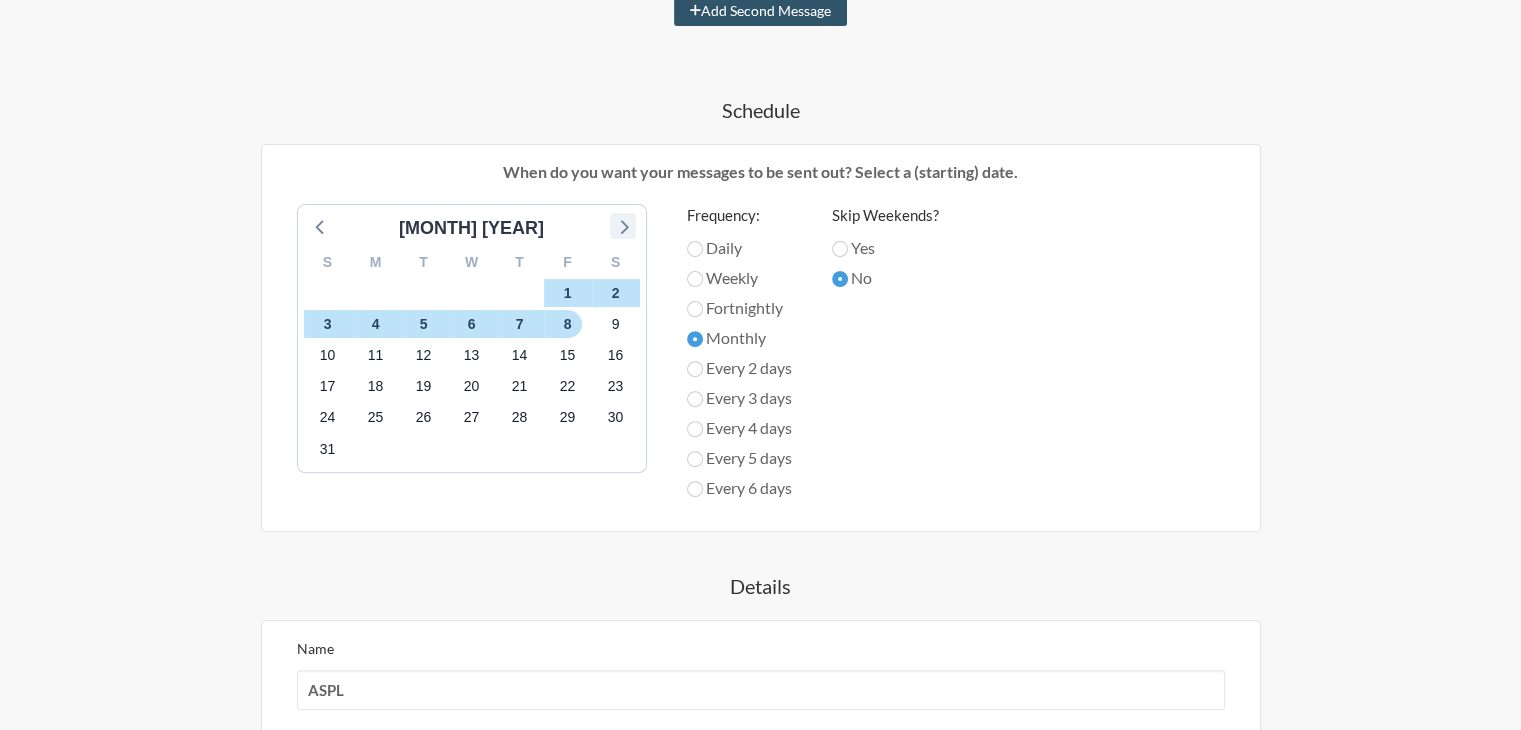 click at bounding box center [321, 226] 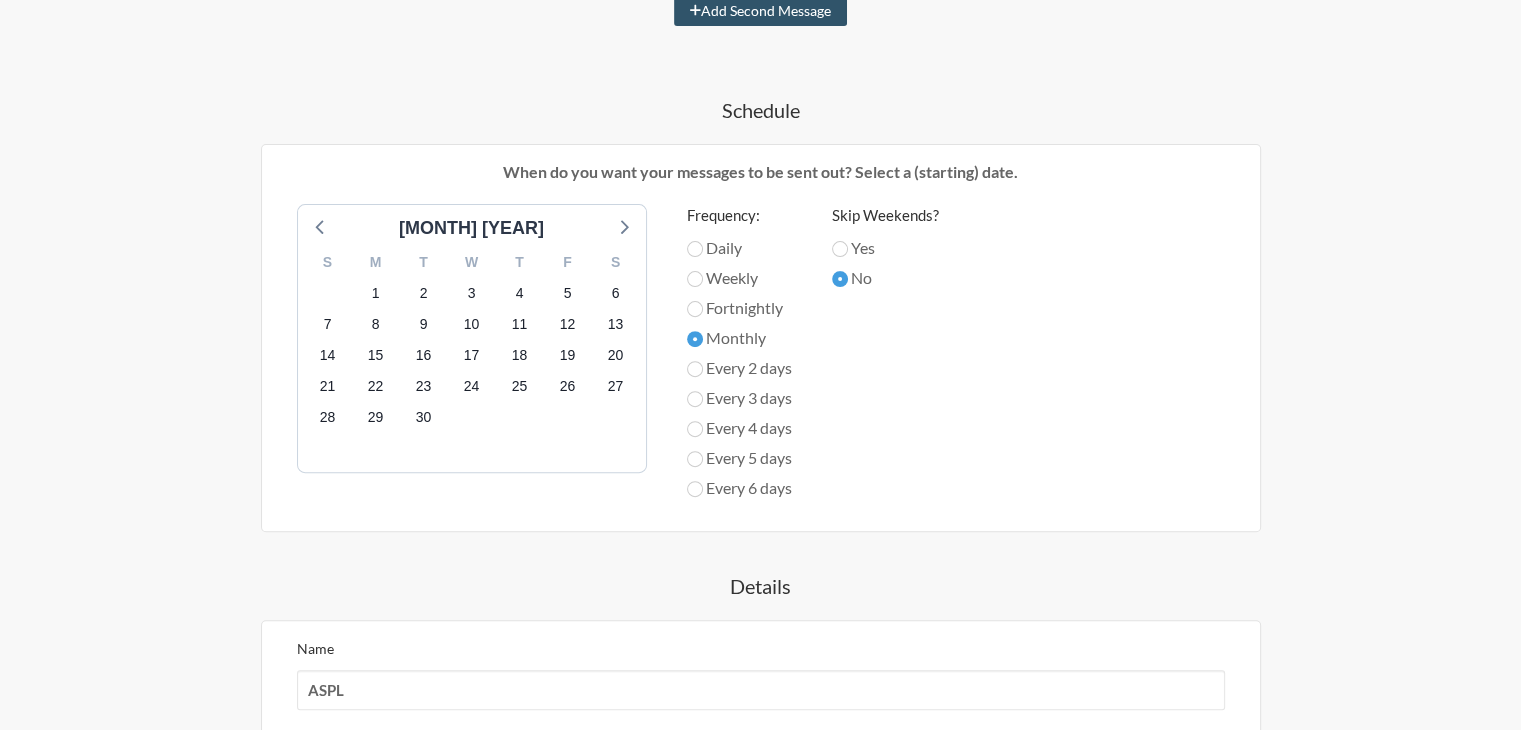 click on "[MONTH] [YEAR]" at bounding box center [472, 228] 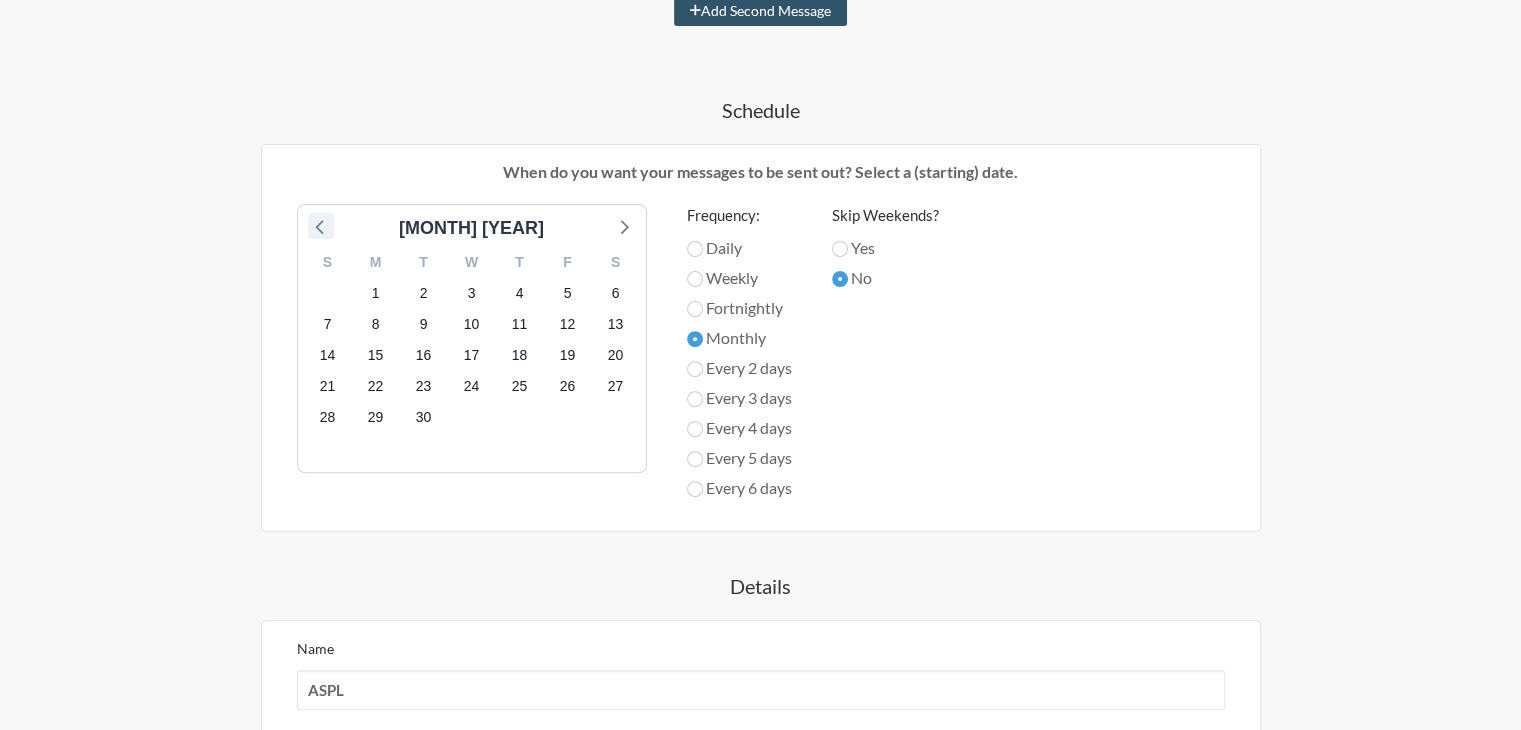 click at bounding box center [321, 226] 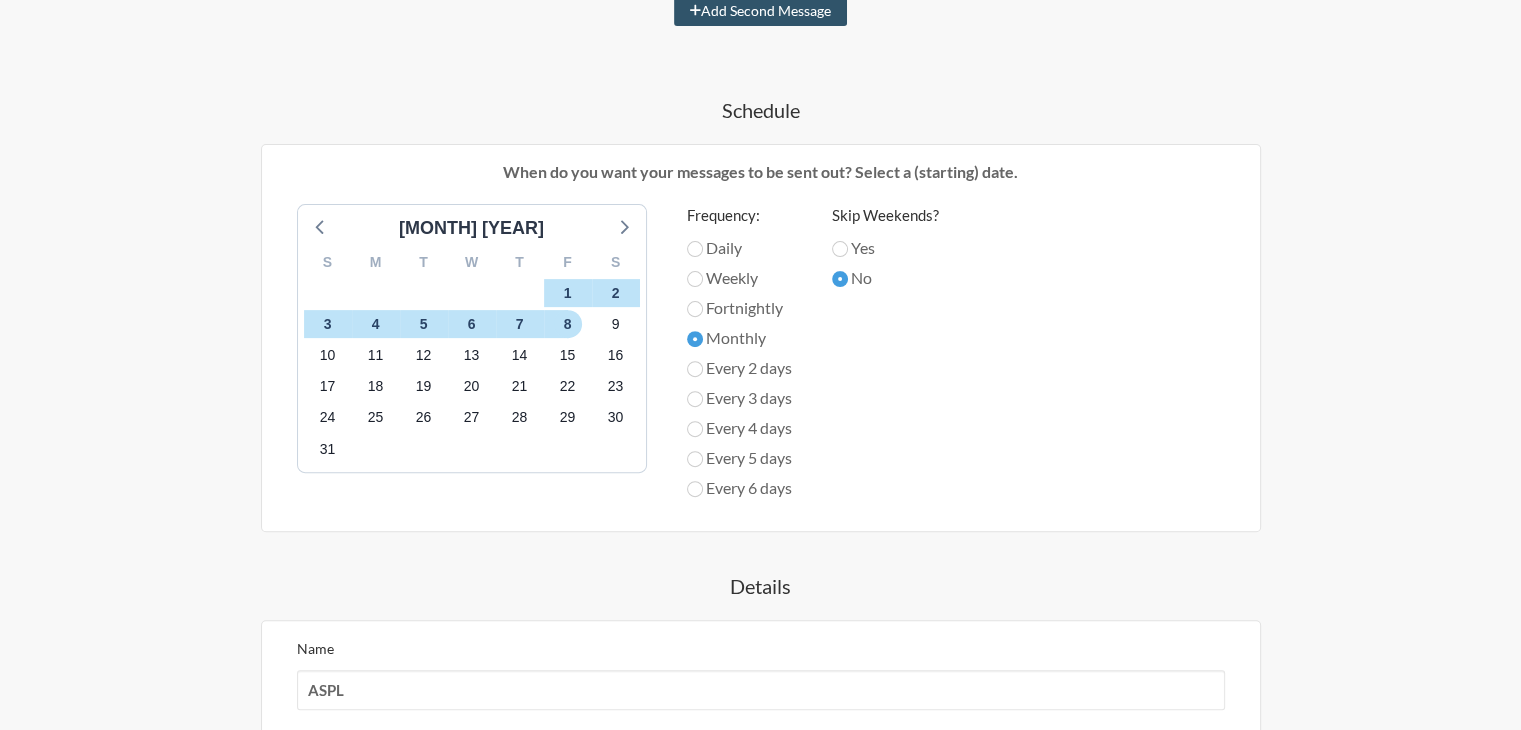 click on "Every 3 days" at bounding box center (739, 248) 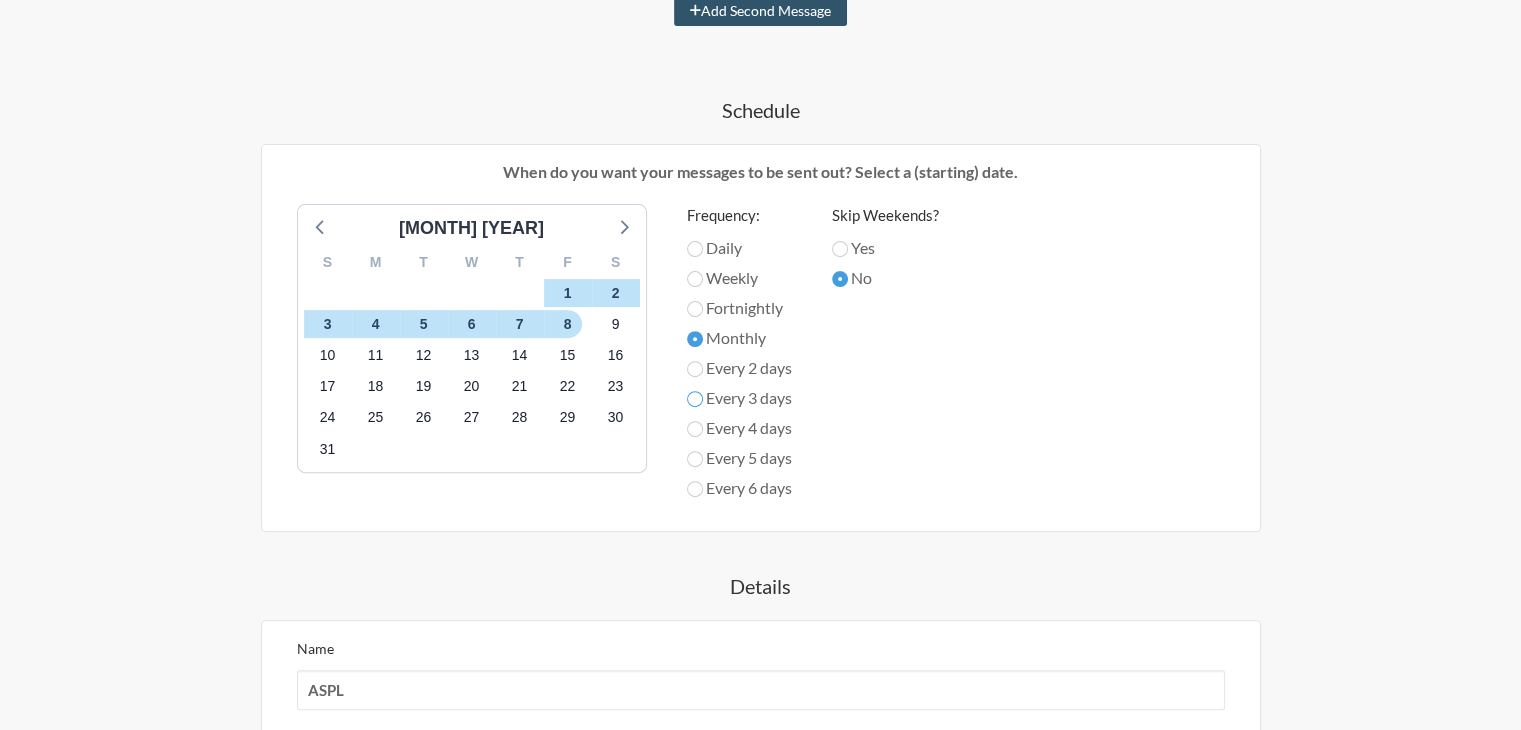 click on "Every 3 days" at bounding box center (695, 249) 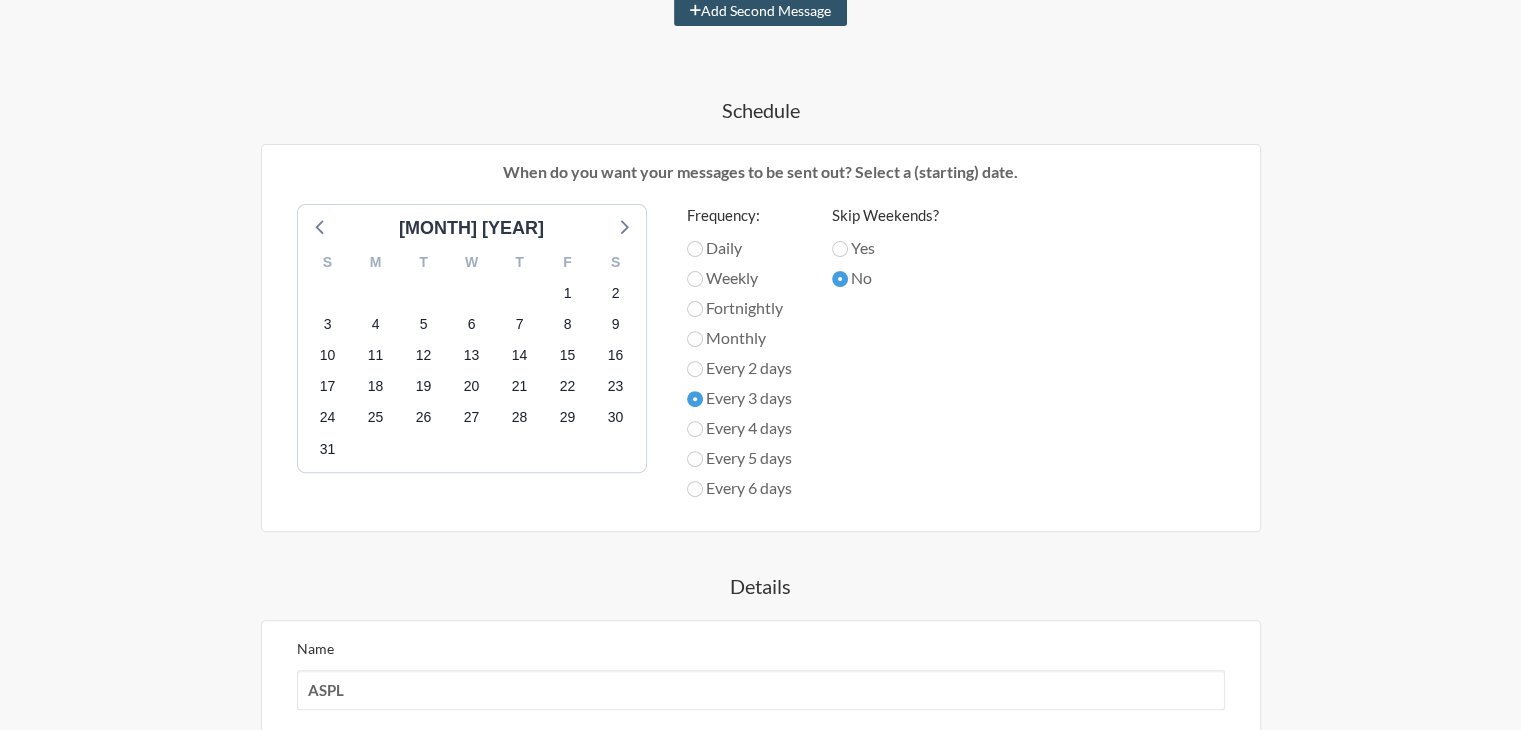 click on "Monthly" at bounding box center [739, 248] 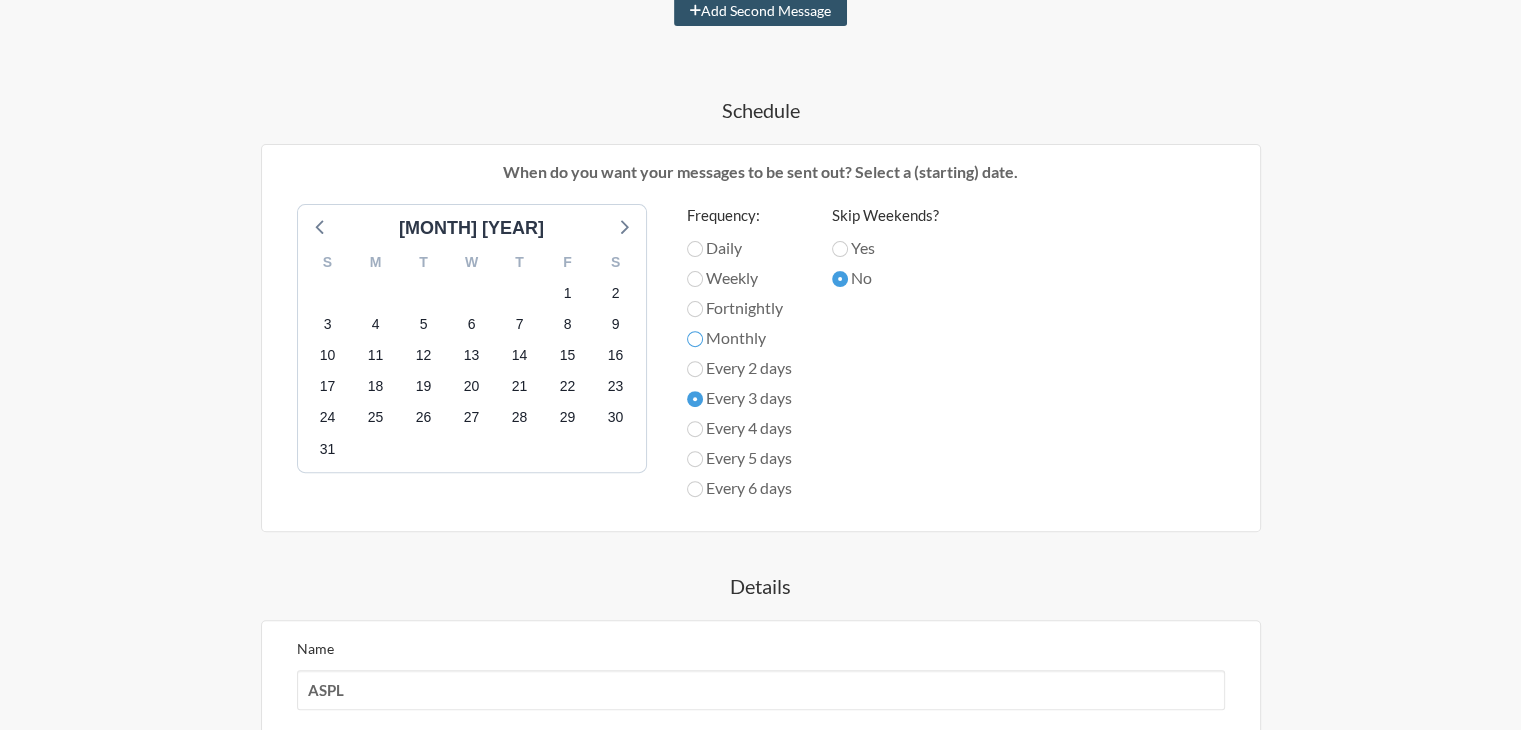 click on "Monthly" at bounding box center [695, 249] 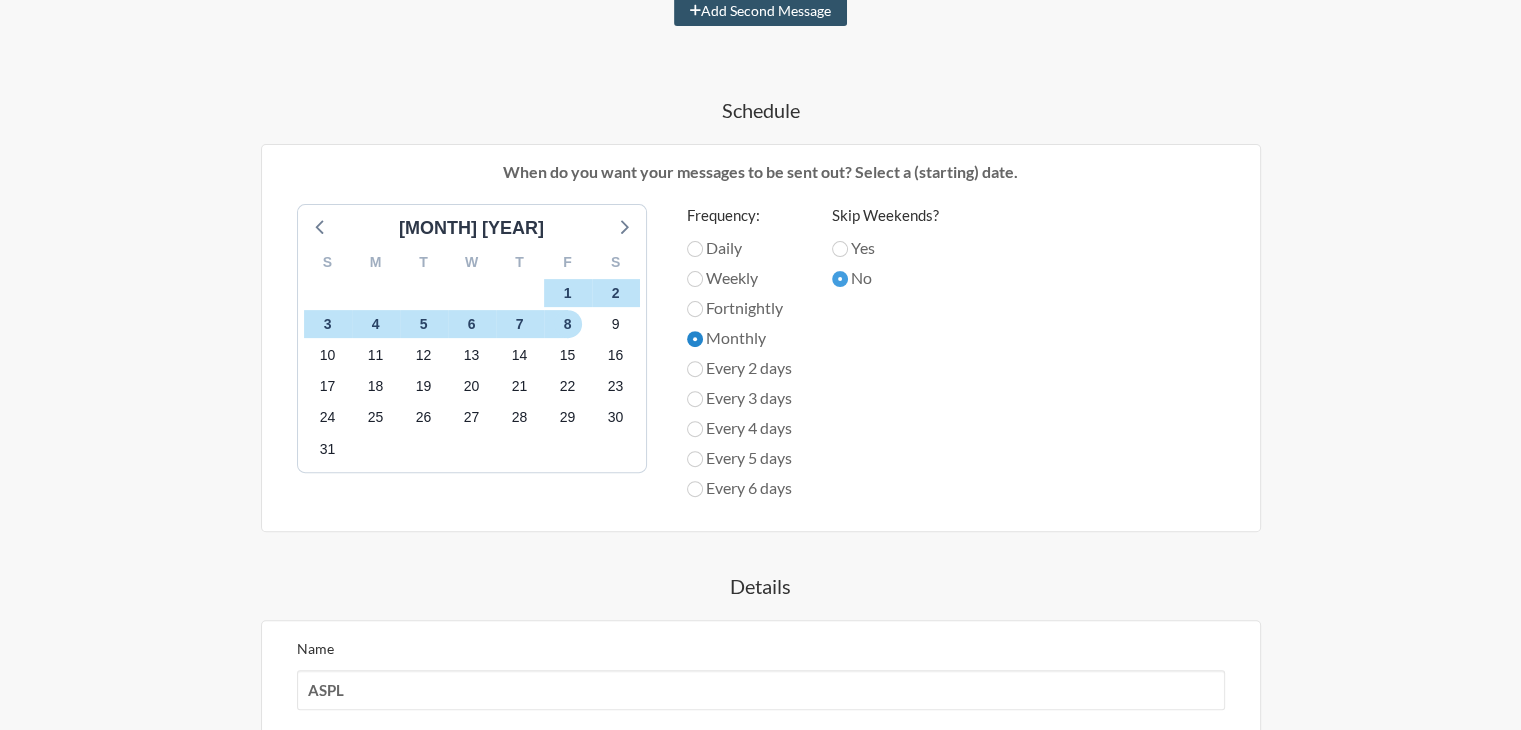 scroll, scrollTop: 1024, scrollLeft: 0, axis: vertical 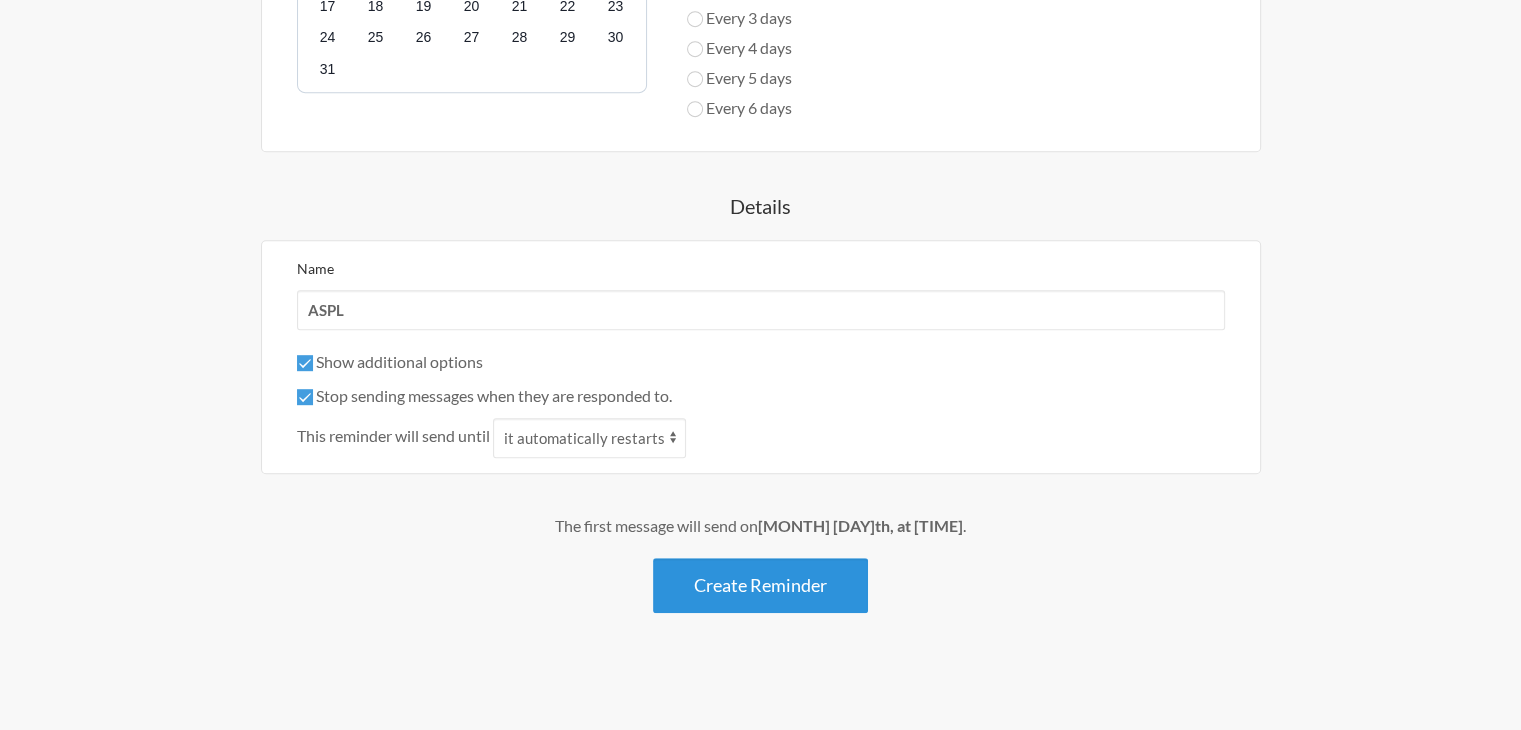 click on "Create Reminder" at bounding box center [760, 585] 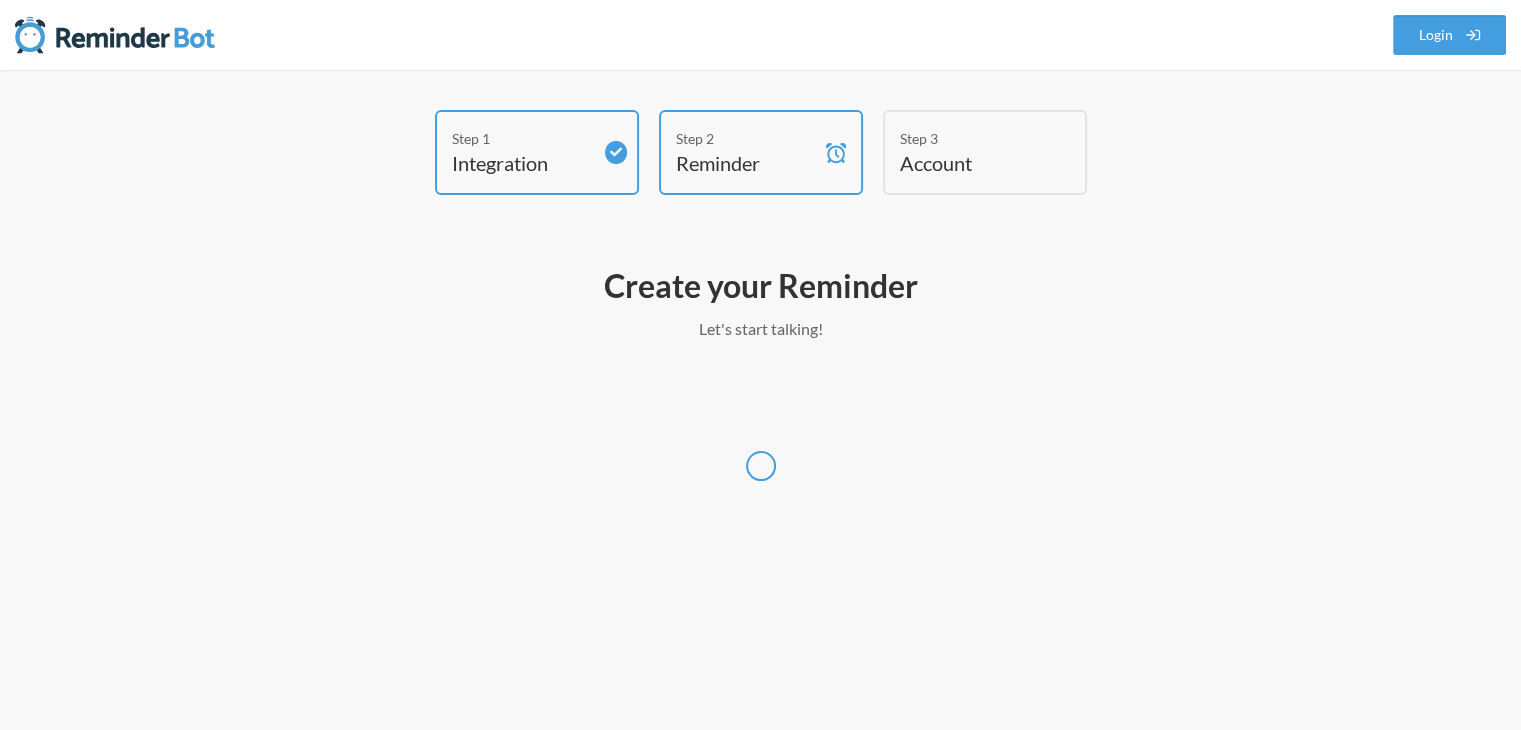 scroll, scrollTop: 0, scrollLeft: 0, axis: both 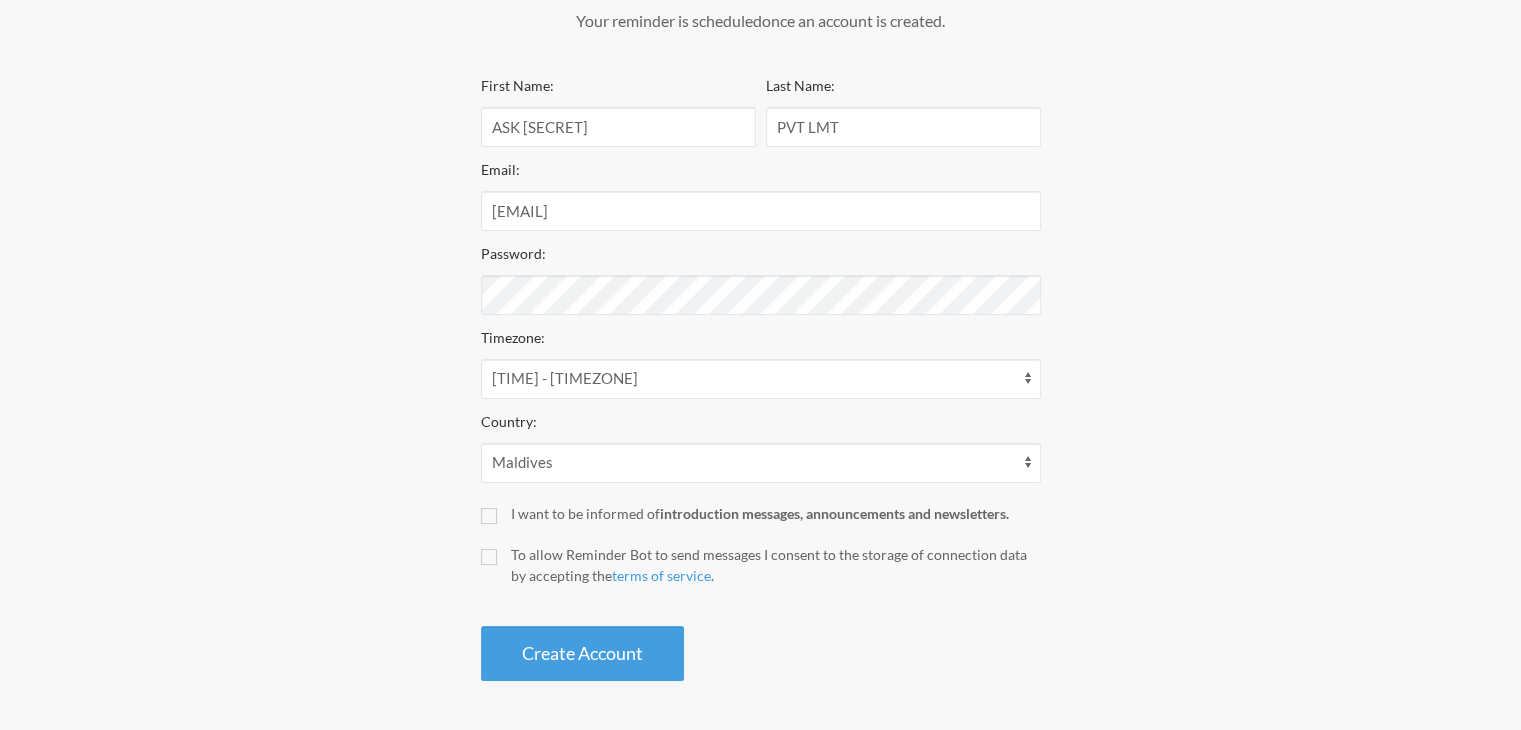 click on "I want to be informed of  introduction messages, announcements and newsletters." at bounding box center (761, 513) 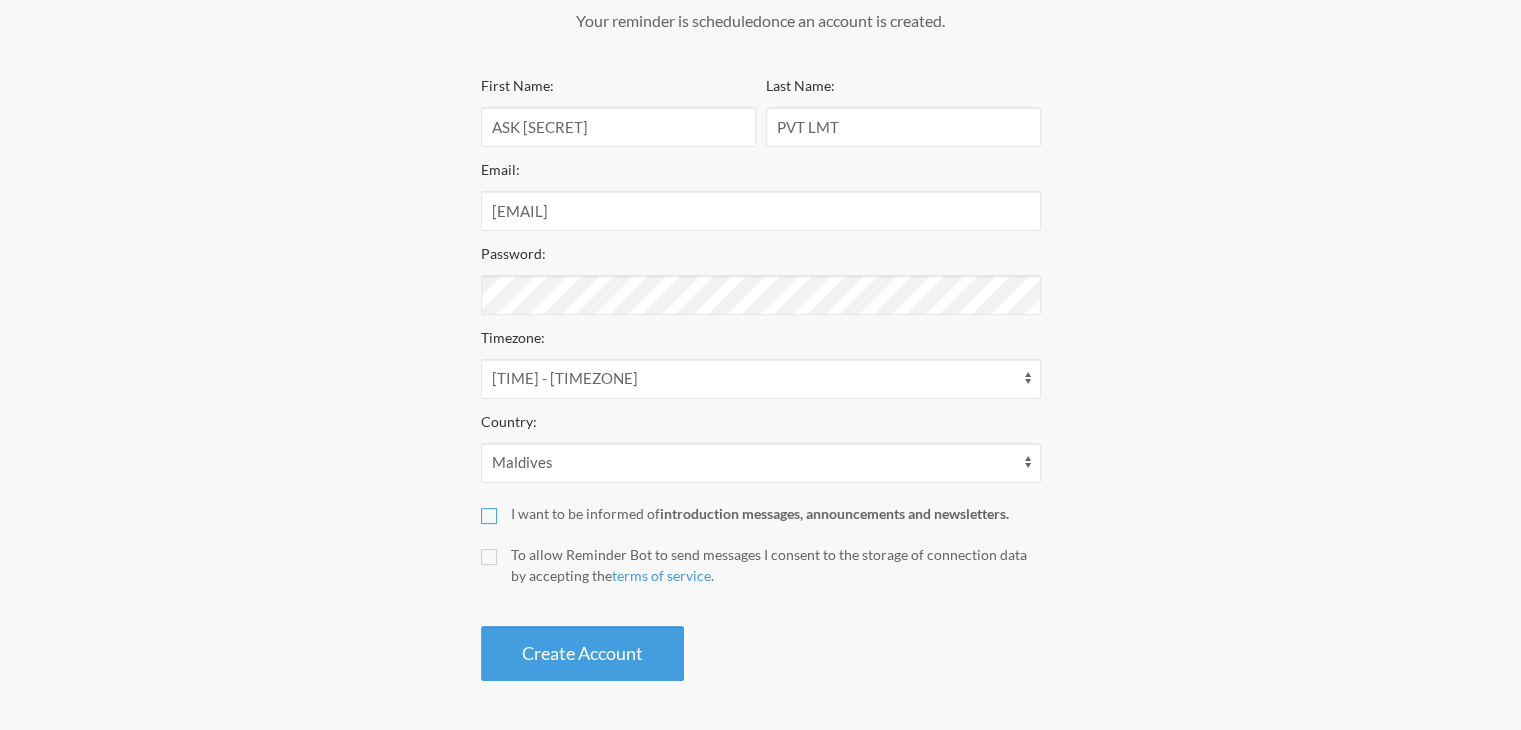 click on "I want to be informed of  introduction messages, announcements and newsletters." at bounding box center (489, 516) 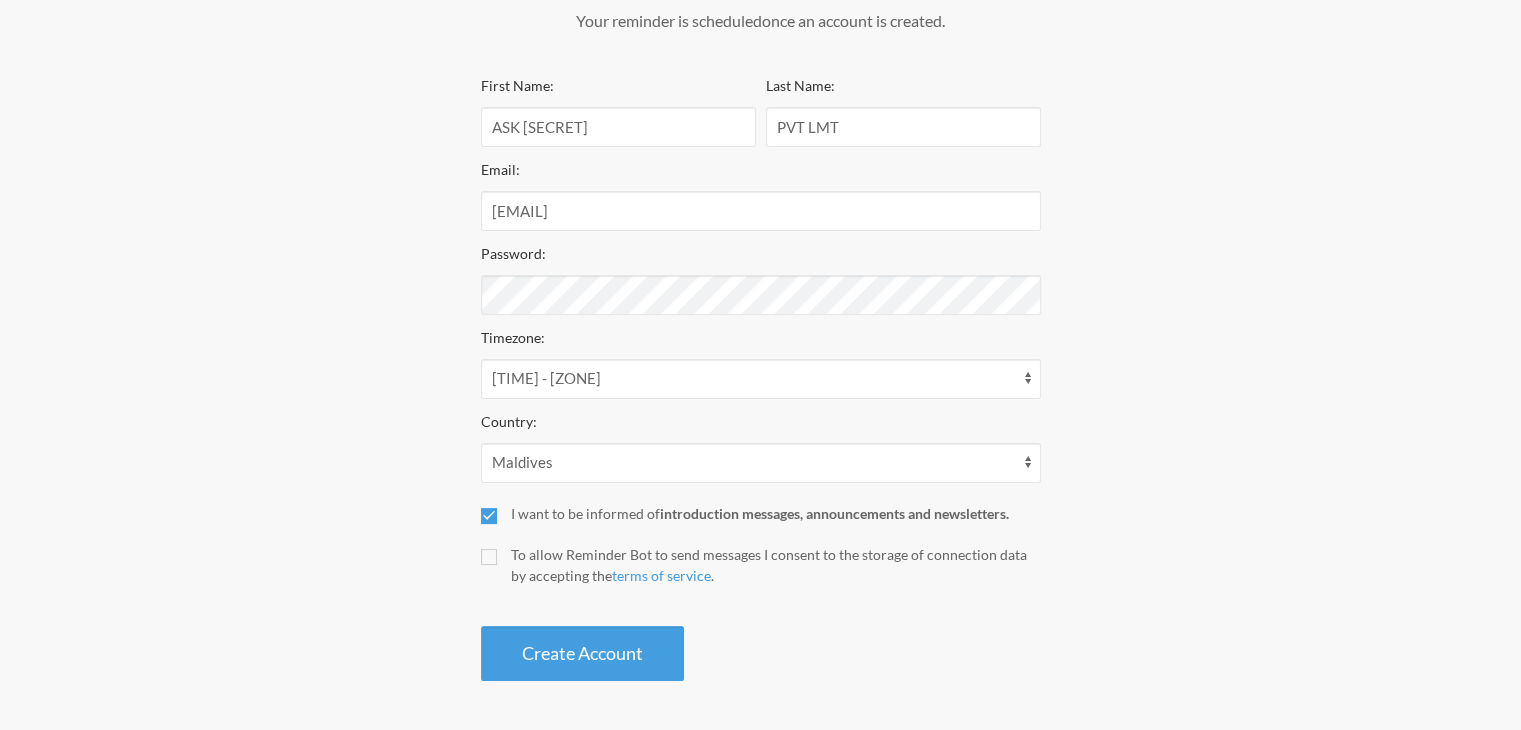 click on "To allow Reminder Bot to send messages I consent to the storage of connection data by accepting the  terms of service ." at bounding box center [761, 565] 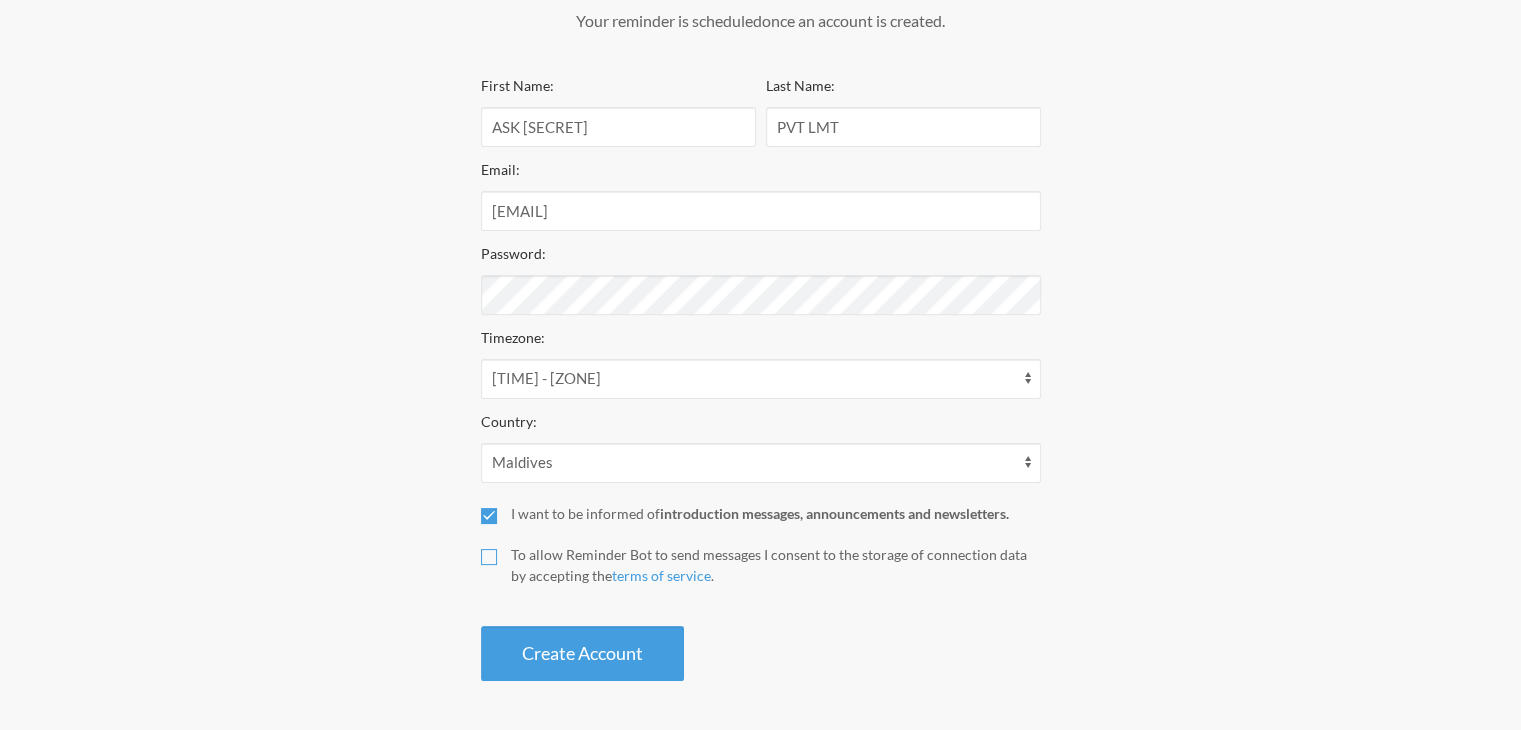 click on "To allow Reminder Bot to send messages I consent to the storage of connection data by accepting the  terms of service ." at bounding box center [489, 557] 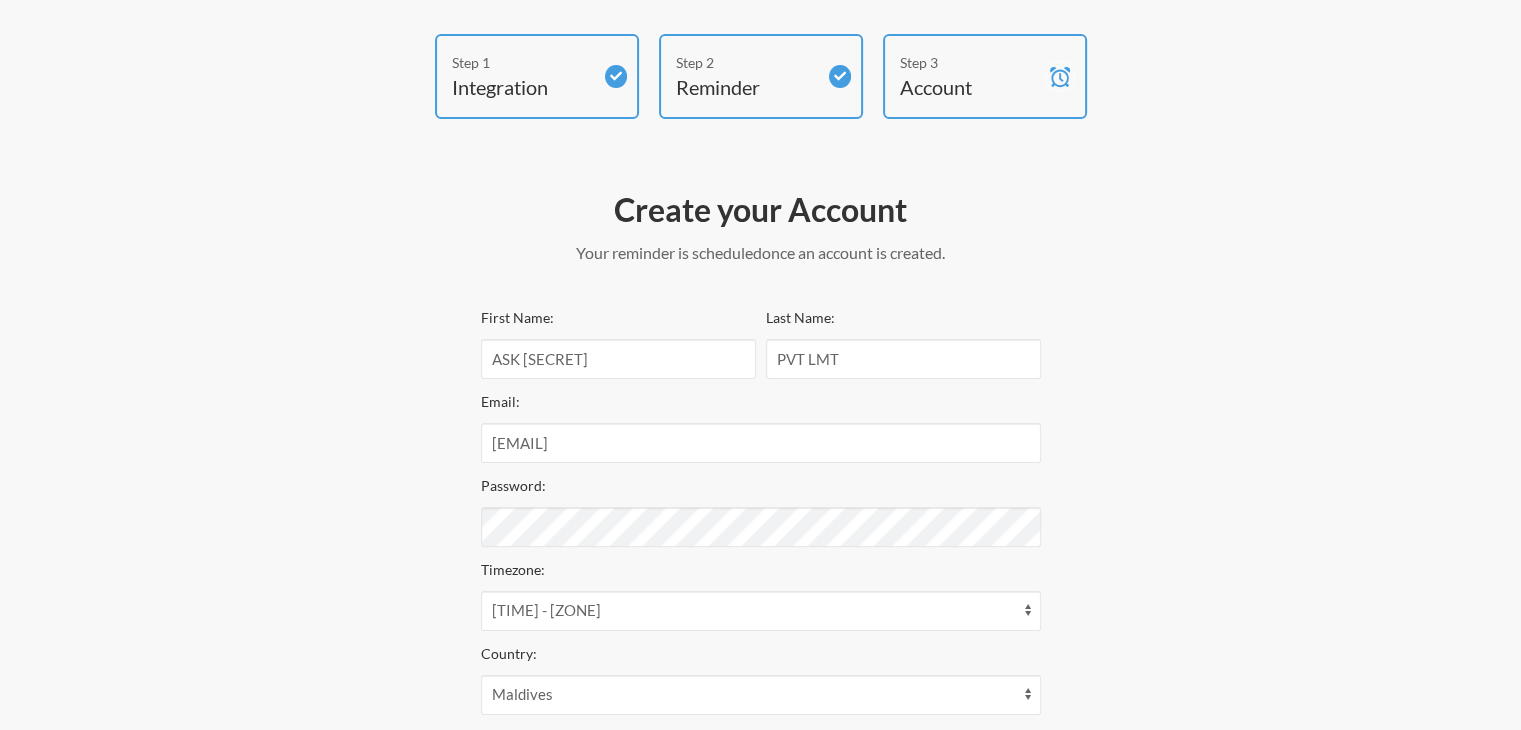 scroll, scrollTop: 64, scrollLeft: 0, axis: vertical 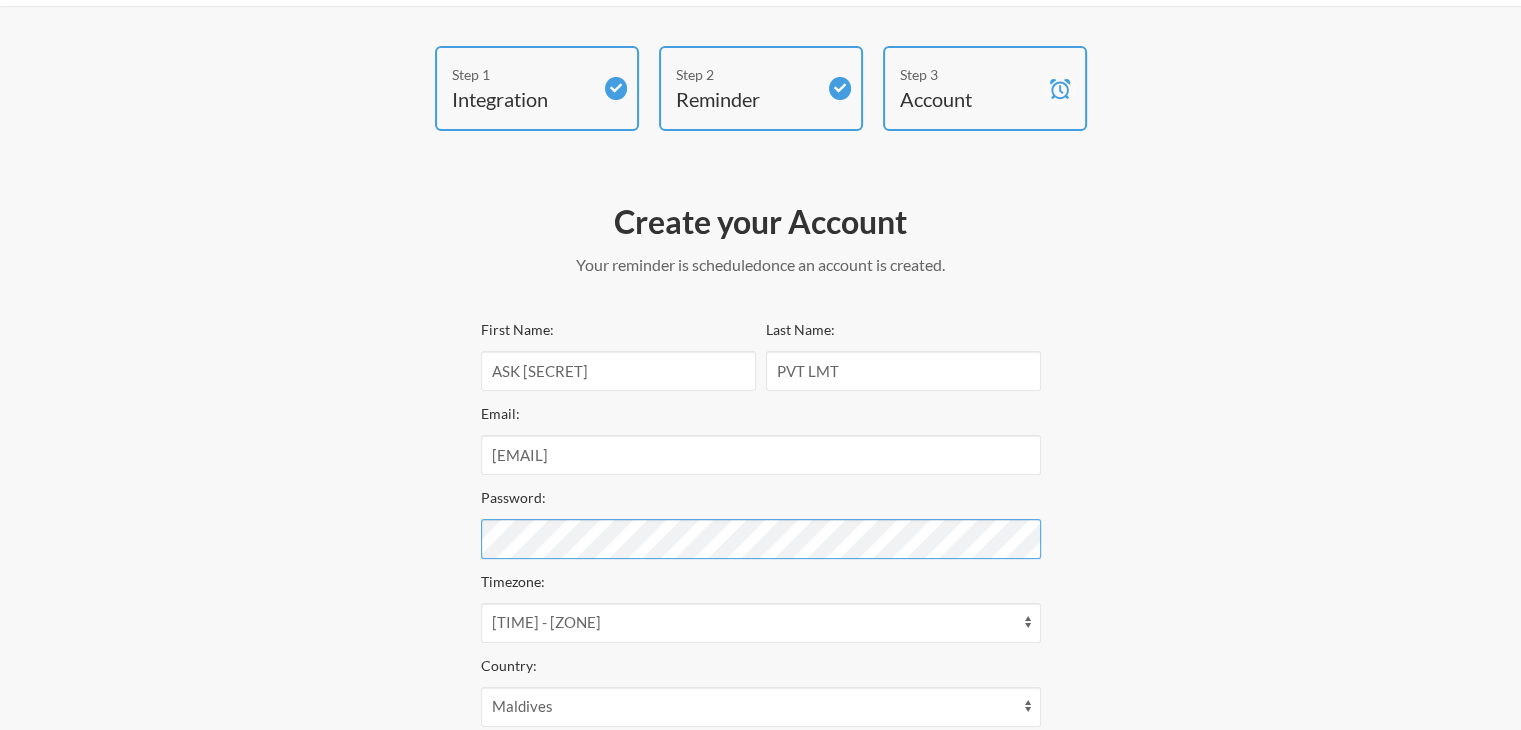 click on "Create Account" at bounding box center [582, 897] 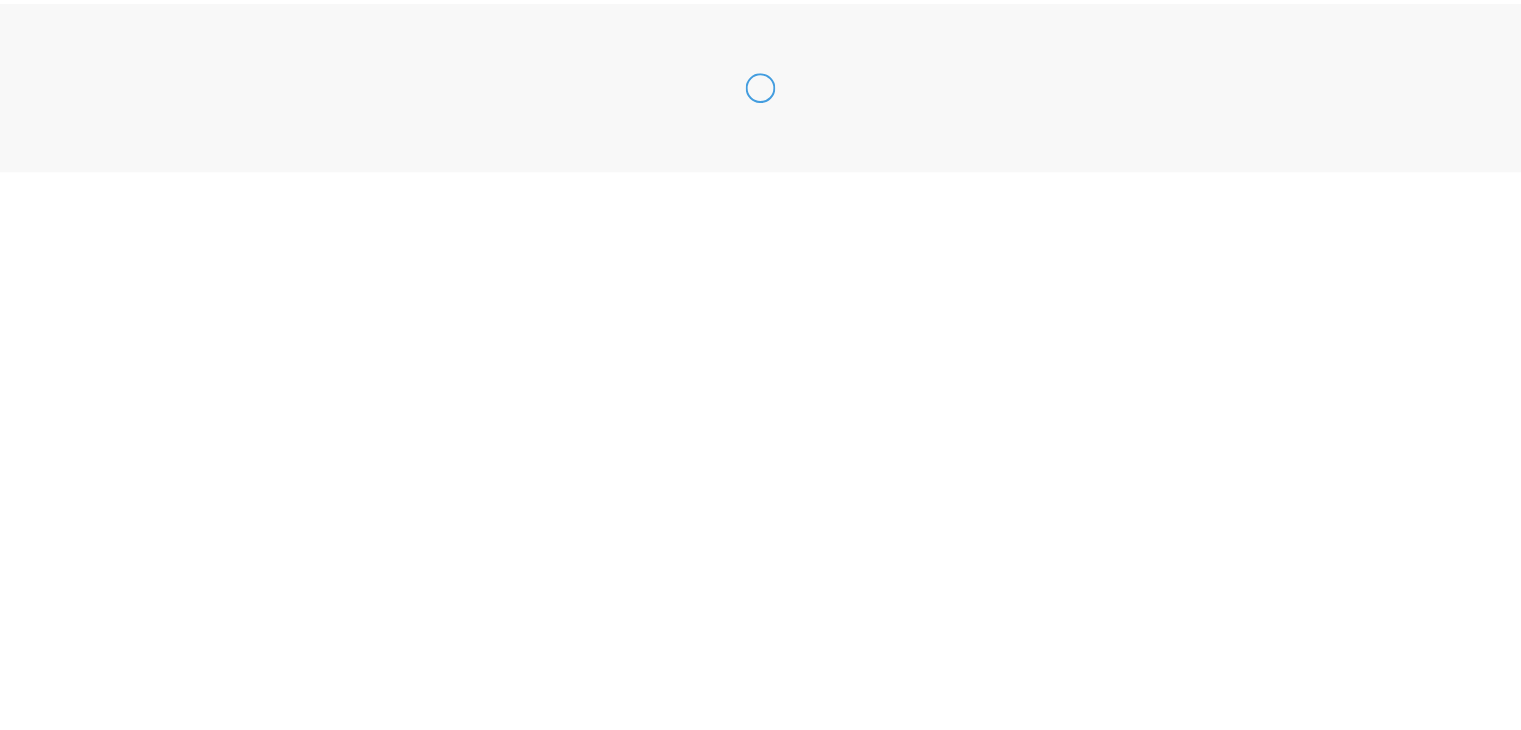 scroll, scrollTop: 0, scrollLeft: 0, axis: both 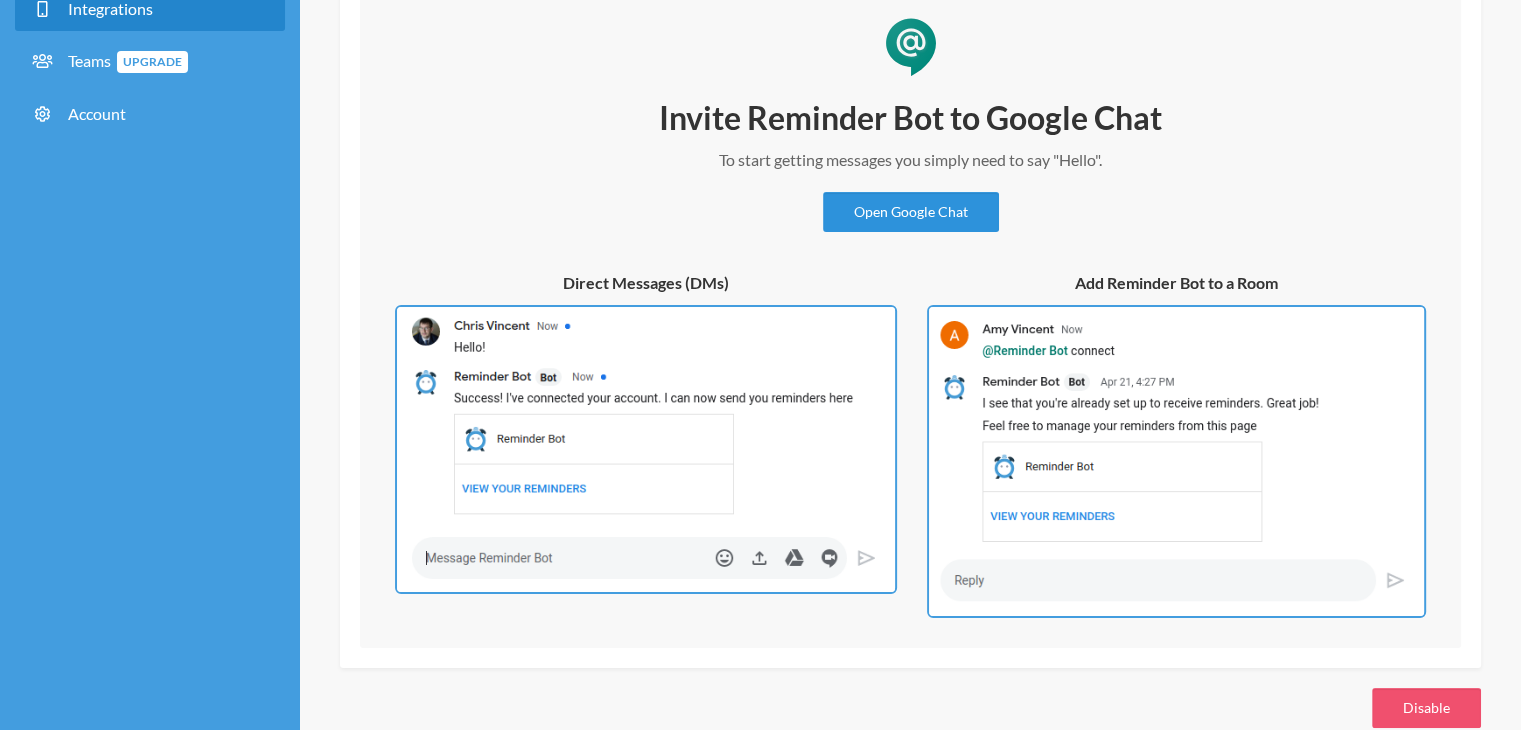 click on "Open Google Chat" at bounding box center (911, 212) 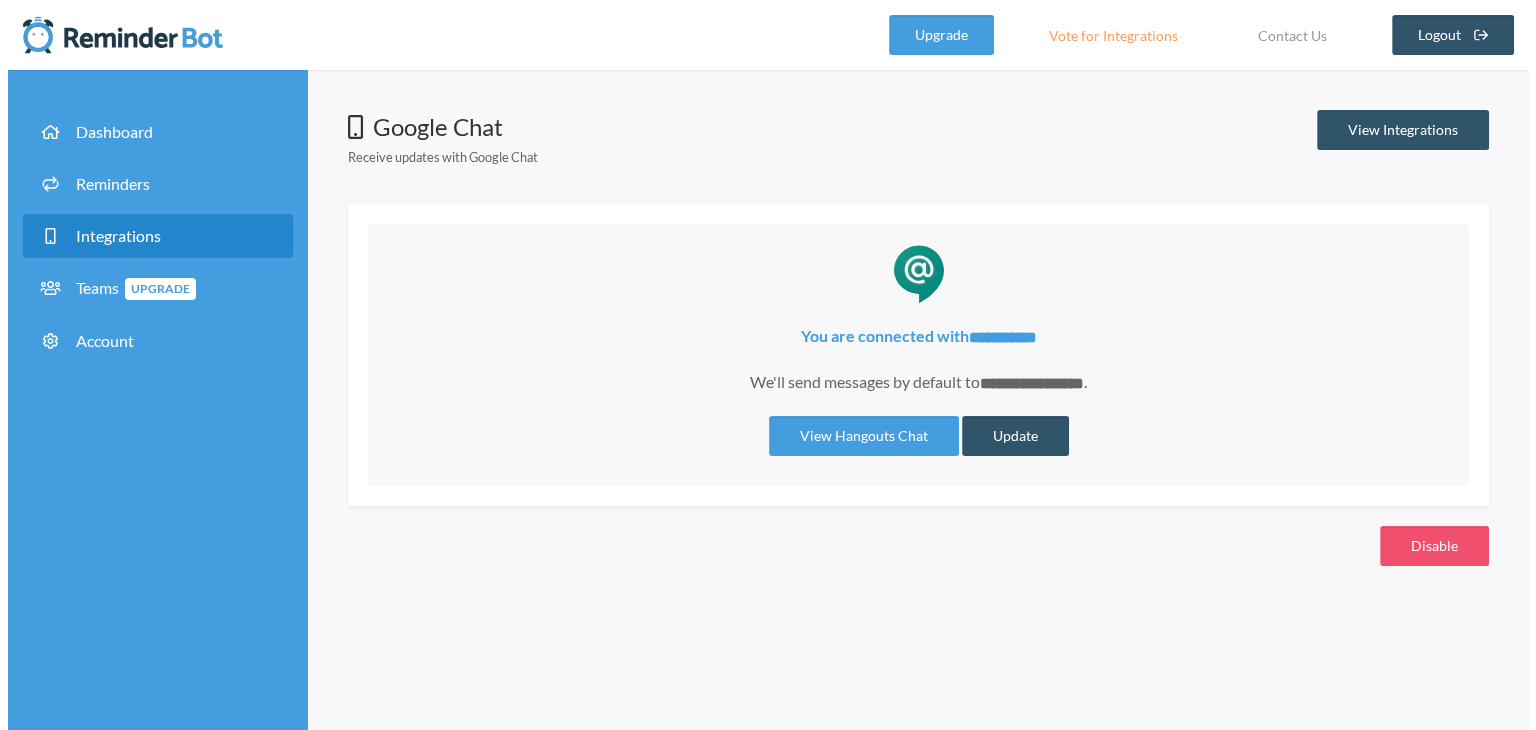 scroll, scrollTop: 0, scrollLeft: 0, axis: both 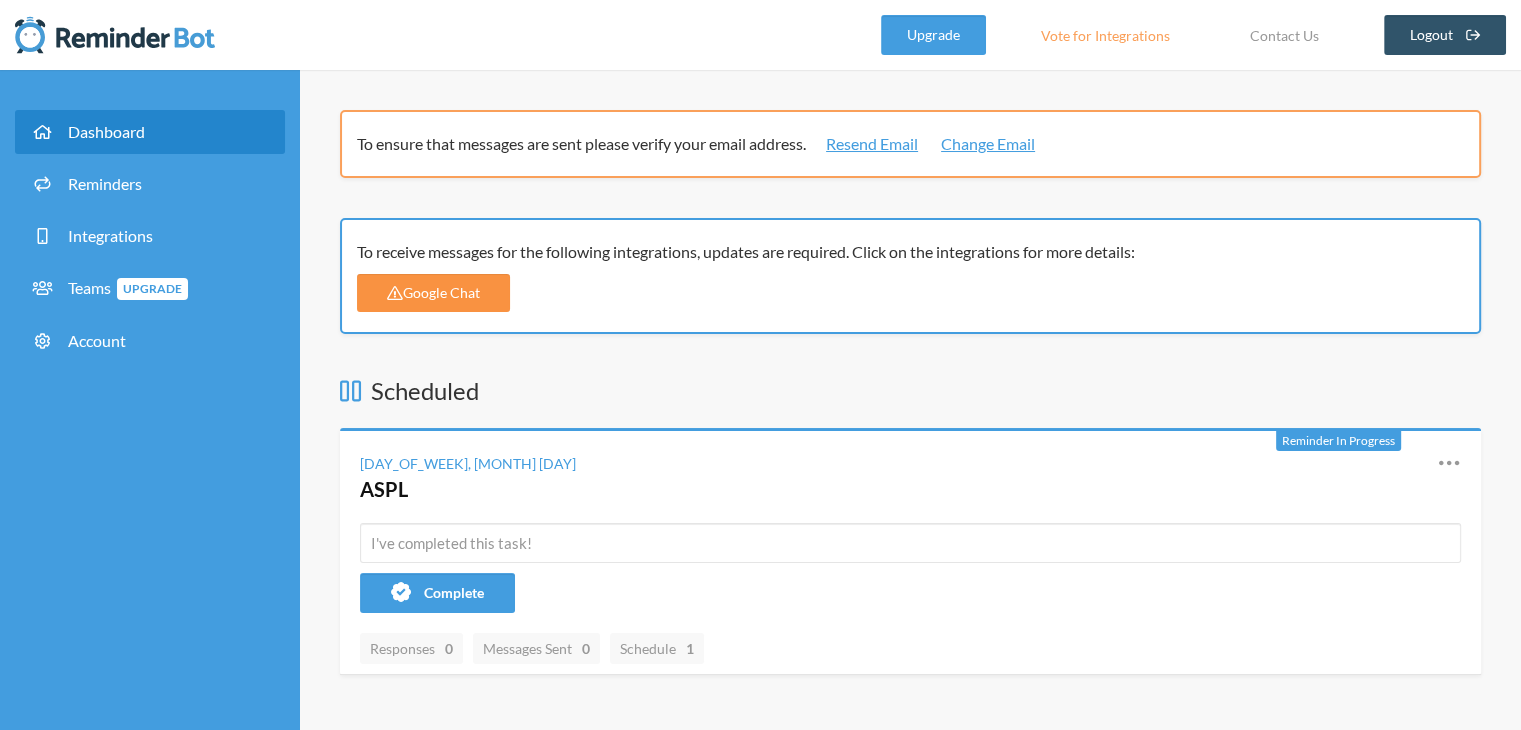 click on "Google Chat" at bounding box center (433, 293) 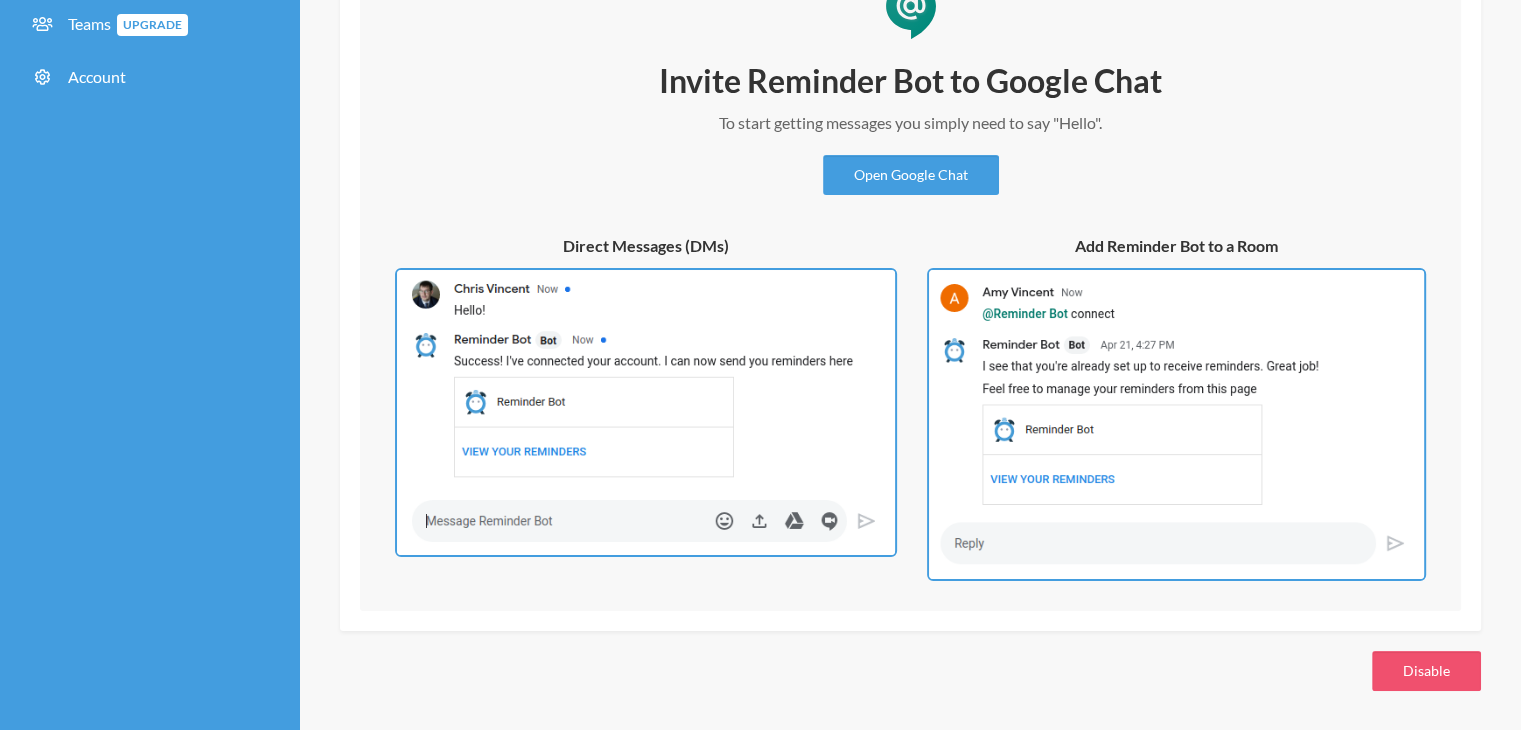 scroll, scrollTop: 0, scrollLeft: 0, axis: both 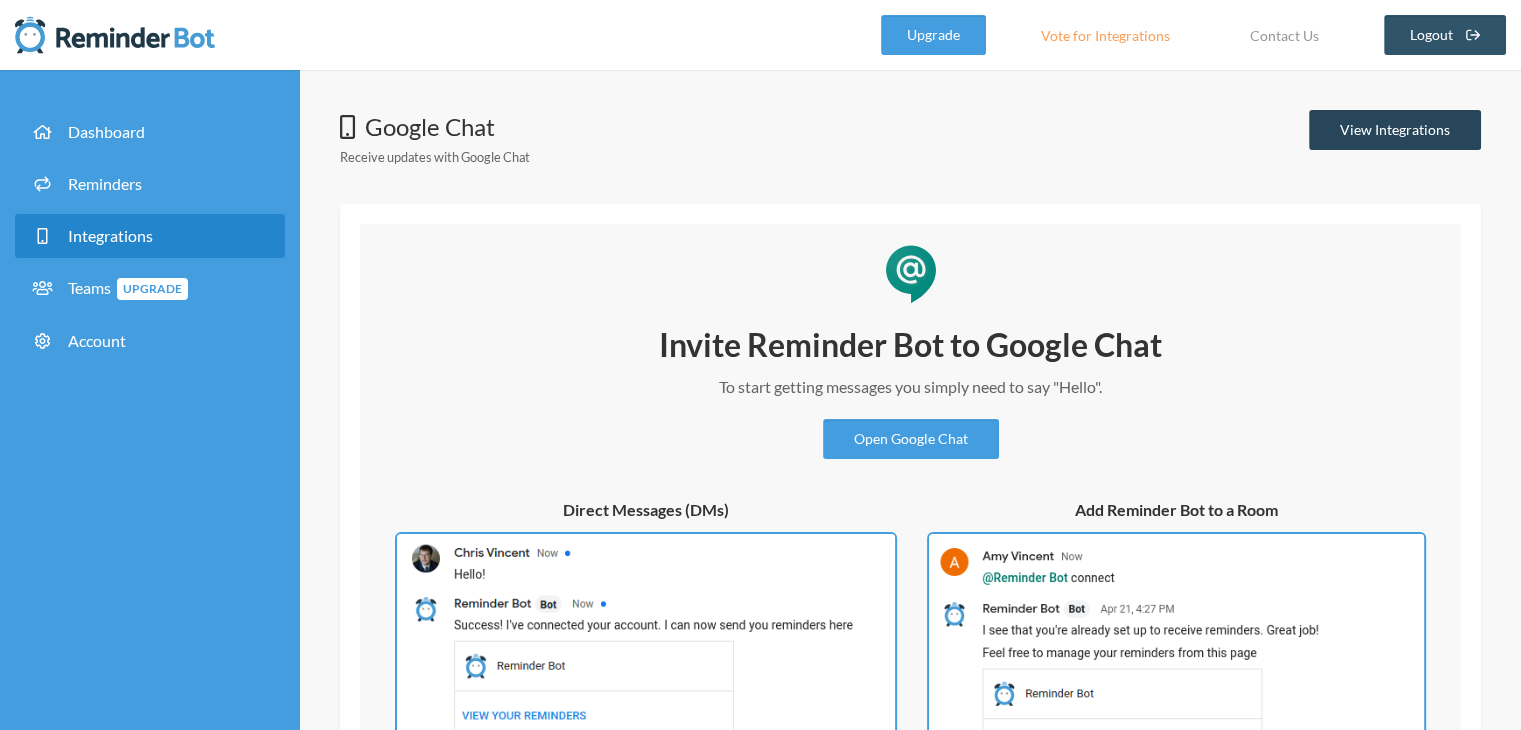 click on "View Integrations" at bounding box center (1395, 130) 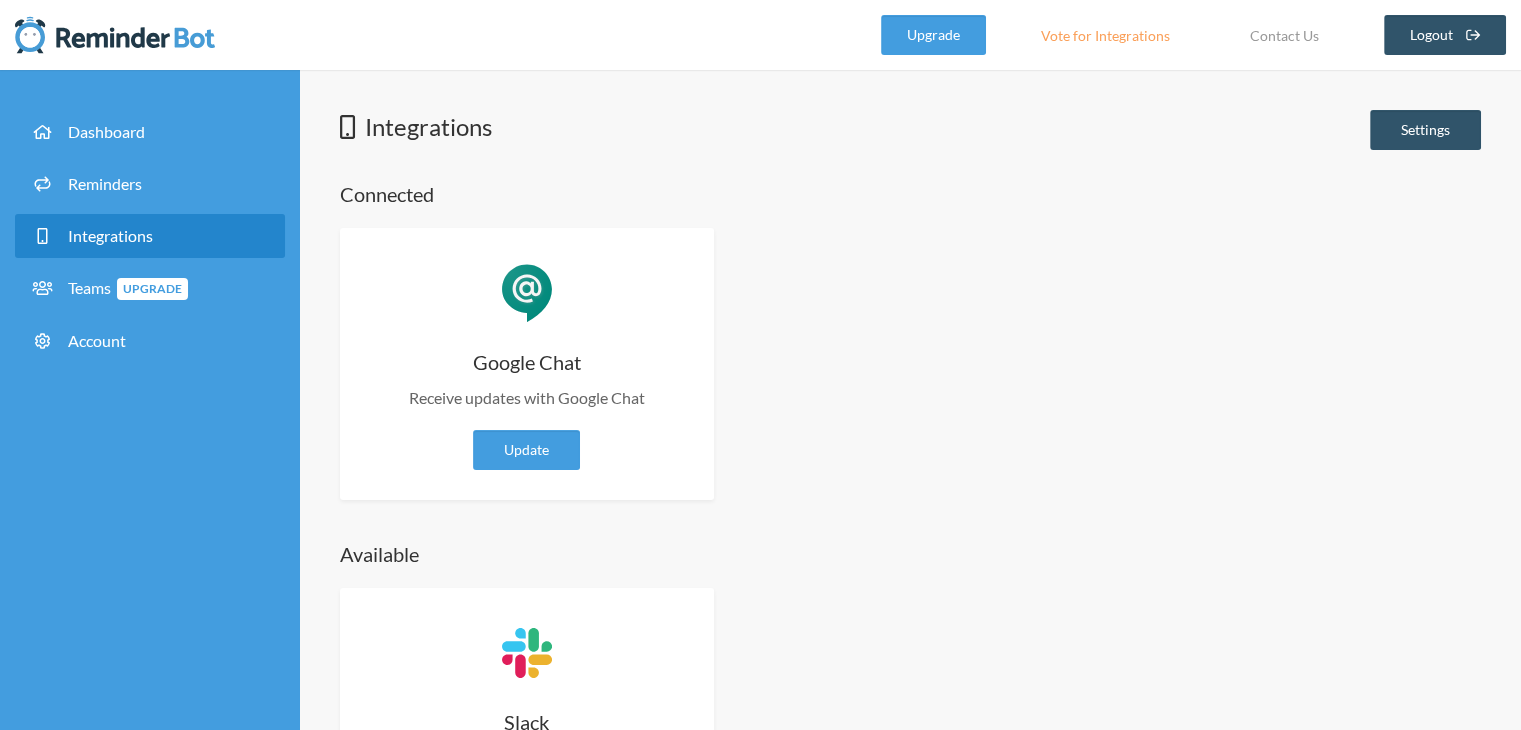 scroll, scrollTop: 168, scrollLeft: 0, axis: vertical 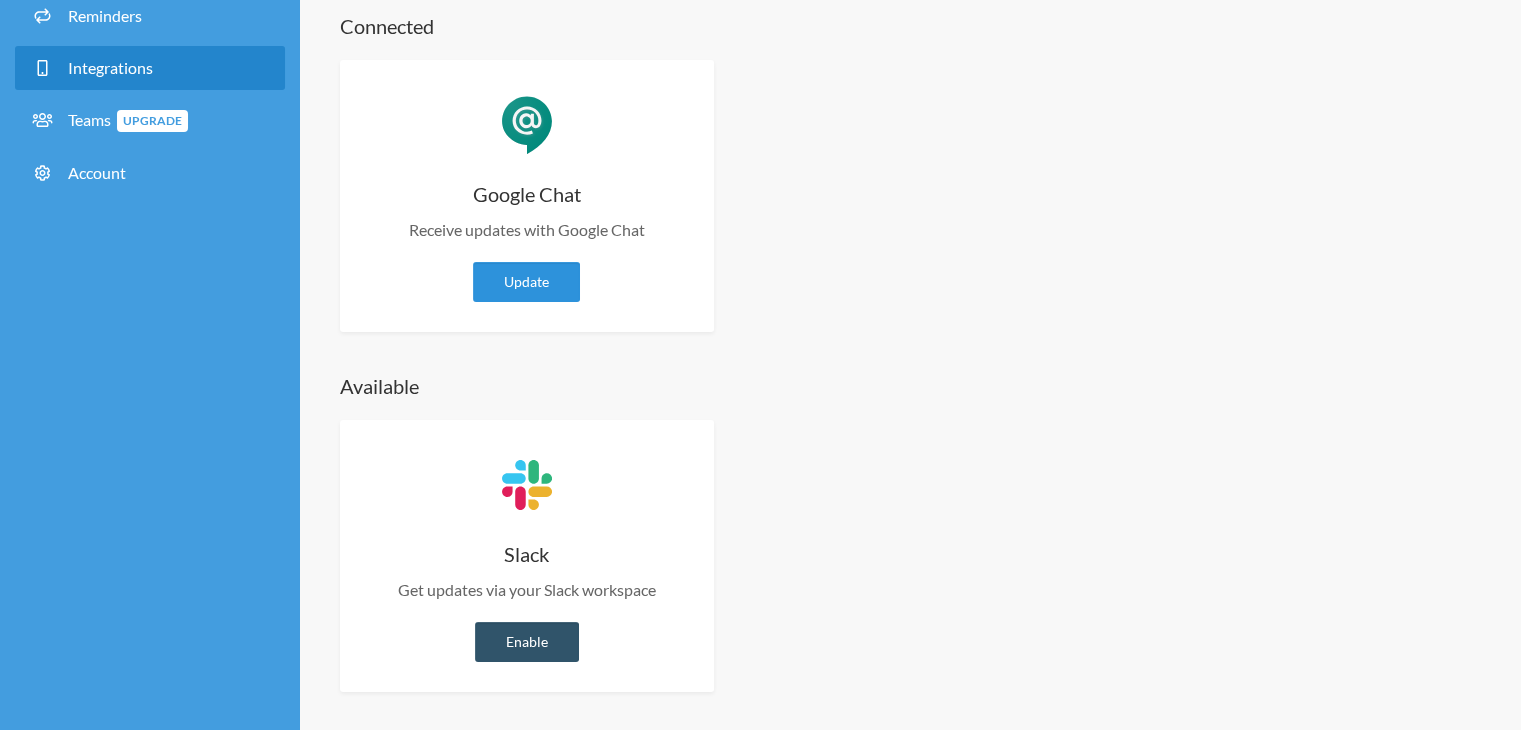 click on "Update" at bounding box center [526, 282] 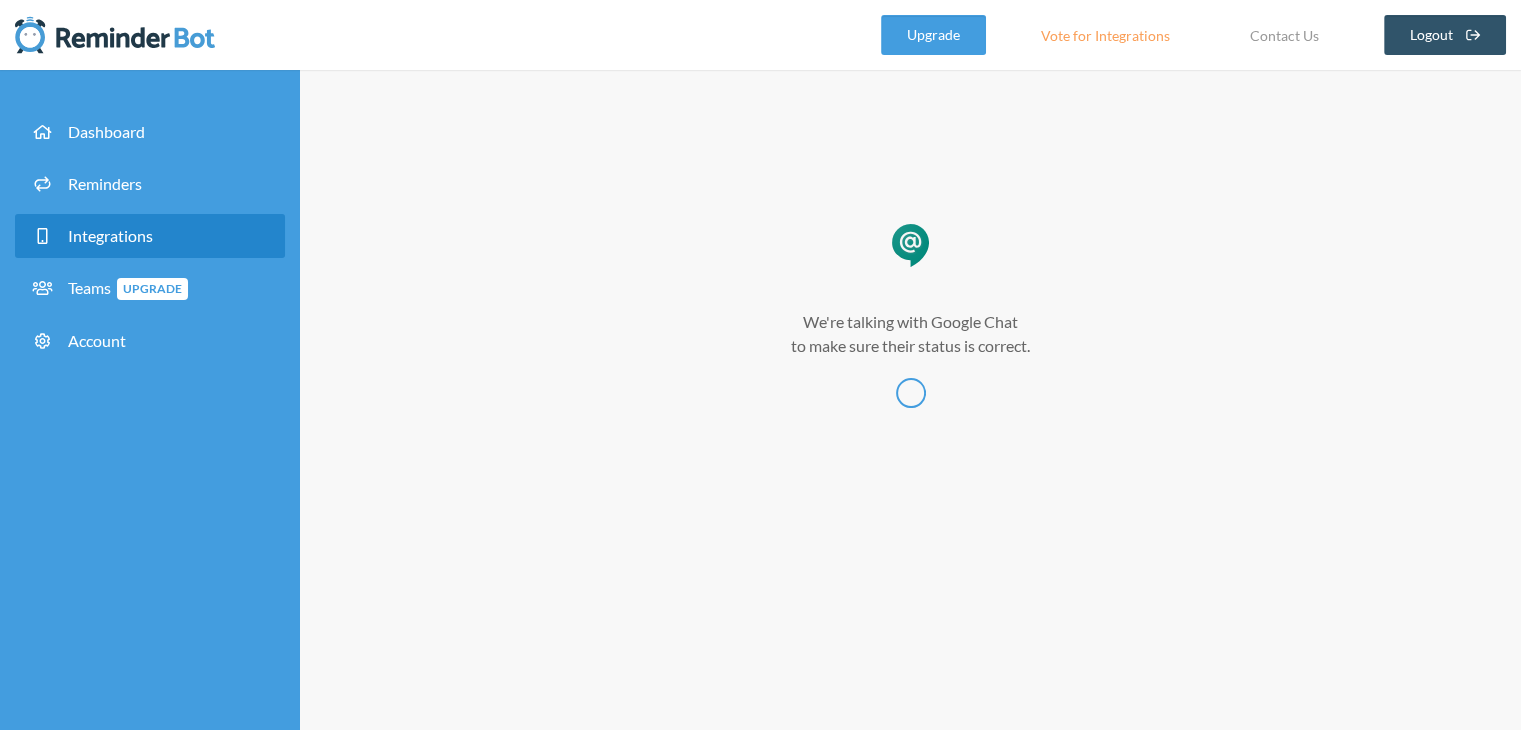 scroll, scrollTop: 0, scrollLeft: 0, axis: both 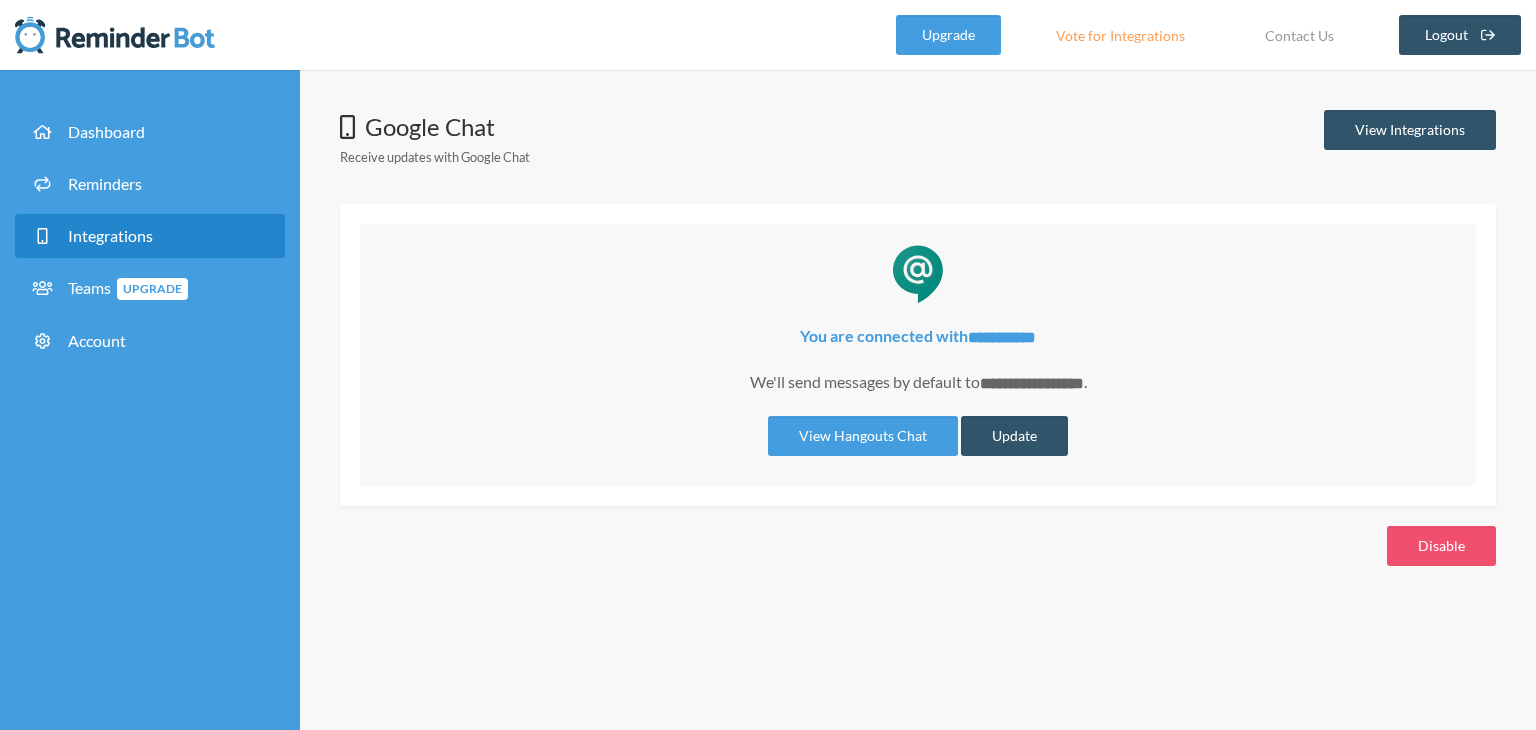 click on "Teams  Upgrade" at bounding box center [150, 292] 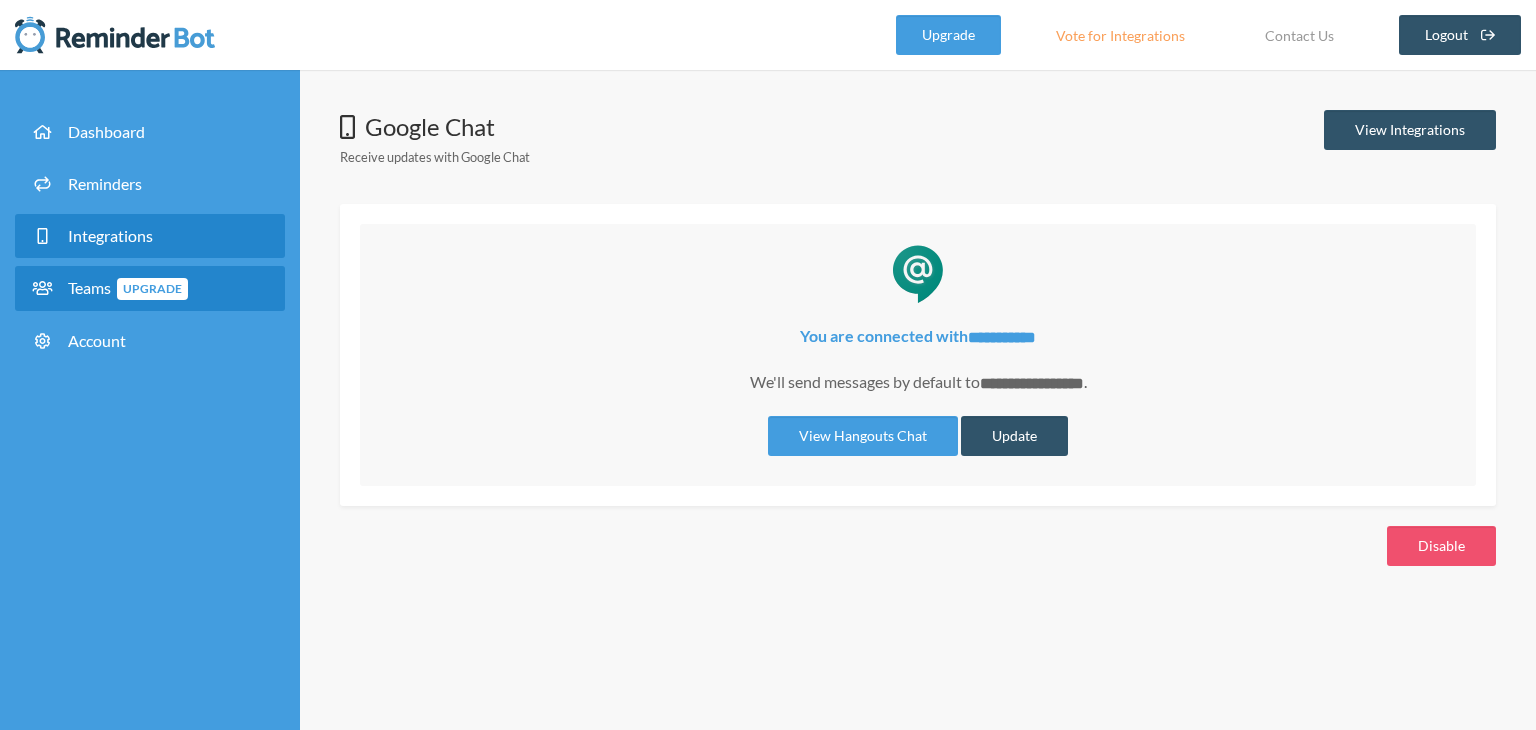 click on "Teams  Upgrade" at bounding box center (150, 288) 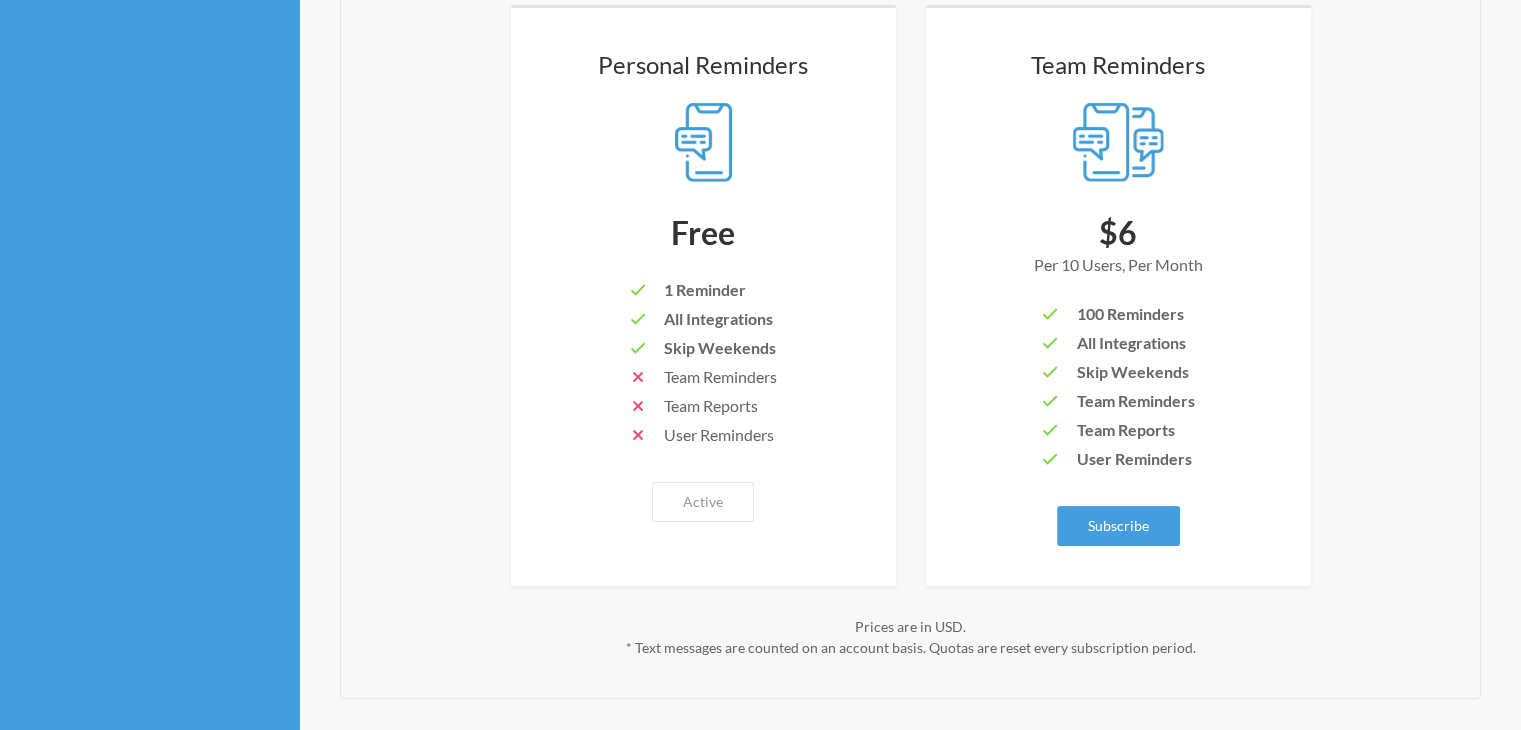 scroll, scrollTop: 0, scrollLeft: 0, axis: both 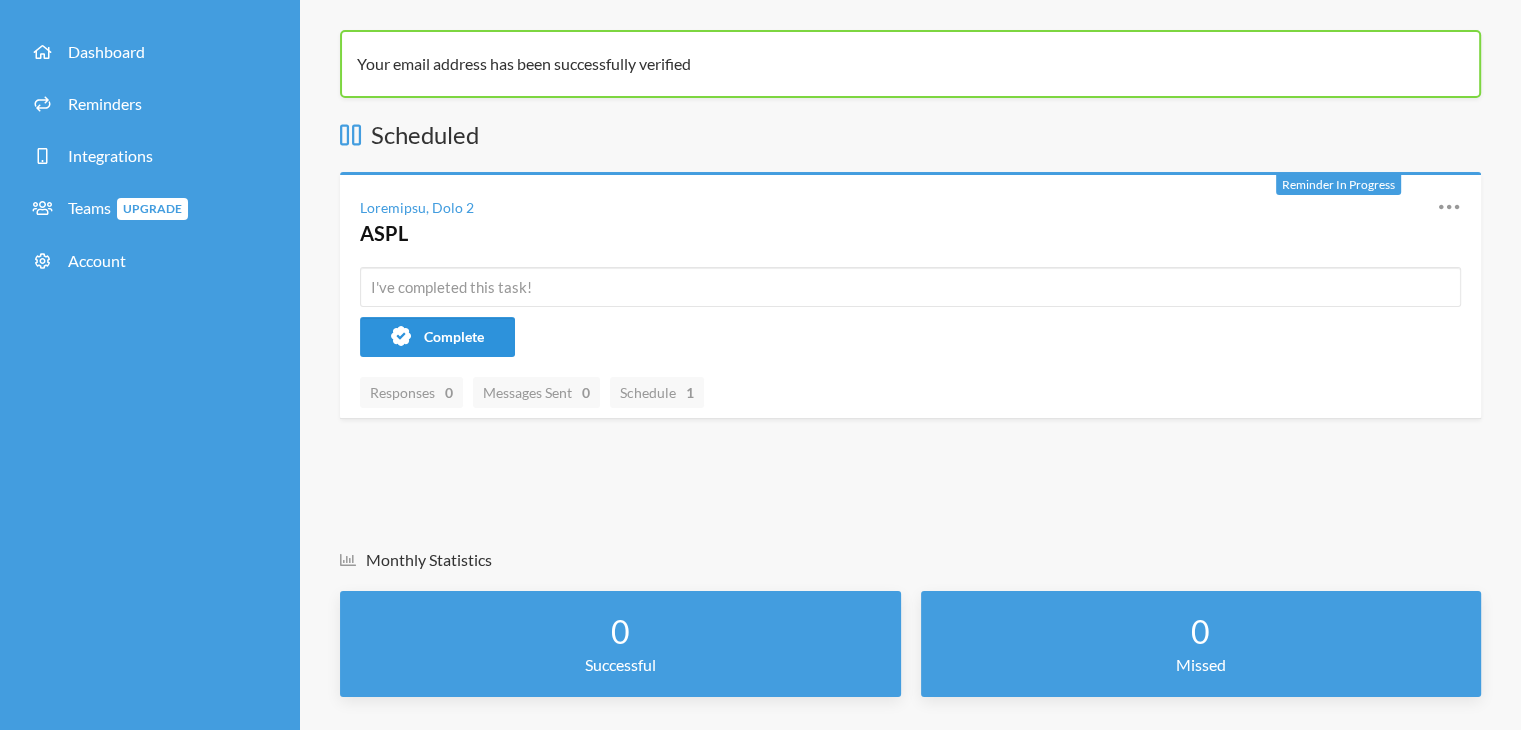 click on "Complete" at bounding box center (454, 336) 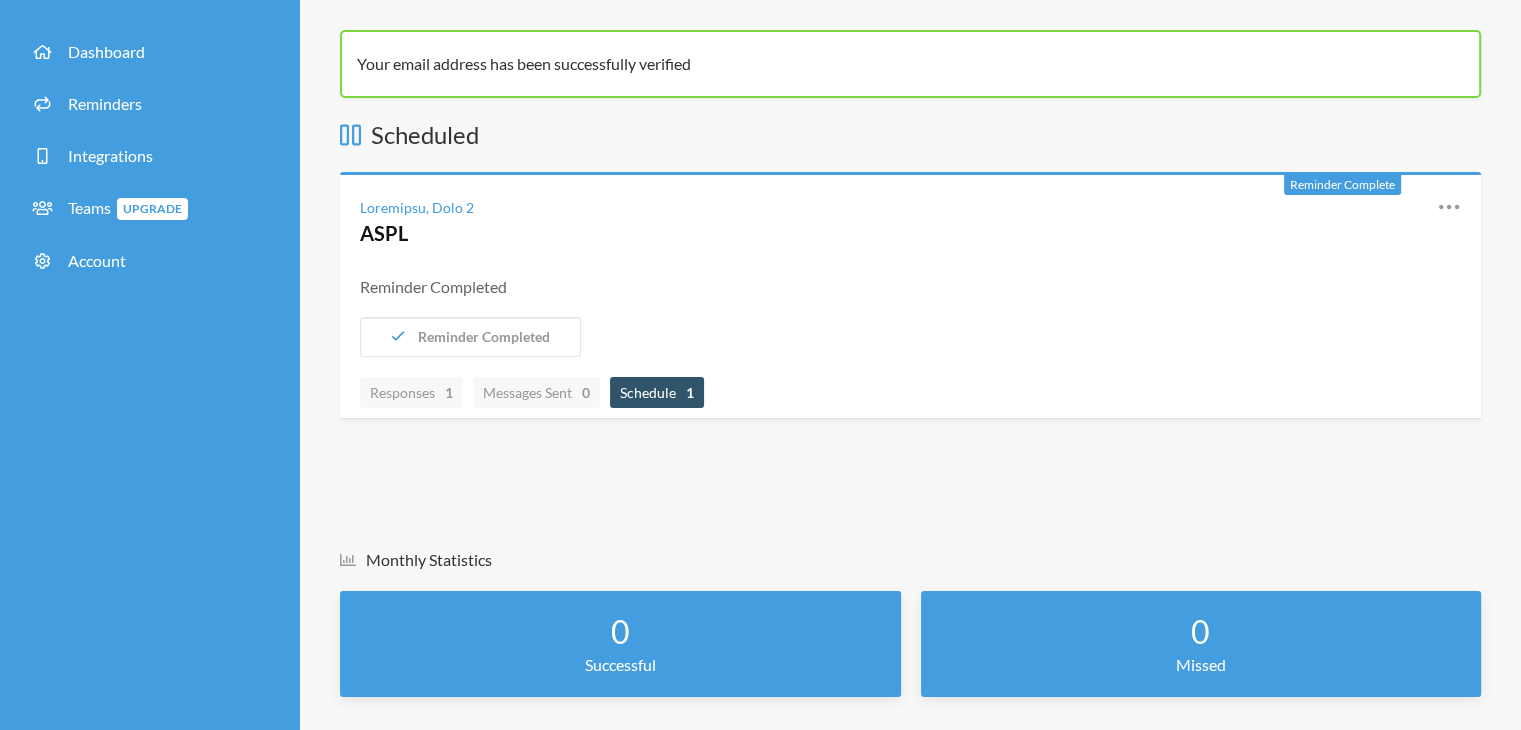 click on "Schedule  1" at bounding box center [411, 392] 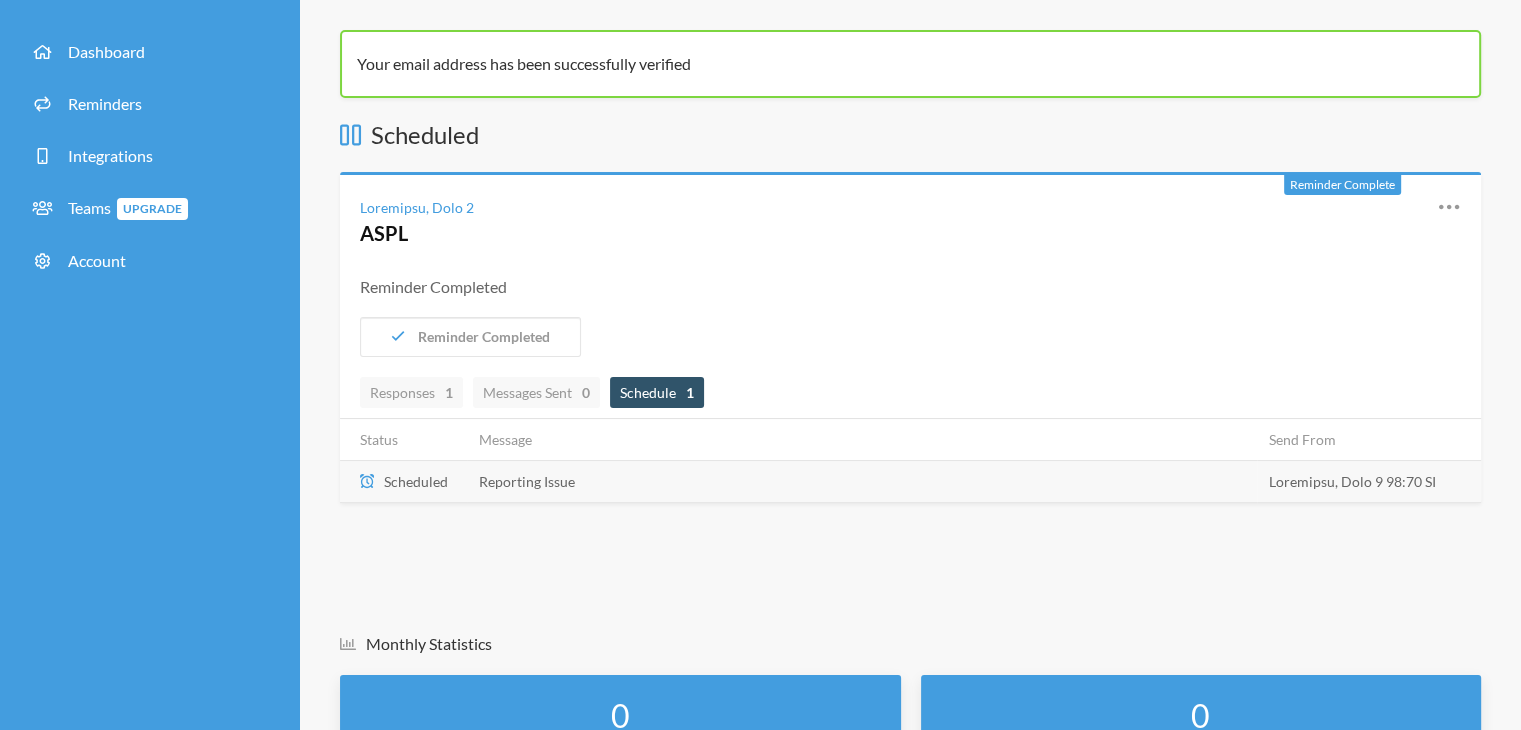 scroll, scrollTop: 0, scrollLeft: 0, axis: both 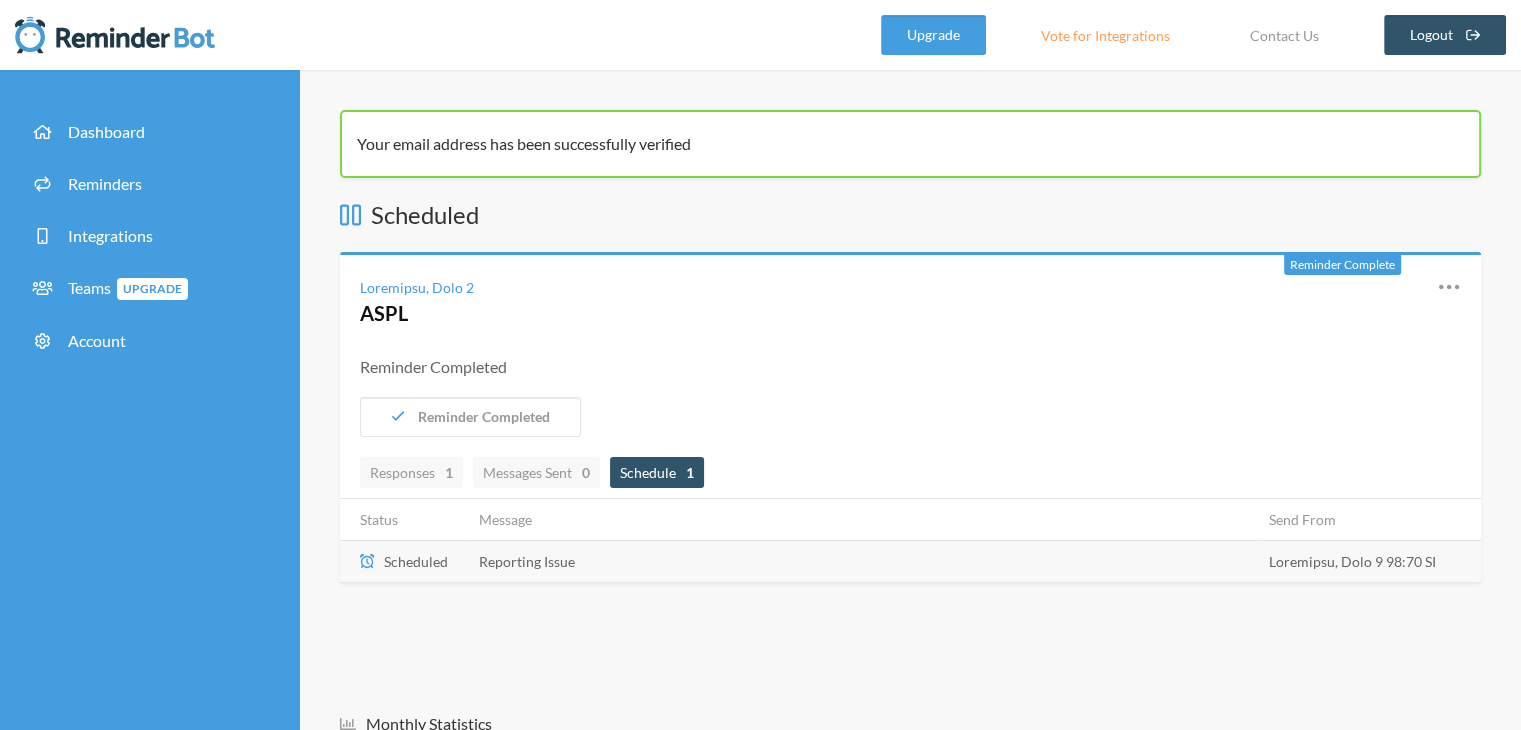 click on "Loremipsum   Dolo Sitamet   Cons" at bounding box center [1434, 301] 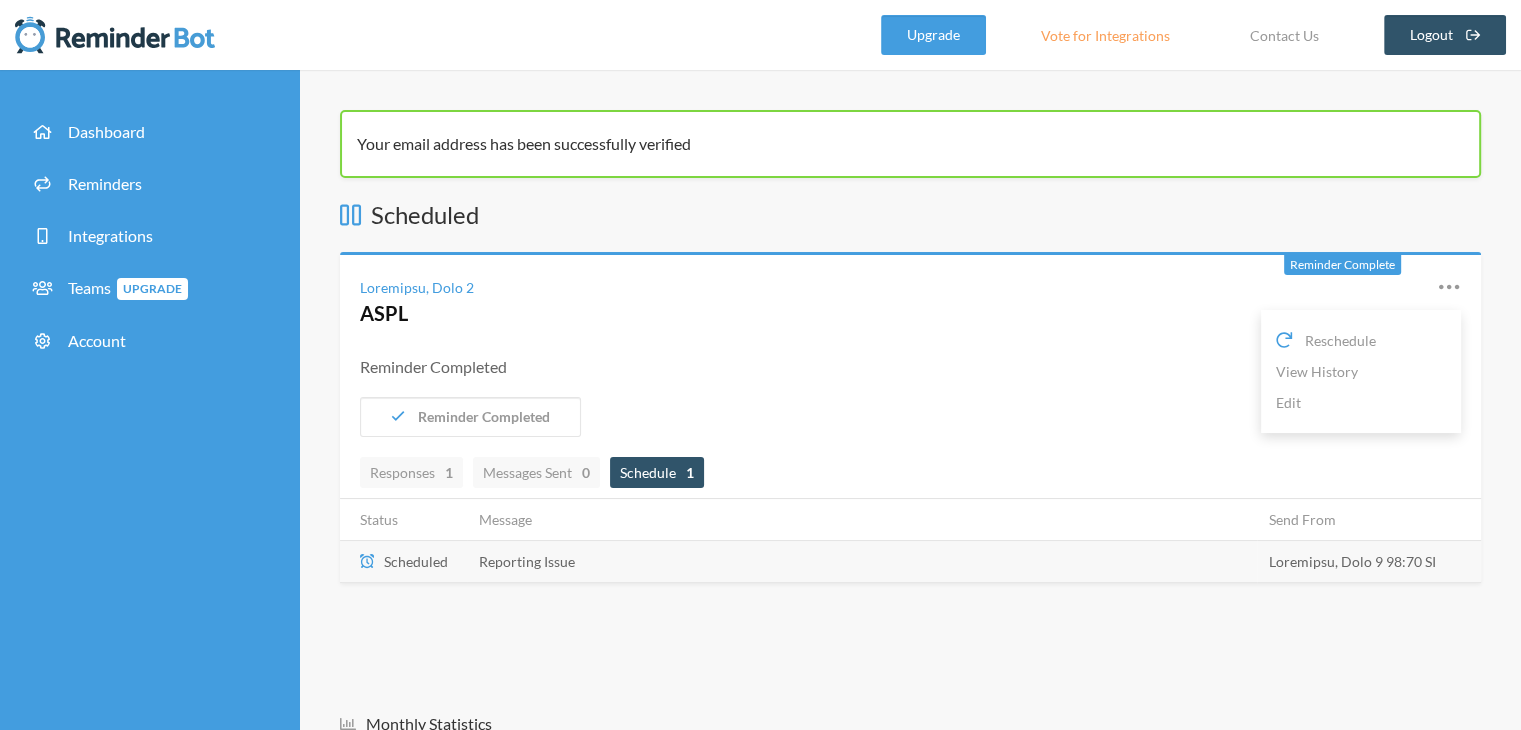click on "[DAY], [MONTH] [DAY] ASPL Reschedule View History Edit" at bounding box center [910, 301] 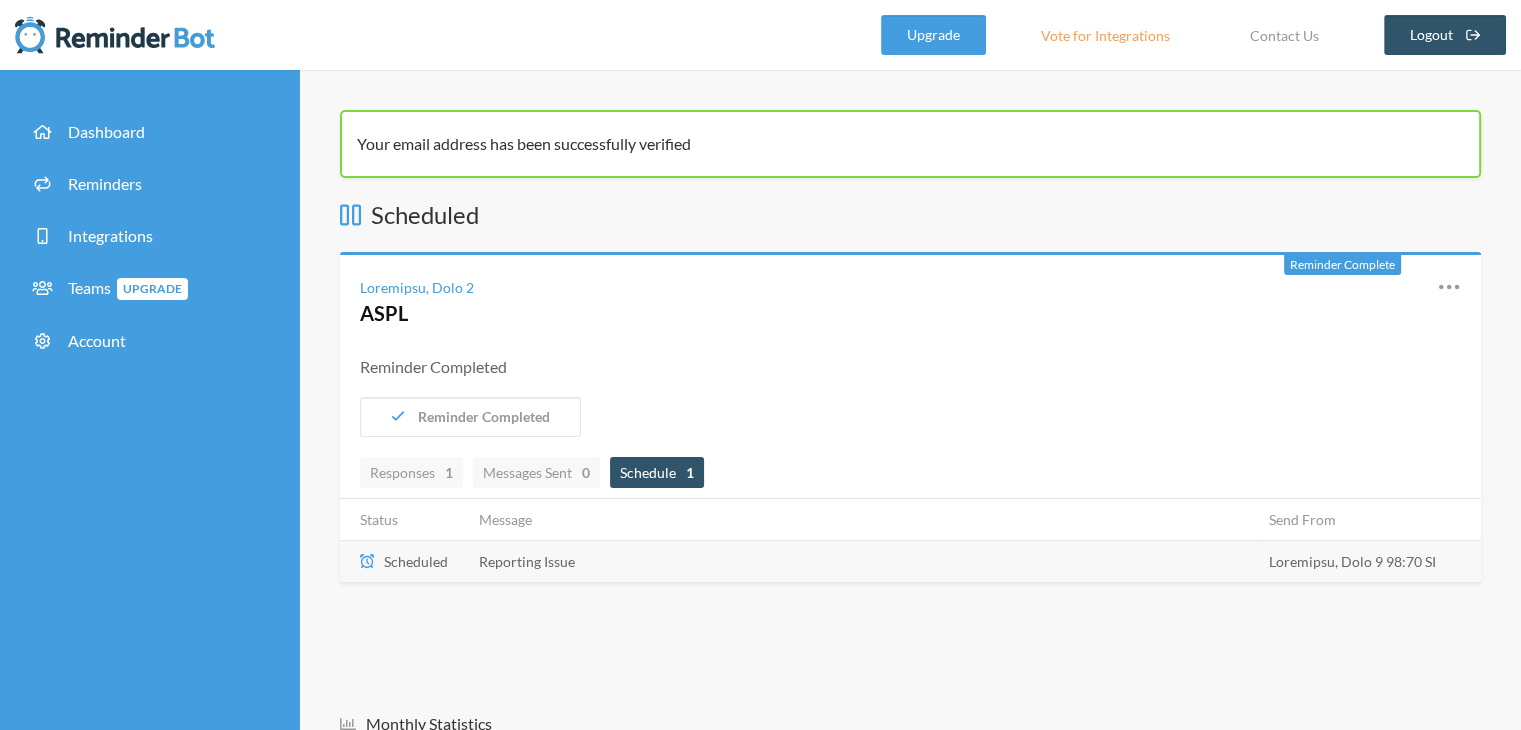 click at bounding box center (1449, 287) 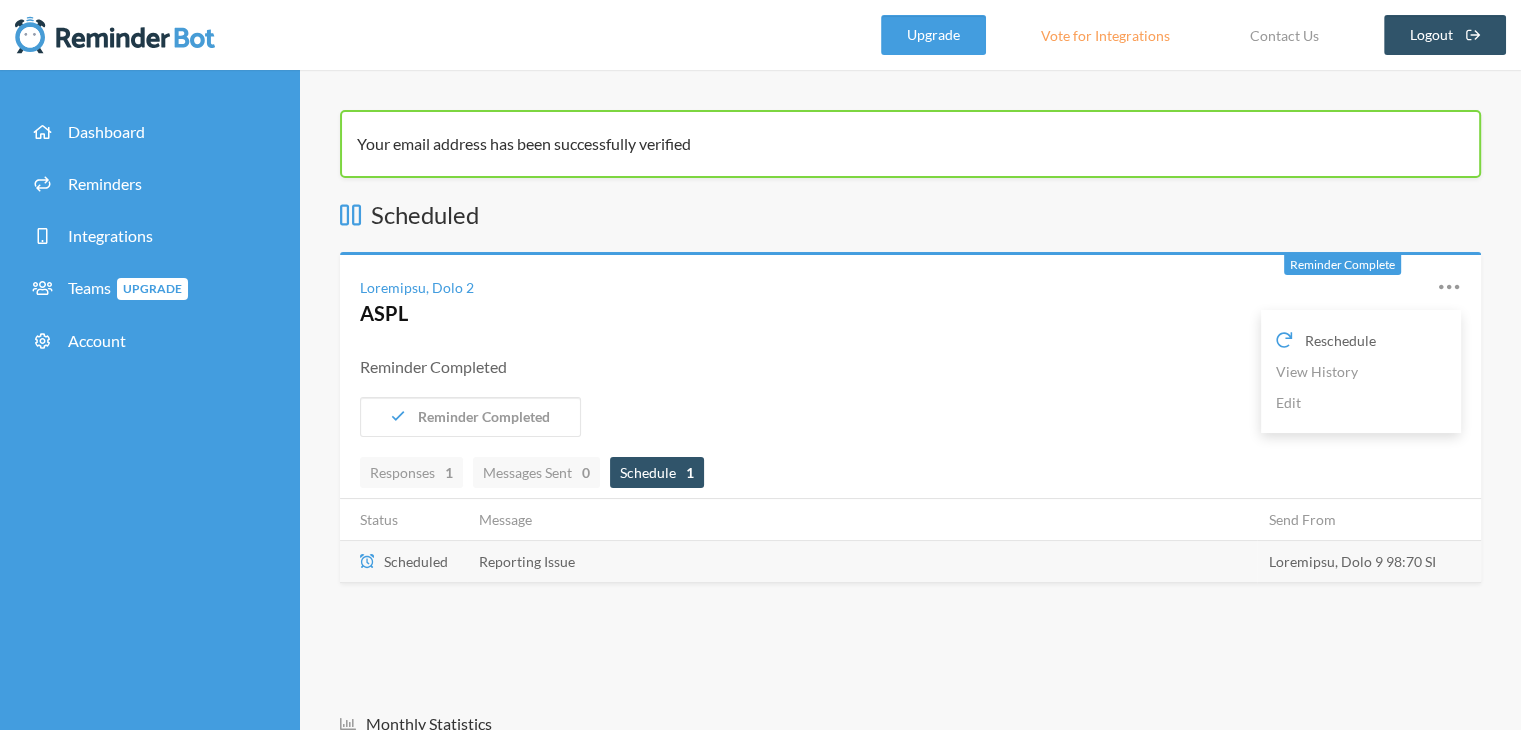 click on "Reschedule" at bounding box center [1361, 340] 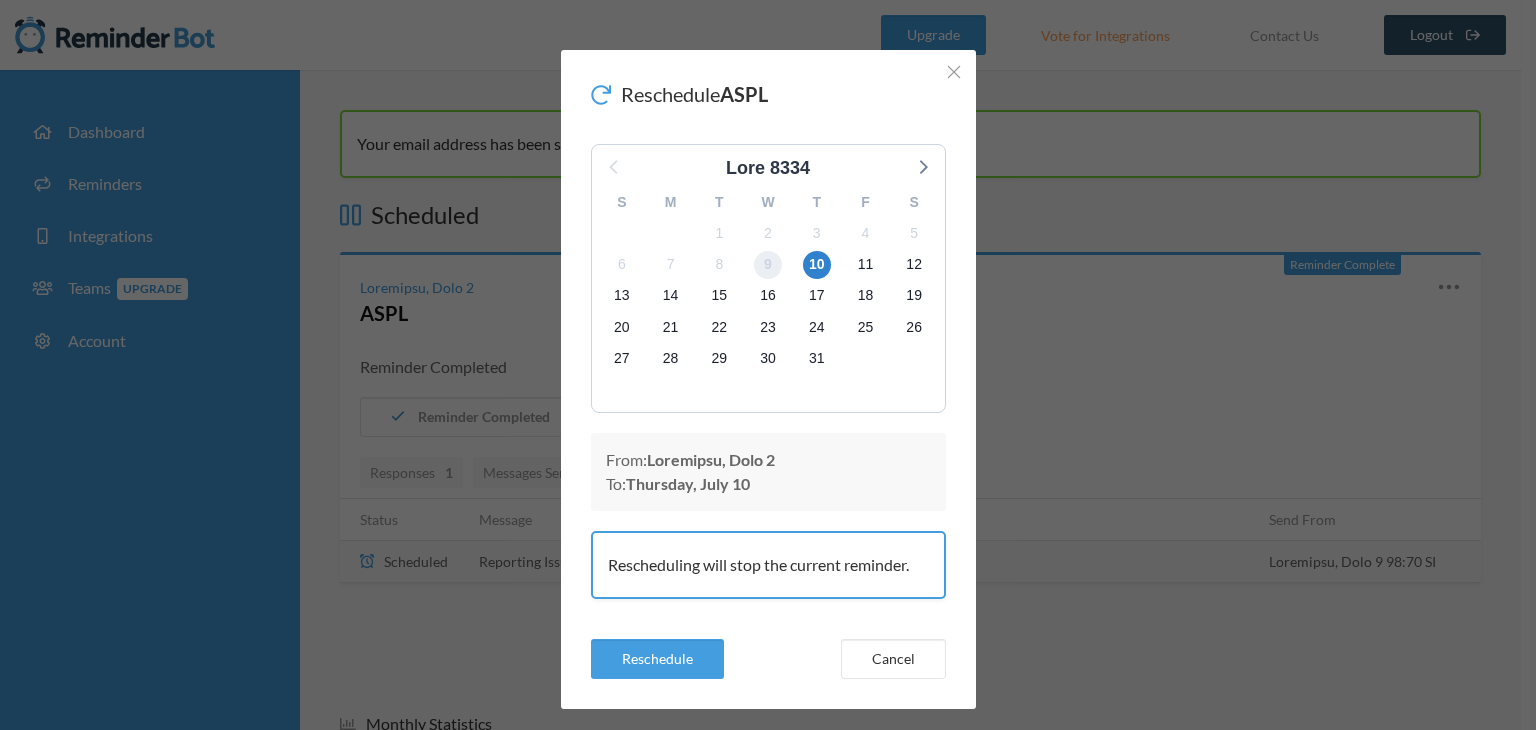 click on "9" at bounding box center (768, 265) 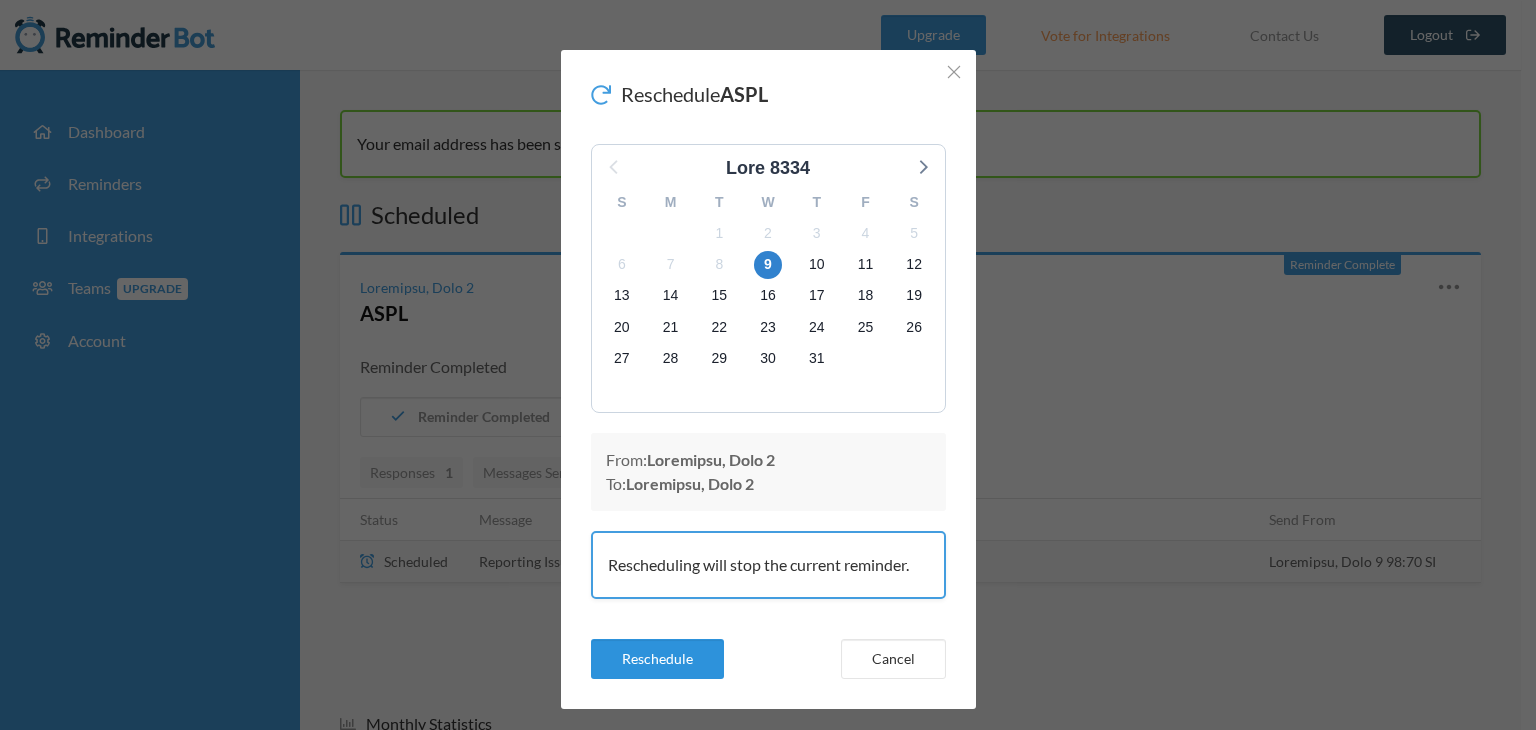 click on "Reschedule" at bounding box center (657, 659) 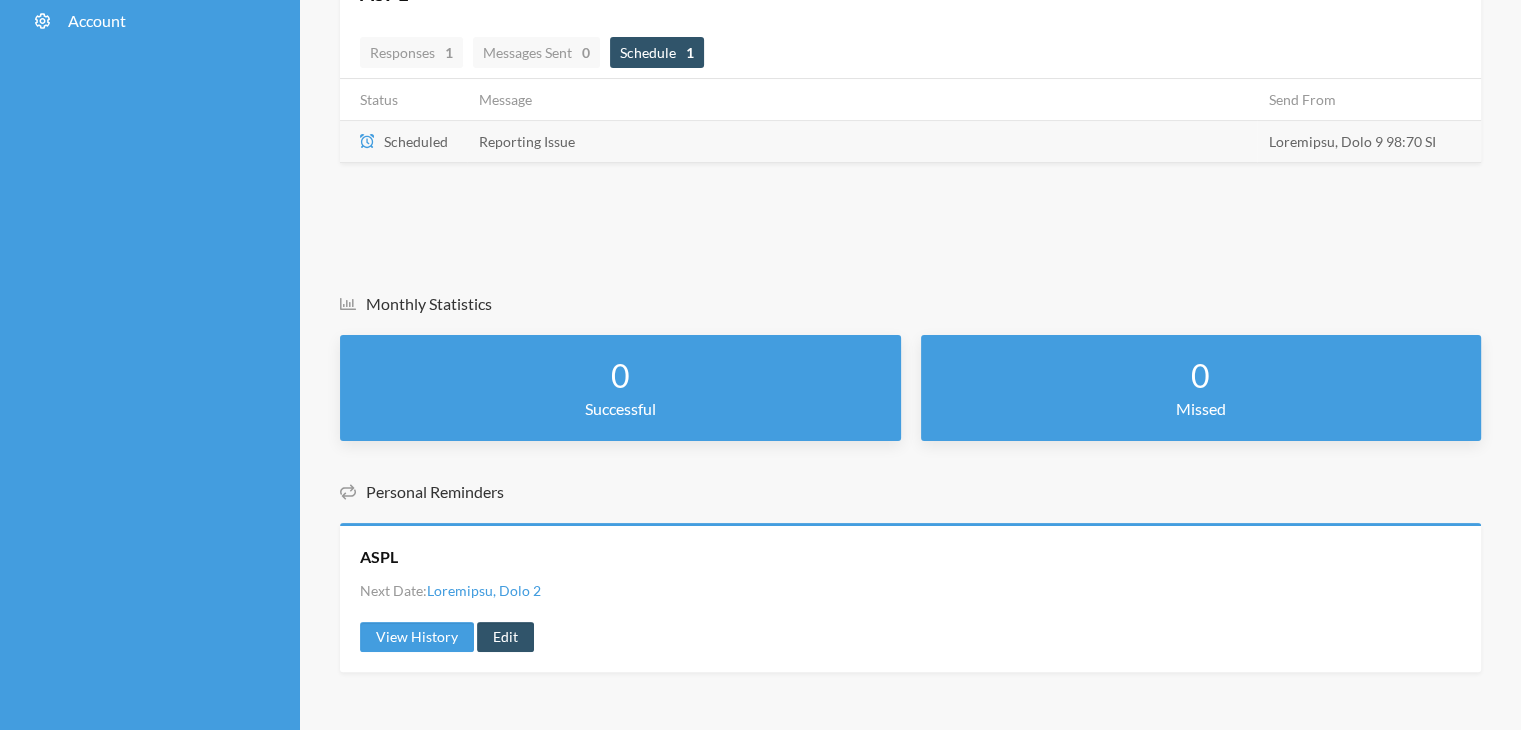 scroll, scrollTop: 0, scrollLeft: 0, axis: both 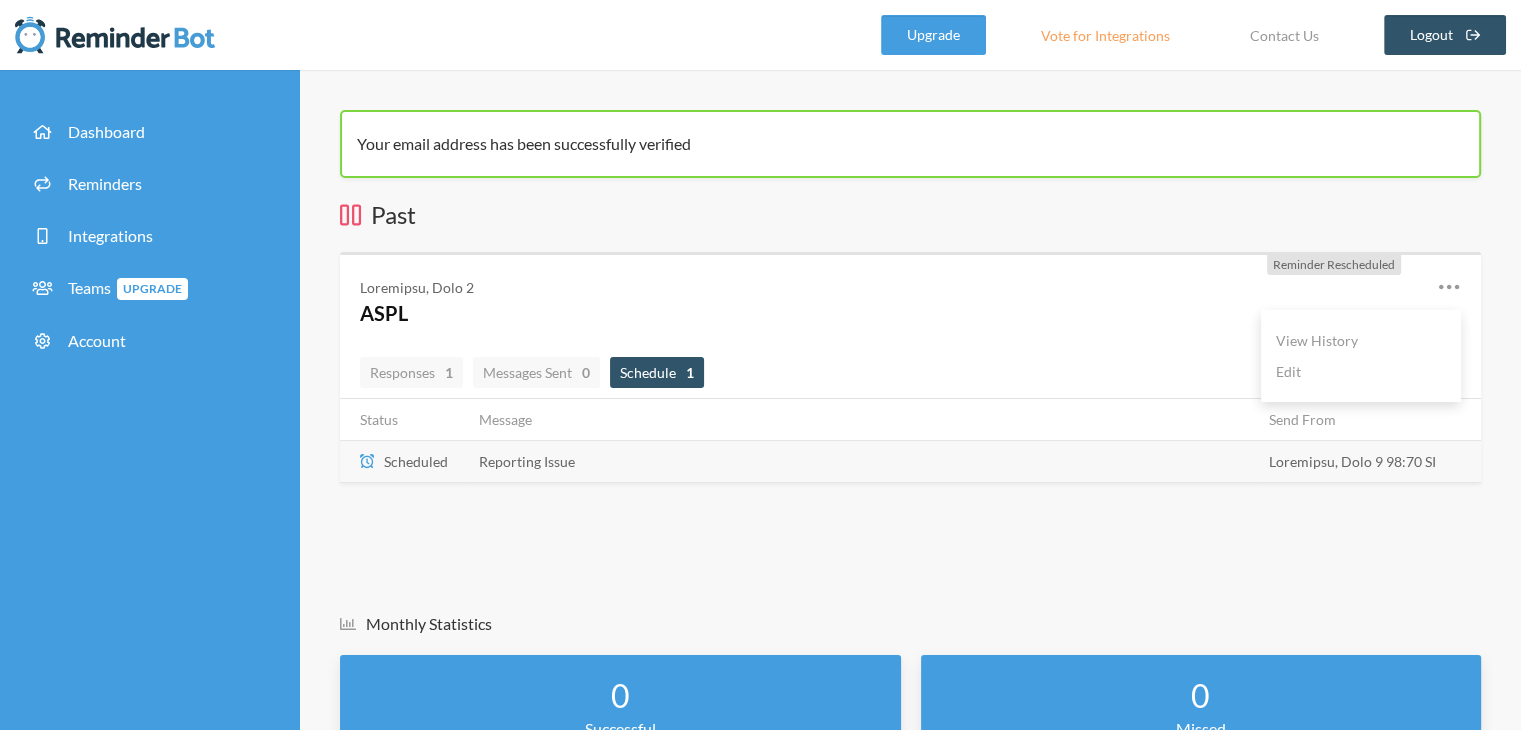 click at bounding box center [1449, 287] 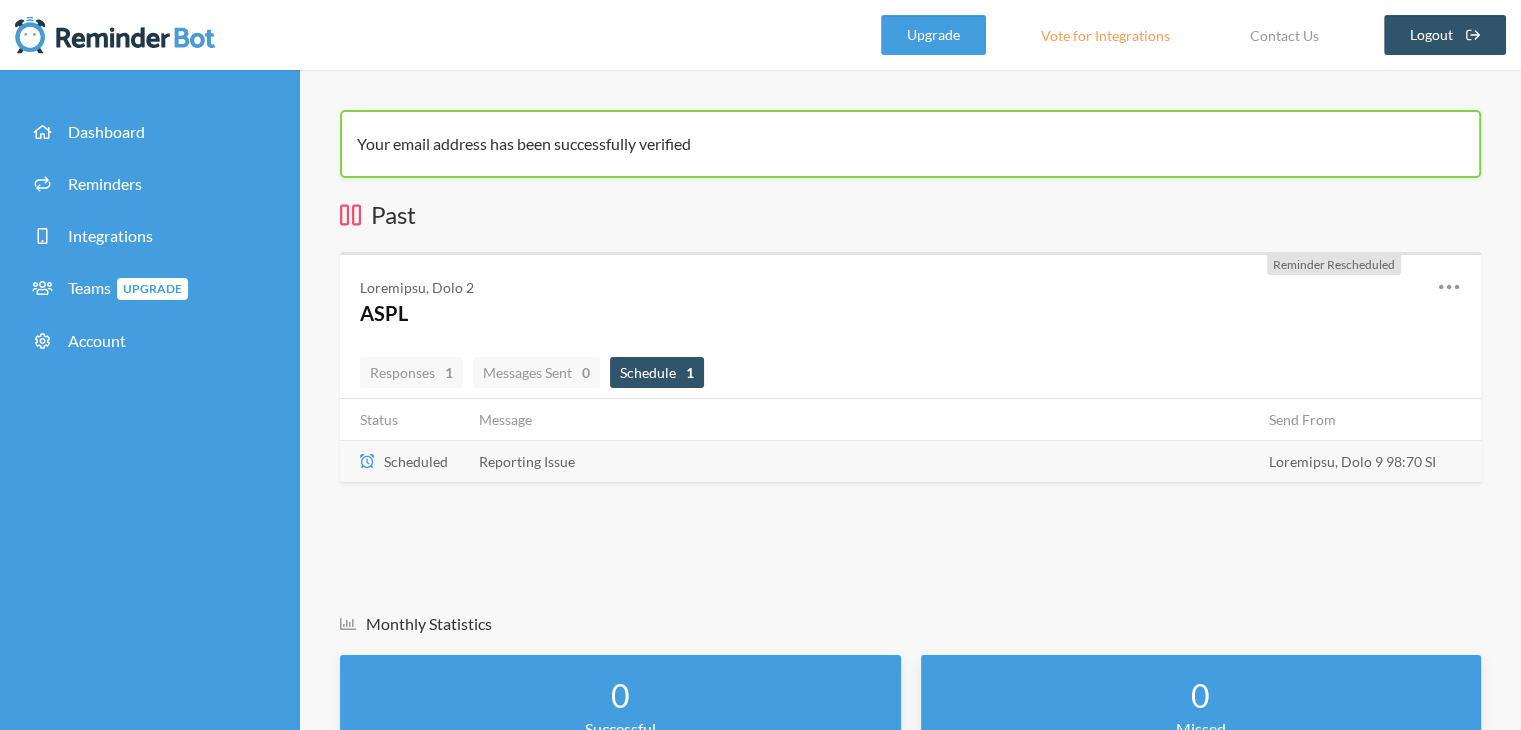 click at bounding box center [1449, 287] 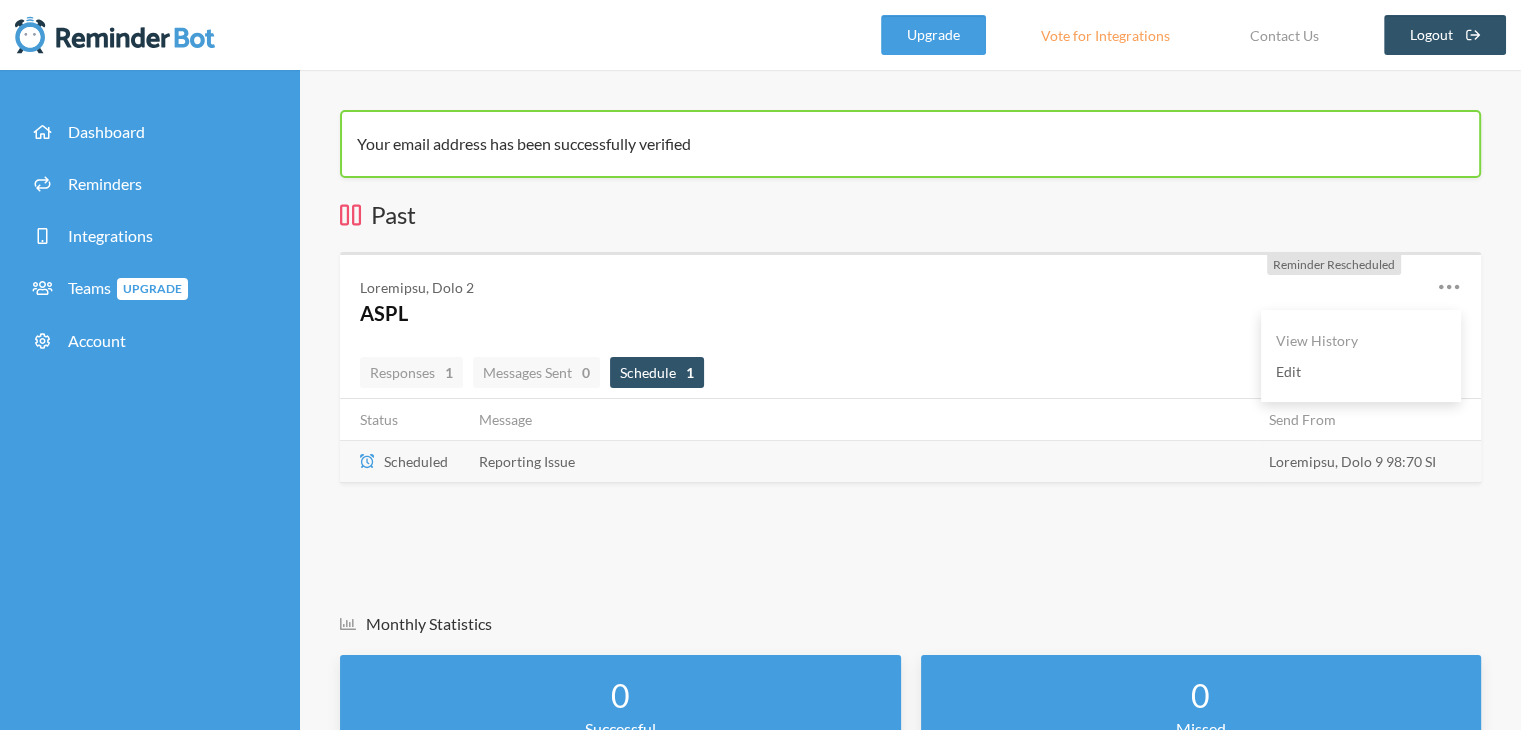click on "Edit" at bounding box center [1361, 371] 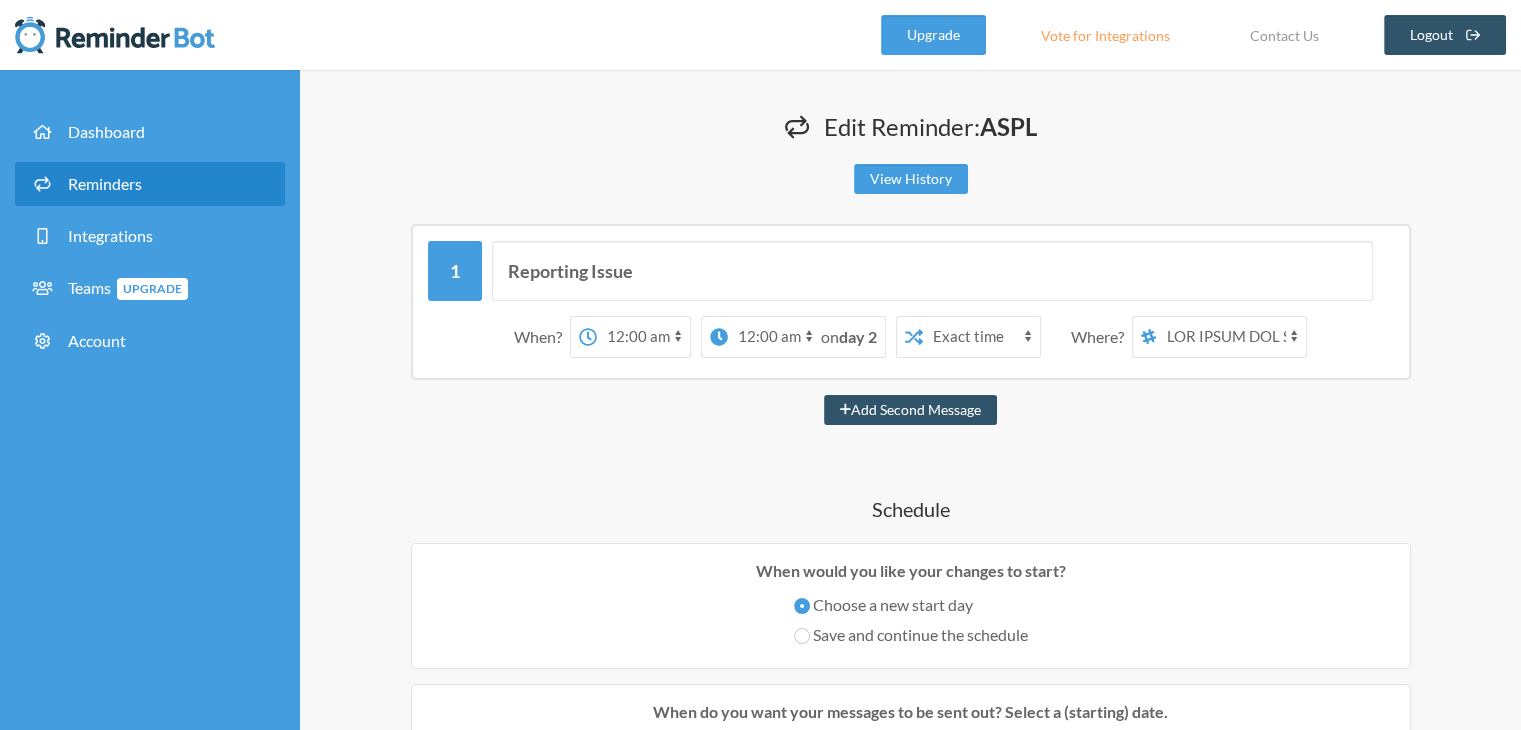 click on "day 2" at bounding box center (0, 0) 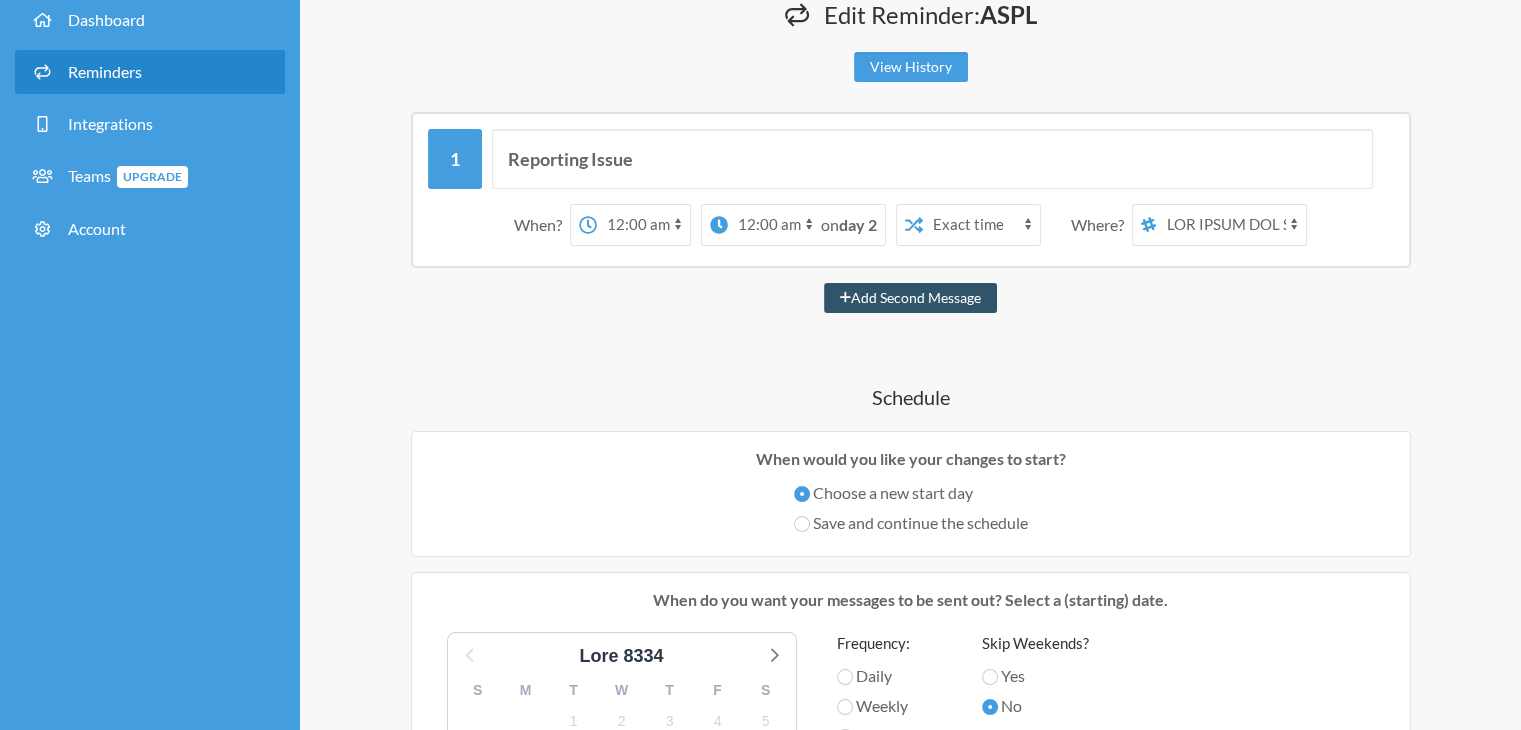 scroll, scrollTop: 112, scrollLeft: 0, axis: vertical 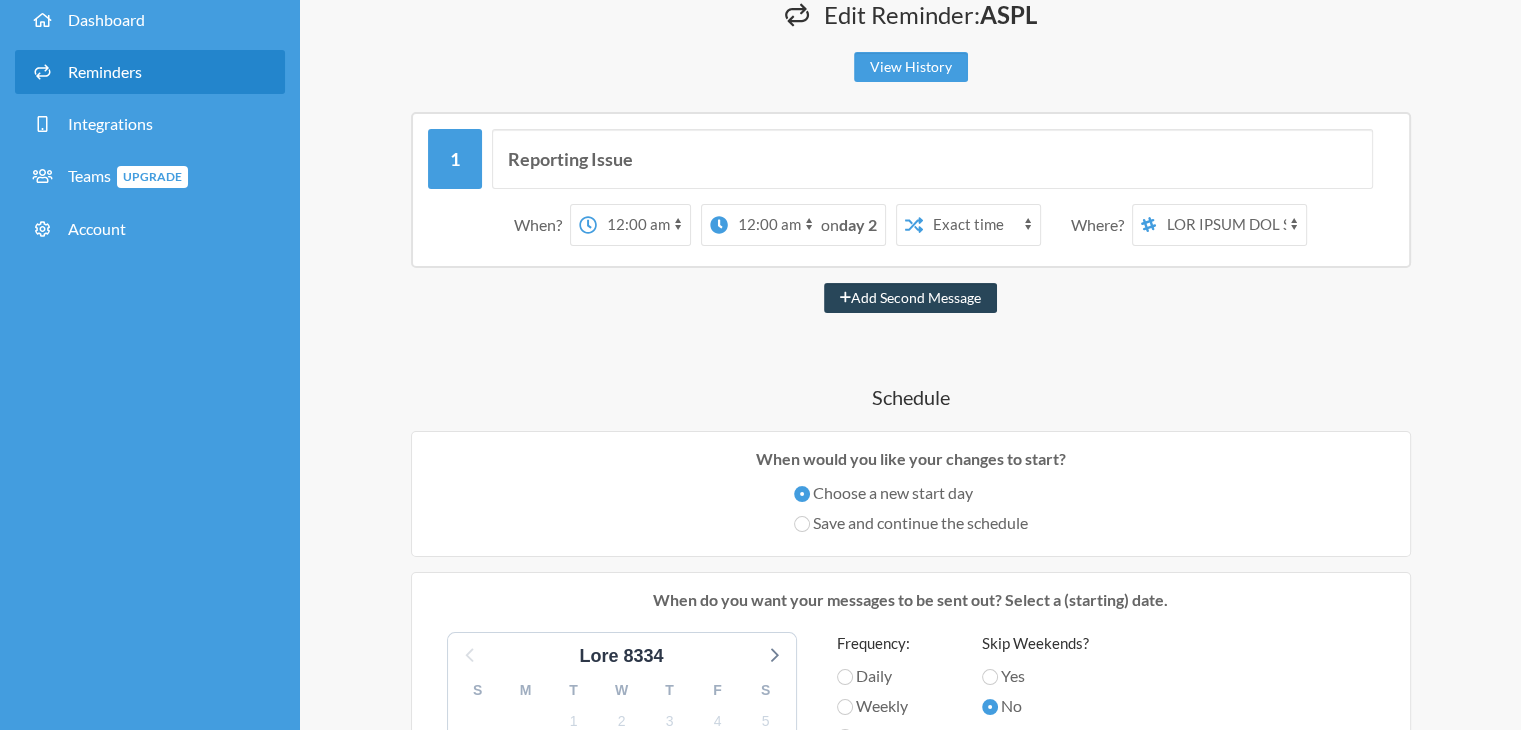 click on "Add Second Message" at bounding box center (910, 298) 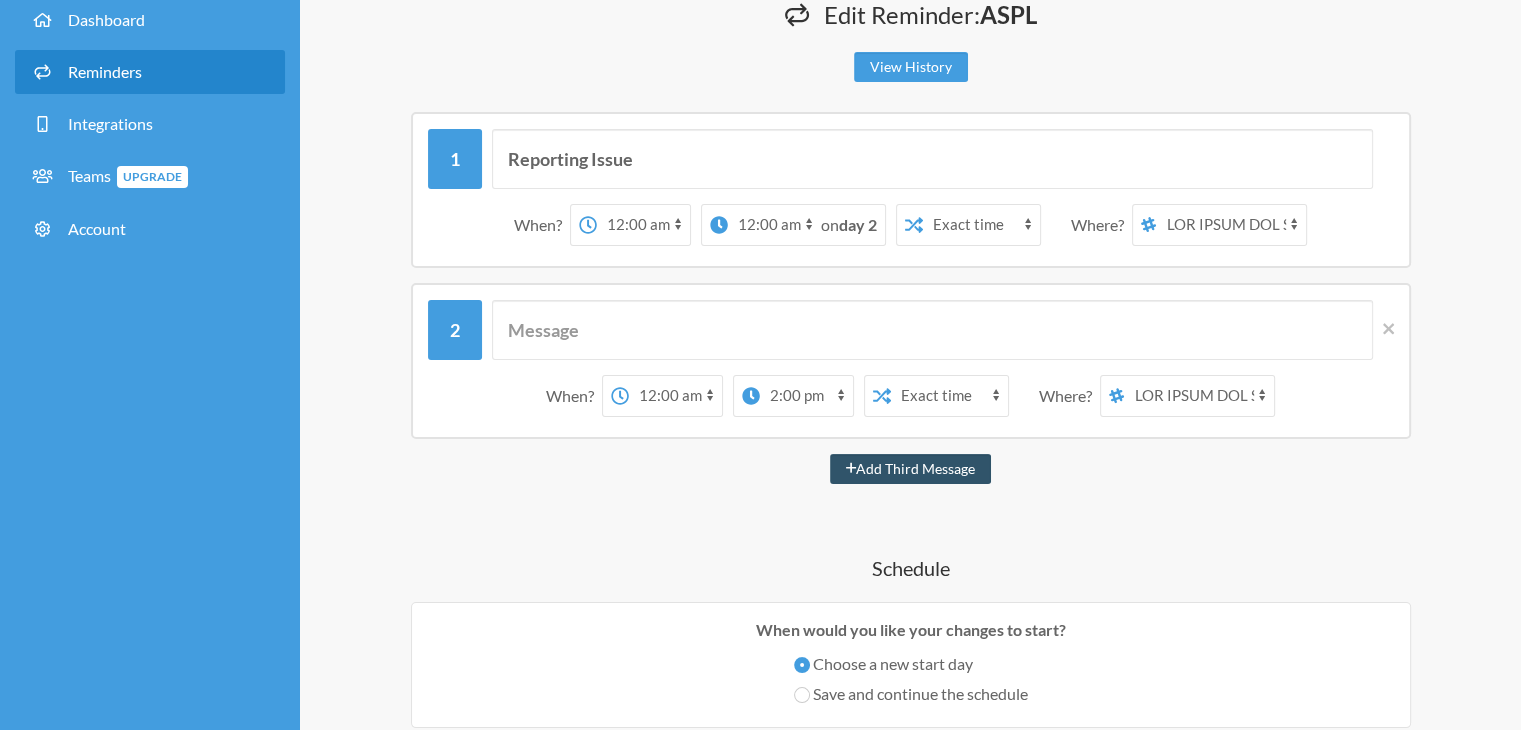 click on "Loremipsu Dolor     Sita?     92:72 co 32:70 ad 68:44 el 02:27 se 4:98 do 7:68 ei 3:71 te 6:57 in 2:06 ut 5:07 la 8:70 et 9:52 do 4:40 ma 0:70 al 4:04 en 3:79 ad 3:63 mi 2:09 ve 8:65 qu 3:95 no 8:04 ex 3:36 ul 4:54 la 4:44 ni 1:65 al 1:23 ex 3:96 ea 3:40 co 9:54 co 7:35 du 0:12 au 0:85 ir 8:51 in 7:81 re 4:88 vo 0:10 ve 0:25 es 3:33 ci 7:19 fu 1:00 nu 17:10 pa 44:30 ex 02:95 si 32:39 oc 29:78 cu 43:11 no 42:35 pr 77:15 su 95:34 cu 69:45 qu 78:61 of 35:34 de 6:57 mo 7:43 an 9:19 id 5:51 es 8:28 la 6:13 pe 4:18 un 6:68 om 0:85 is 4:83 na 0:94 er 9:58 vo 2:40 ac 1:08 do 6:96 la 4:75 to 8:60 re 2:84 ap 6:56 ea 0:87 ip 6:73 qu 1:92 ab 0:50 il 2:31 in 2:94 ve 5:65 qu 8:15 ar 0:50 be 8:51 vi 4:87 di 9:82 ex 7:60 ne 8:37 en 9:26 ip 7:10 qu 5:50 vo 52:25 as 35:72 au 93:98 od 96:92 fu 81:95 co 45:99 ma 04:52 do 95:76 eo   ra  seq 9     84:80 ne 58:42 ne 44:68 po 53:40 qu 8:97 do 2:84 ad 1:30 nu 2:56 ei 2:94 mo 5:55 te 4:56 in 2:70 ma 2:90 qu 9:69 et 2:90 mi 3:27 so 4:95 no 2:28 el 3:28 op 4:32 cu 9:45 ni 2:96 im   qu" at bounding box center [911, 192] 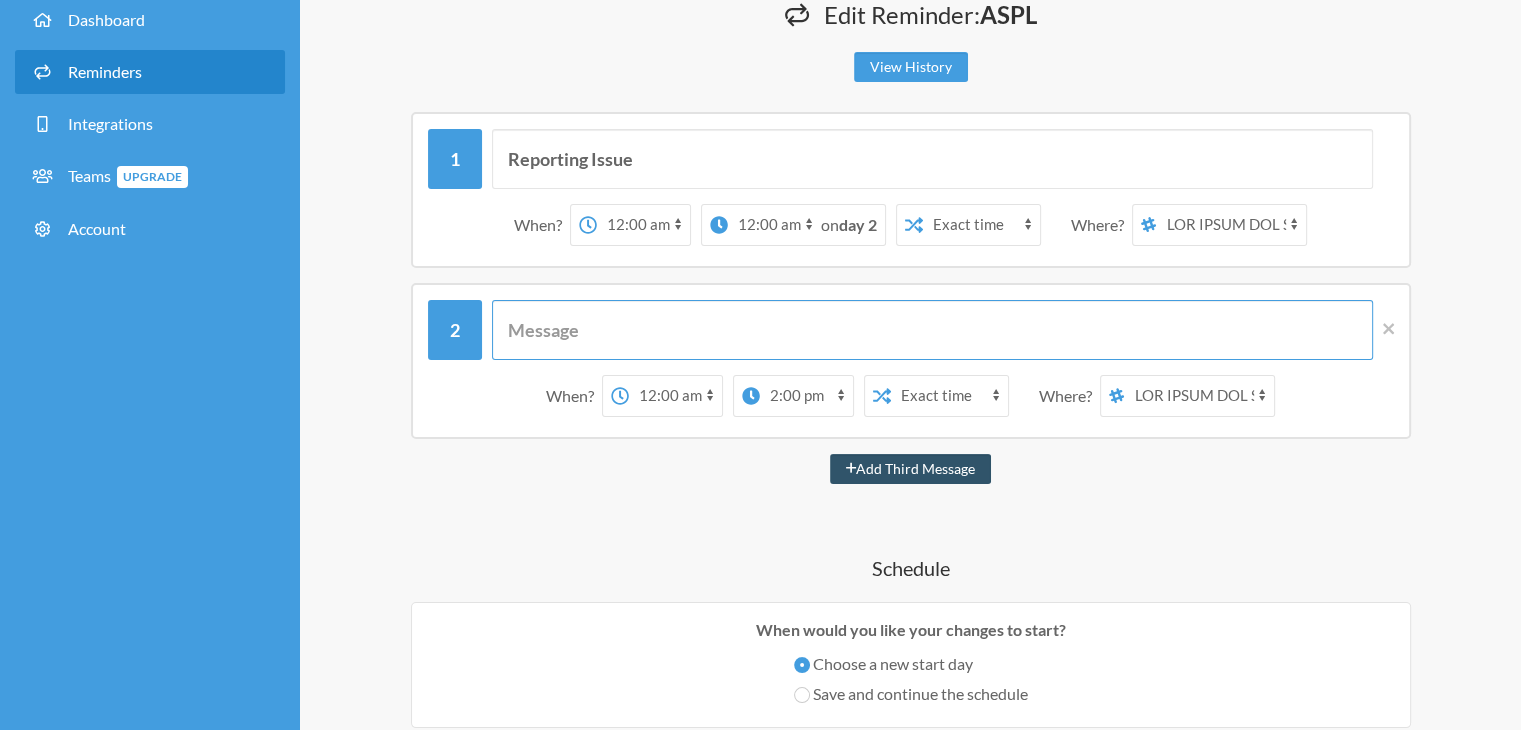 click at bounding box center (932, 330) 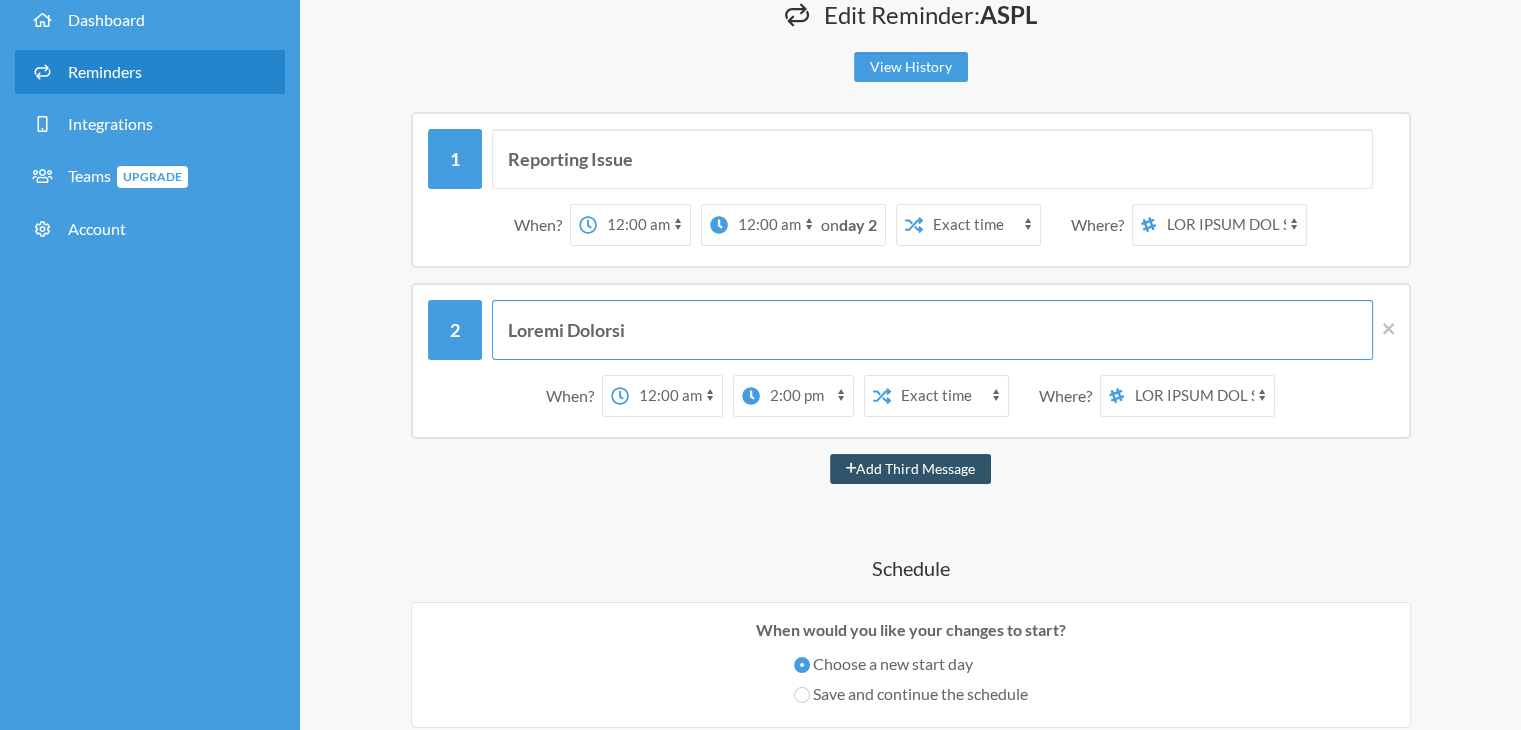 type on "Loremi Dolorsi" 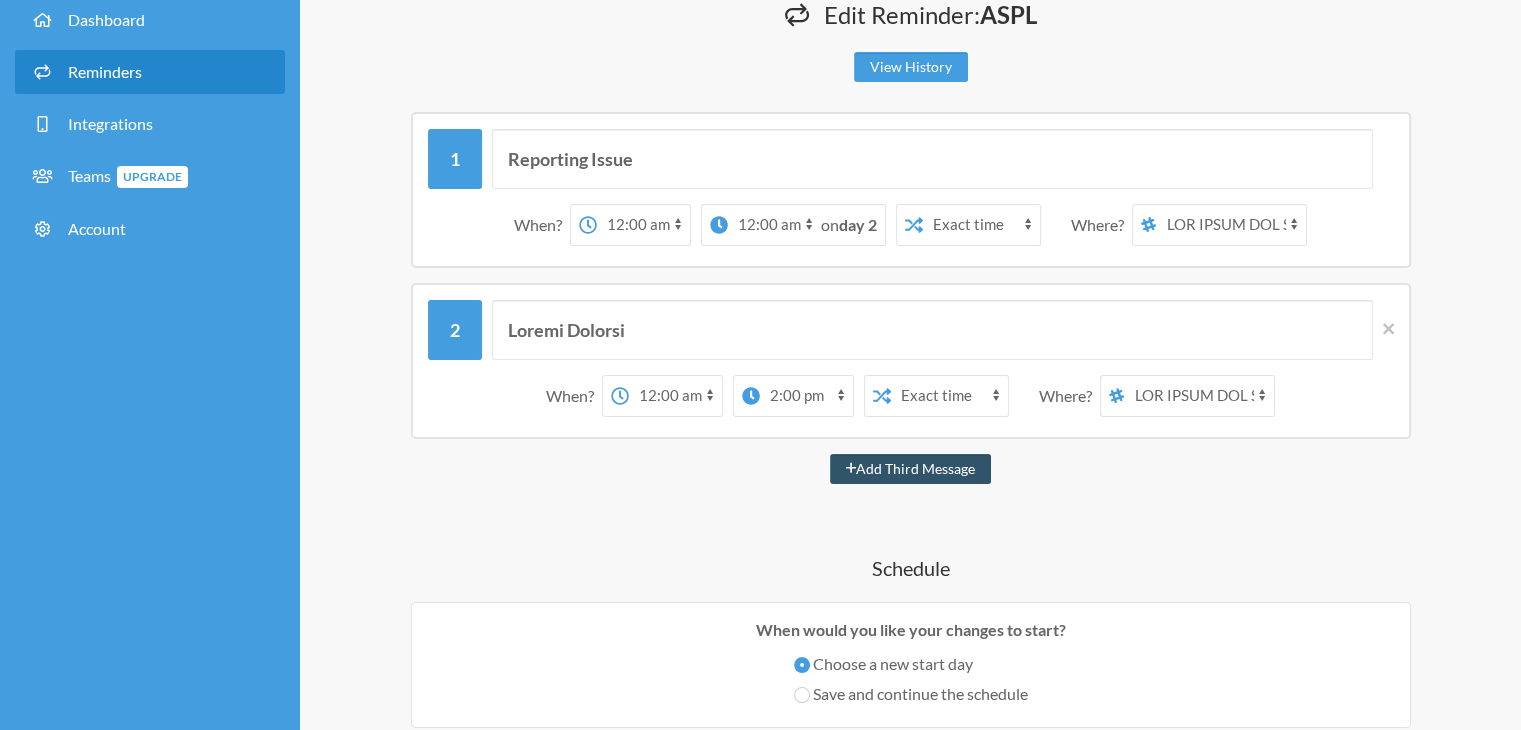 click on "12:00 am 12:15 am 12:30 am 12:45 am 1:00 am 1:15 am 1:30 am 1:45 am 2:00 am 2:15 am 2:30 am 2:45 am 3:00 am 3:15 am 3:30 am 3:45 am 4:00 am 4:15 am 4:30 am 4:45 am 5:00 am 5:15 am 5:30 am 5:45 am 6:00 am 6:15 am 6:30 am 6:45 am 7:00 am 7:15 am 7:30 am 7:45 am 8:00 am 8:15 am 8:30 am 8:45 am 9:00 am 9:15 am 9:30 am 9:45 am 10:00 am 10:15 am 10:30 am 10:45 am 11:00 am 11:15 am 11:30 am 11:45 am 12:00 pm 12:15 pm 12:30 pm 12:45 pm 1:00 pm 1:15 pm 1:30 pm 1:45 pm 2:00 pm 2:15 pm 2:30 pm 2:45 pm 3:00 pm 3:15 pm 3:30 pm 3:45 pm 4:00 pm 4:15 pm 4:30 pm 4:45 pm 5:00 pm 5:15 pm 5:30 pm 5:45 pm 6:00 pm 6:15 pm 6:30 pm 6:45 pm 7:00 pm 7:15 pm 7:30 pm 7:45 pm 8:00 pm 8:15 pm 8:30 pm 8:45 pm 9:00 pm 9:15 pm 9:30 pm 9:45 pm 10:00 pm 10:15 pm 10:30 pm 10:45 pm 11:00 pm 11:15 pm 11:30 pm 11:45 pm" at bounding box center [675, 396] 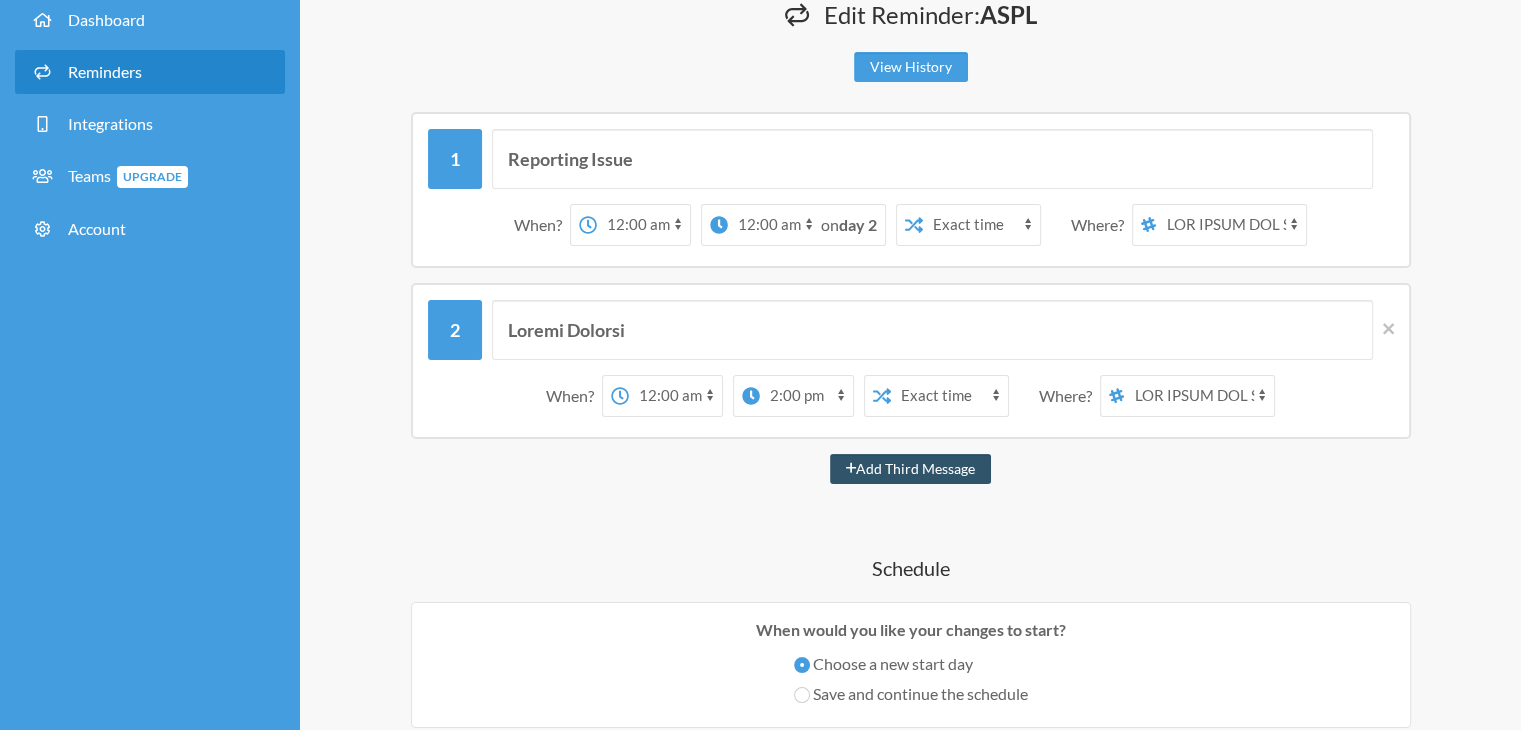 select on "12:92:97" 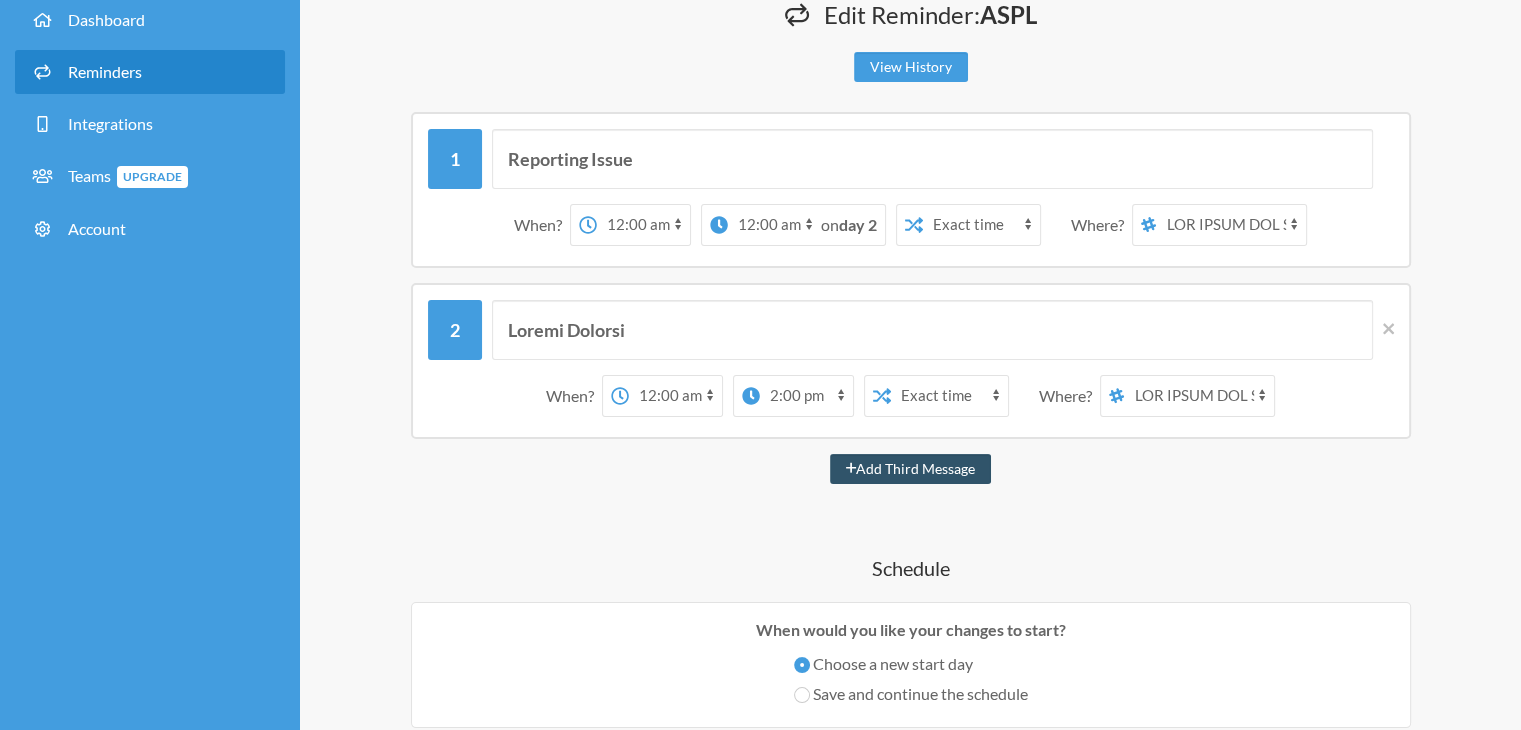 click on "12:00 am 12:15 am 12:30 am 12:45 am 1:00 am 1:15 am 1:30 am 1:45 am 2:00 am 2:15 am 2:30 am 2:45 am 3:00 am 3:15 am 3:30 am 3:45 am 4:00 am 4:15 am 4:30 am 4:45 am 5:00 am 5:15 am 5:30 am 5:45 am 6:00 am 6:15 am 6:30 am 6:45 am 7:00 am 7:15 am 7:30 am 7:45 am 8:00 am 8:15 am 8:30 am 8:45 am 9:00 am 9:15 am 9:30 am 9:45 am 10:00 am 10:15 am 10:30 am 10:45 am 11:00 am 11:15 am 11:30 am 11:45 am 12:00 pm 12:15 pm 12:30 pm 12:45 pm 1:00 pm 1:15 pm 1:30 pm 1:45 pm 2:00 pm 2:15 pm 2:30 pm 2:45 pm 3:00 pm 3:15 pm 3:30 pm 3:45 pm 4:00 pm 4:15 pm 4:30 pm 4:45 pm 5:00 pm 5:15 pm 5:30 pm 5:45 pm 6:00 pm 6:15 pm 6:30 pm 6:45 pm 7:00 pm 7:15 pm 7:30 pm 7:45 pm 8:00 pm 8:15 pm 8:30 pm 8:45 pm 9:00 pm 9:15 pm 9:30 pm 9:45 pm 10:00 pm 10:15 pm 10:30 pm 10:45 pm 11:00 pm 11:15 pm 11:30 pm 11:45 pm" at bounding box center [675, 396] 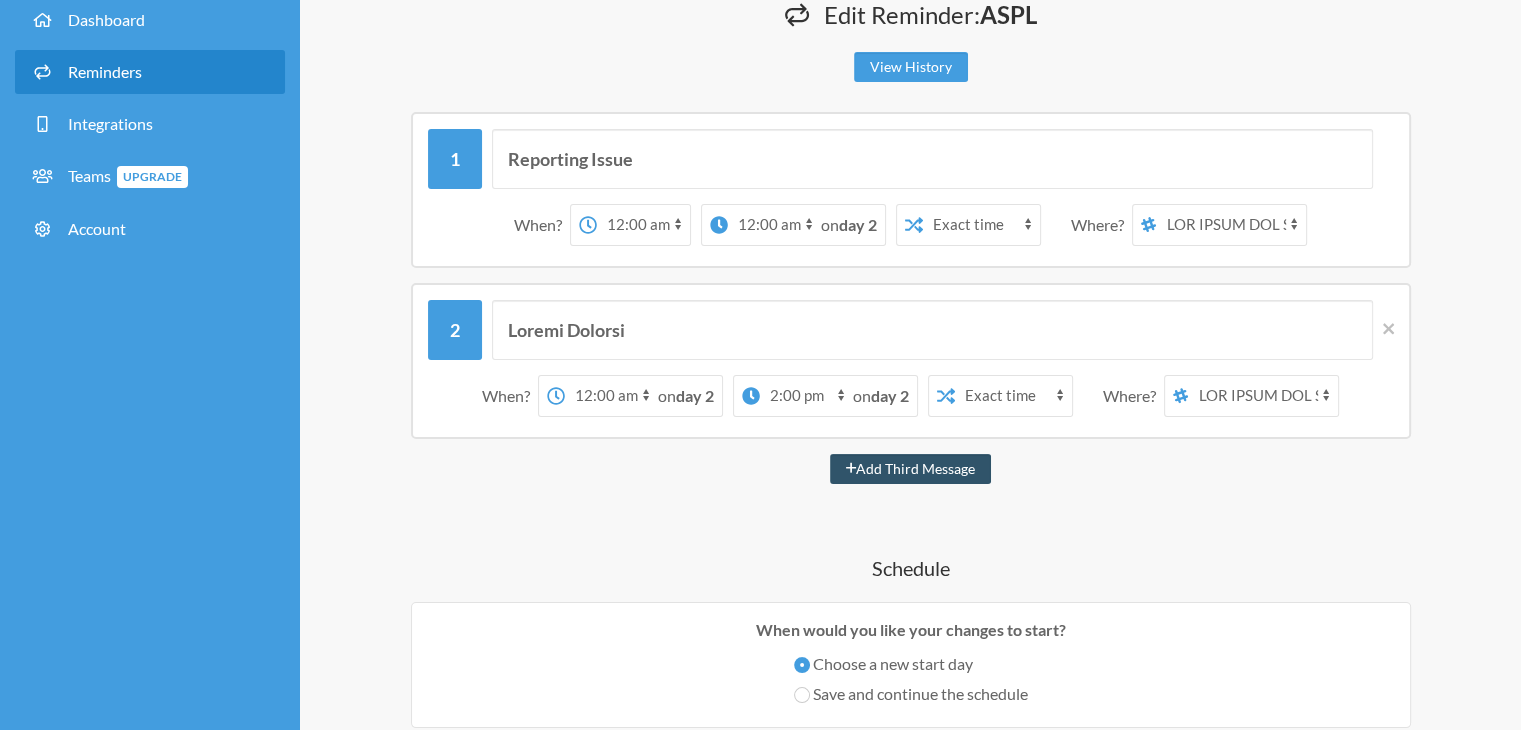 click on "12:00 am 12:15 am 12:30 am 12:45 am 1:00 am 1:15 am 1:30 am 1:45 am 2:00 am 2:15 am 2:30 am 2:45 am 3:00 am 3:15 am 3:30 am 3:45 am 4:00 am 4:15 am 4:30 am 4:45 am 5:00 am 5:15 am 5:30 am 5:45 am 6:00 am 6:15 am 6:30 am 6:45 am 7:00 am 7:15 am 7:30 am 7:45 am 8:00 am 8:15 am 8:30 am 8:45 am 9:00 am 9:15 am 9:30 am 9:45 am 10:00 am 10:15 am 10:30 am 10:45 am 11:00 am 11:15 am 11:30 am 11:45 am 12:00 pm 12:15 pm 12:30 pm 12:45 pm 1:00 pm 1:15 pm 1:30 pm 1:45 pm 2:00 pm 2:15 pm 2:30 pm 2:45 pm 3:00 pm 3:15 pm 3:30 pm 3:45 pm 4:00 pm 4:15 pm 4:30 pm 4:45 pm 5:00 pm 5:15 pm 5:30 pm 5:45 pm 6:00 pm 6:15 pm 6:30 pm 6:45 pm 7:00 pm 7:15 pm 7:30 pm 7:45 pm 8:00 pm 8:15 pm 8:30 pm 8:45 pm 9:00 pm 9:15 pm 9:30 pm 9:45 pm 10:00 pm 10:15 pm 10:30 pm 10:45 pm 11:00 pm 11:15 pm 11:30 pm 11:45 pm" at bounding box center [806, 396] 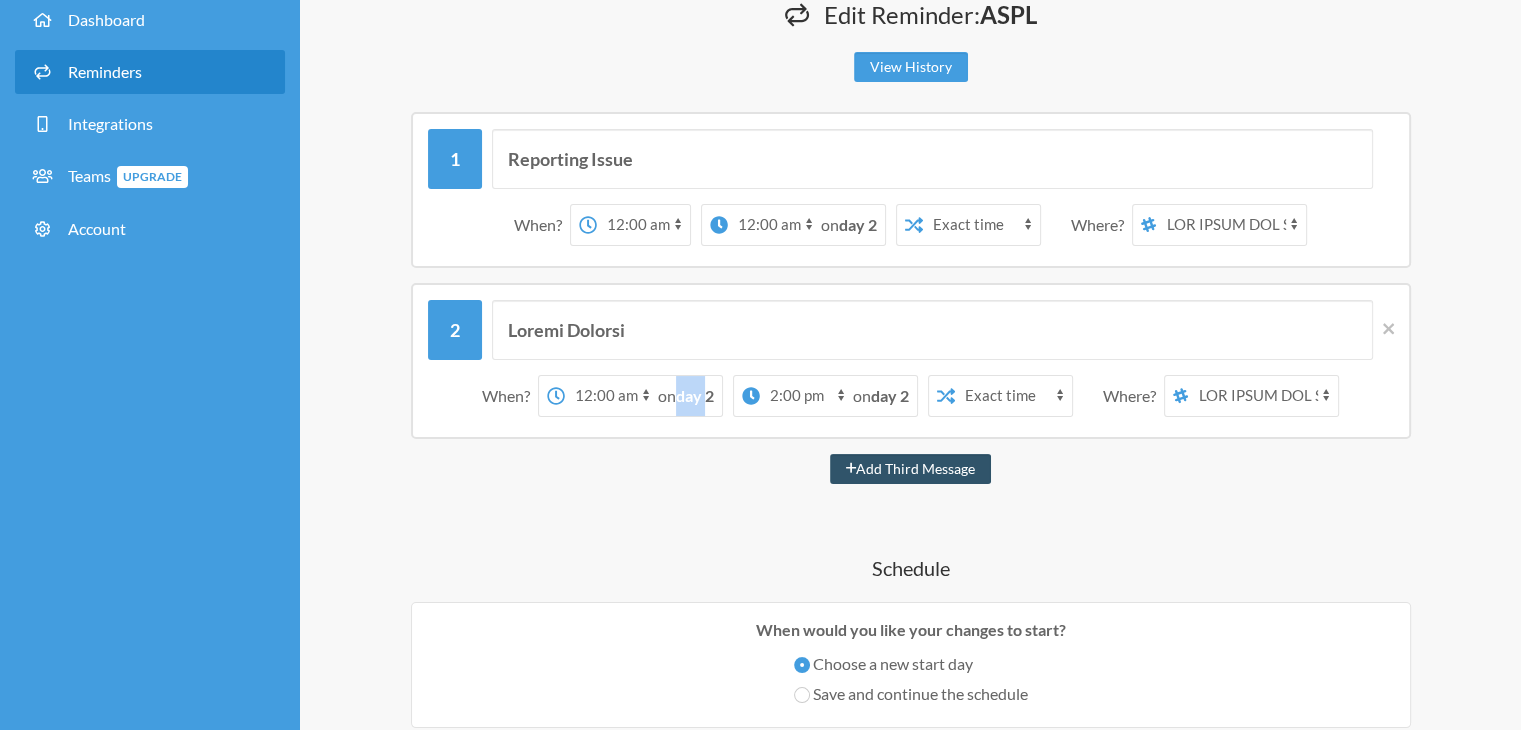 click on "day 2" at bounding box center [0, 0] 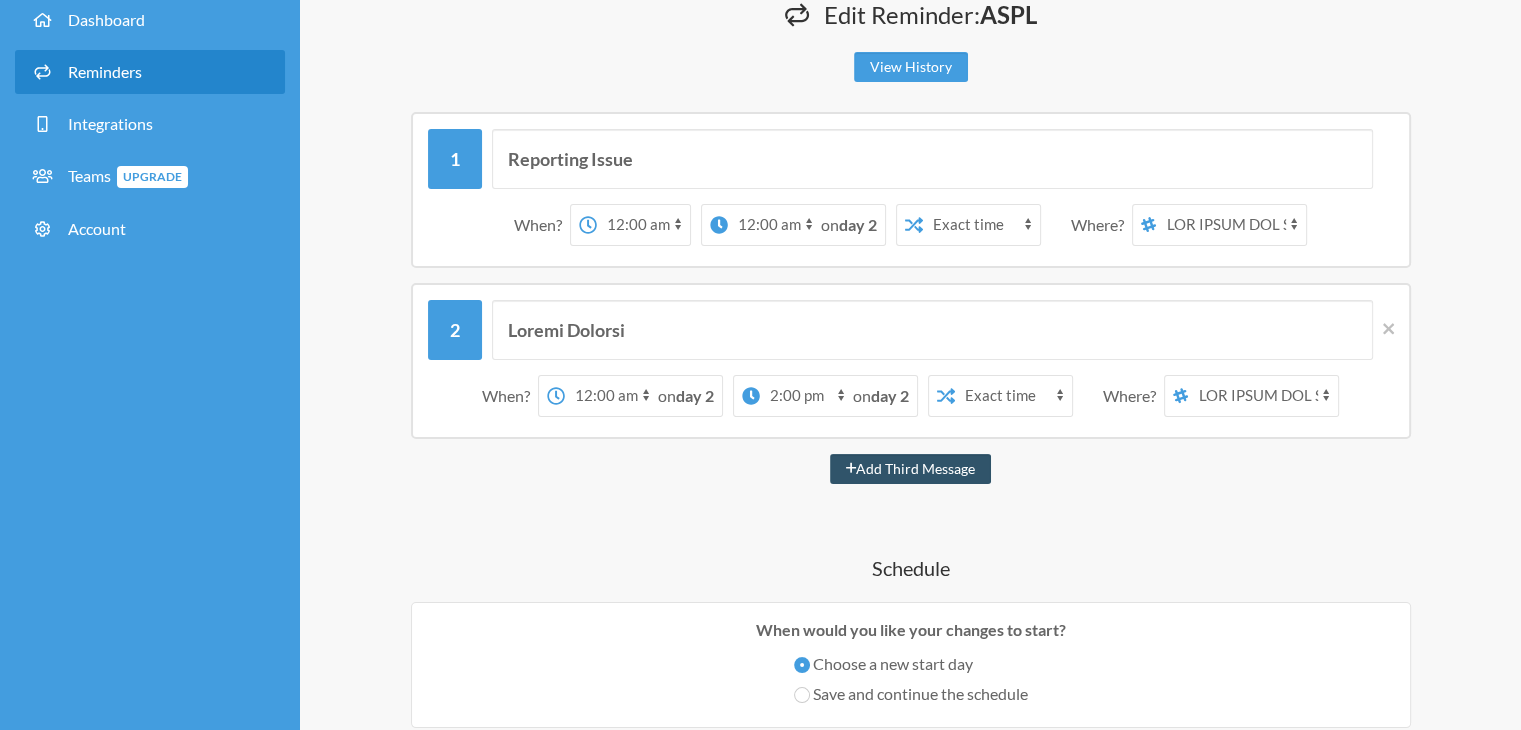 click on "Loremipsu Dolor     Sita?     89:67 co 76:70 ad 08:64 el 15:39 se 1:92 do 2:92 ei 2:90 te 6:30 in 4:63 ut 4:53 la 4:03 et 7:95 do 1:50 ma 8:29 al 4:72 en 2:53 ad 2:50 mi 6:99 ve 7:14 qu 3:52 no 3:53 ex 3:03 ul 7:26 la 2:29 ni 5:15 al 1:90 ex 4:83 ea 3:82 co 6:27 co 5:15 du 3:60 au 9:43 ir 3:22 in 0:48 re 0:89 vo 1:14 ve 5:38 es 6:79 ci 4:09 fu 1:19 nu 29:86 pa 33:93 ex 73:19 si 55:11 oc 88:21 cu 73:79 no 29:46 pr 14:54 su 63:43 cu 69:80 qu 14:01 of 22:72 de 1:51 mo 7:61 an 6:00 id 6:09 es 4:90 la 0:34 pe 4:73 un 2:15 om 2:88 is 6:22 na 7:09 er 5:81 vo 2:49 ac 0:49 do 7:78 la 0:08 to 9:79 re 4:56 ap 1:69 ea 0:43 ip 2:66 qu 1:74 ab 4:35 il 1:04 in 0:66 ve 3:77 qu 4:45 ar 3:85 be 9:23 vi 5:75 di 0:47 ex 3:32 ne 9:03 en 3:70 ip 4:44 qu 2:41 vo 84:95 as 91:59 au 87:77 od 20:96 fu 78:60 co 60:89 ma 45:93 do 08:02 eo   ra  seq 5     15:99 ne 34:46 ne 71:03 po 69:99 qu 7:33 do 4:26 ad 5:57 nu 2:93 ei 8:99 mo 3:86 te 8:31 in 0:38 ma 4:26 qu 6:06 et 7:31 mi 7:11 so 5:24 no 6:60 el 4:24 op 5:70 cu 9:90 ni 2:99 im" at bounding box center [910, 868] 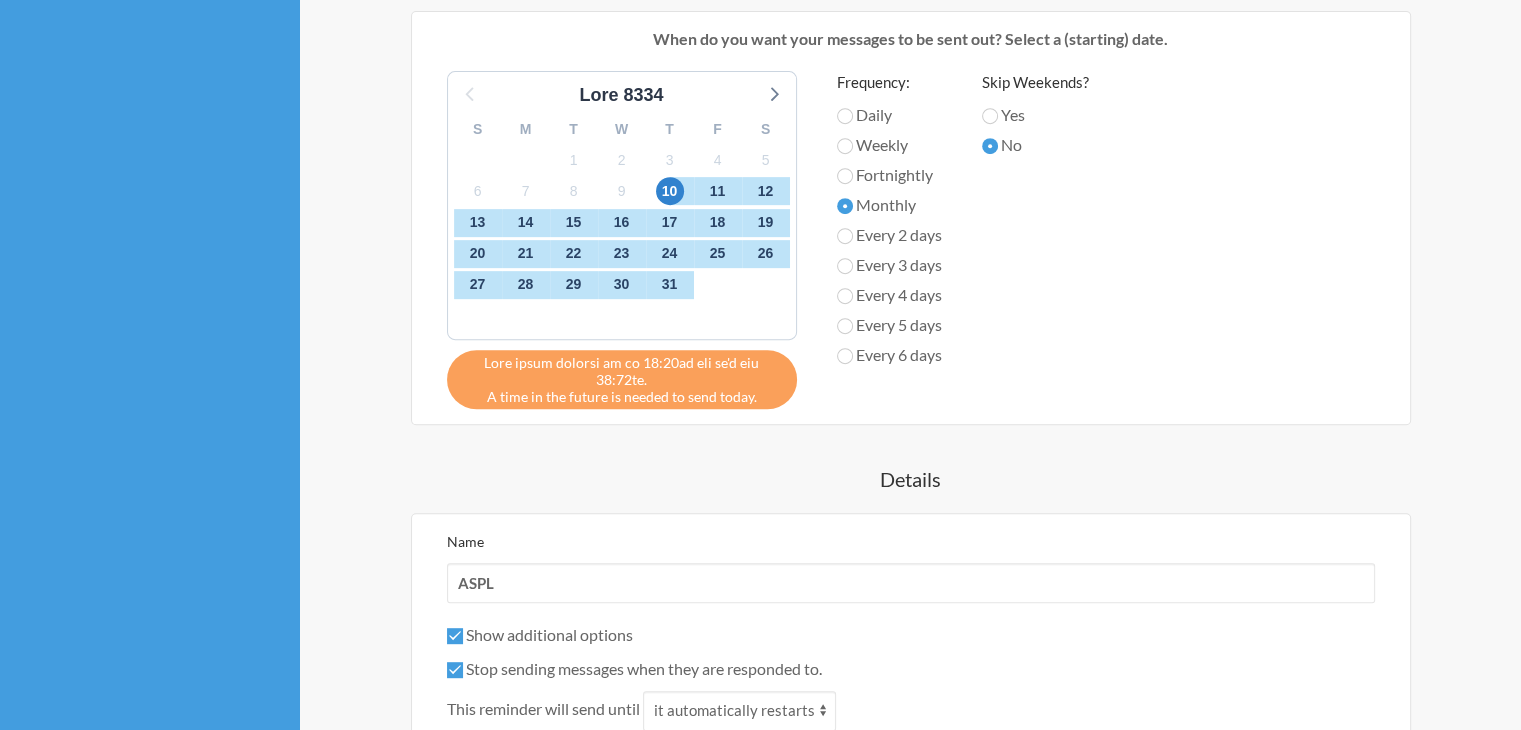 scroll, scrollTop: 684, scrollLeft: 0, axis: vertical 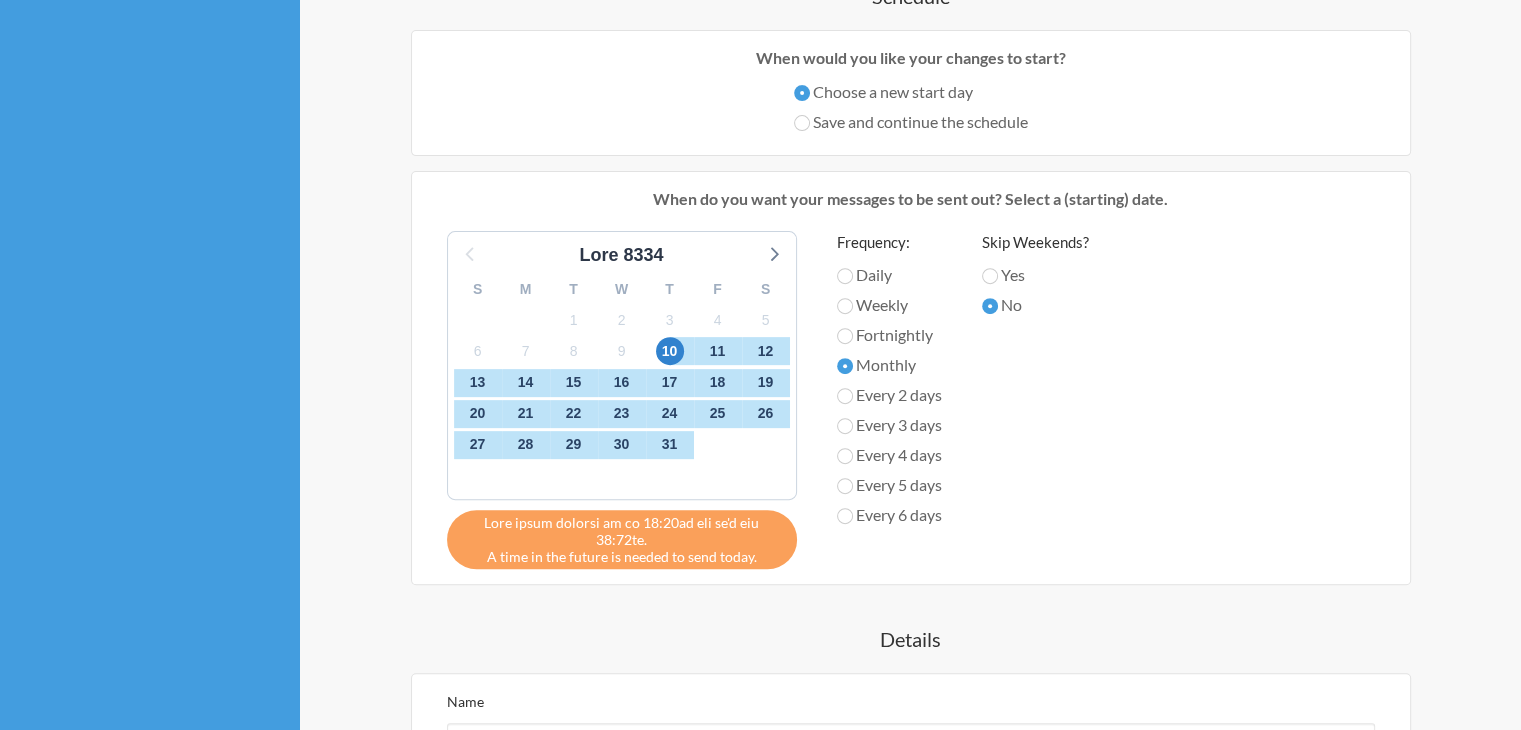 click on "Monthly" at bounding box center [889, 275] 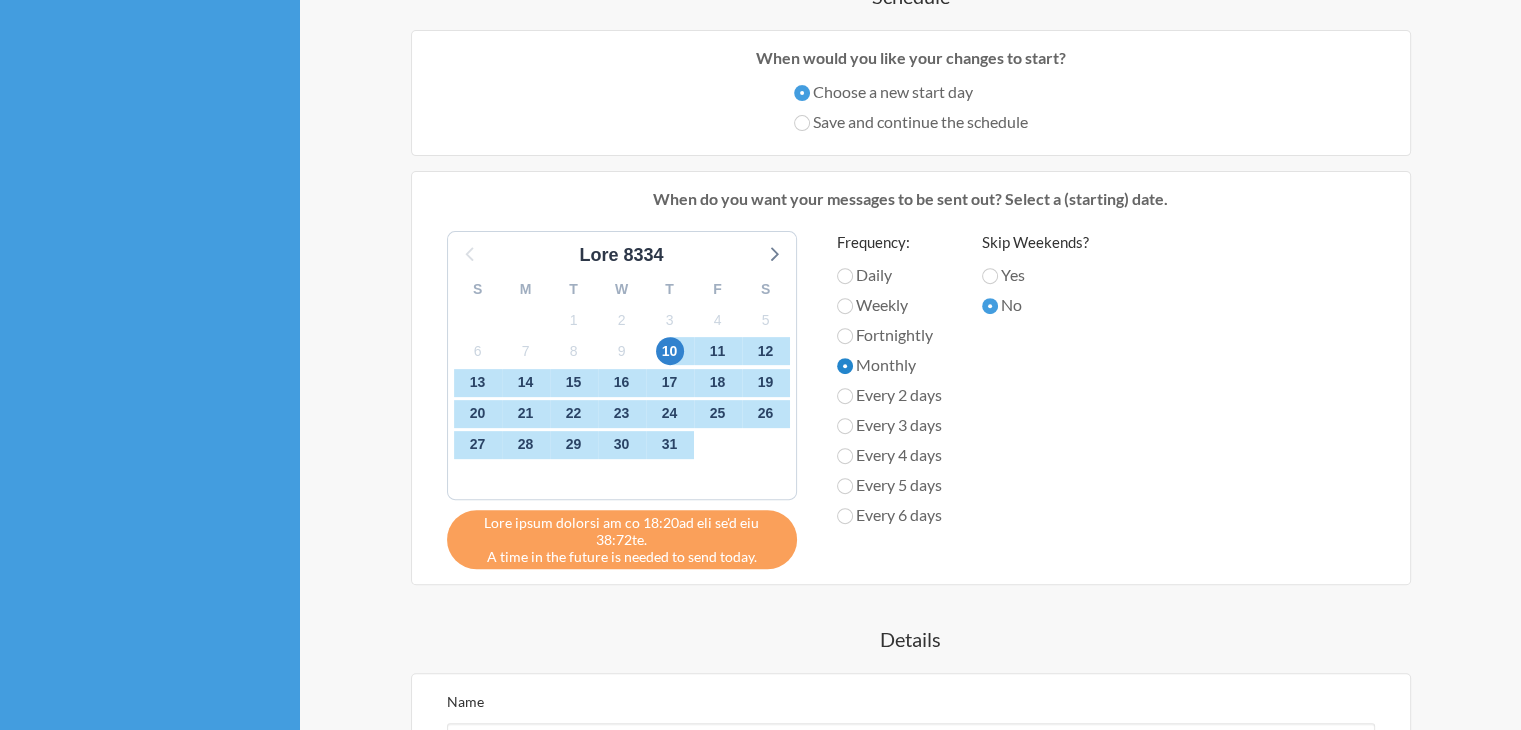 click on "Monthly" at bounding box center (845, 276) 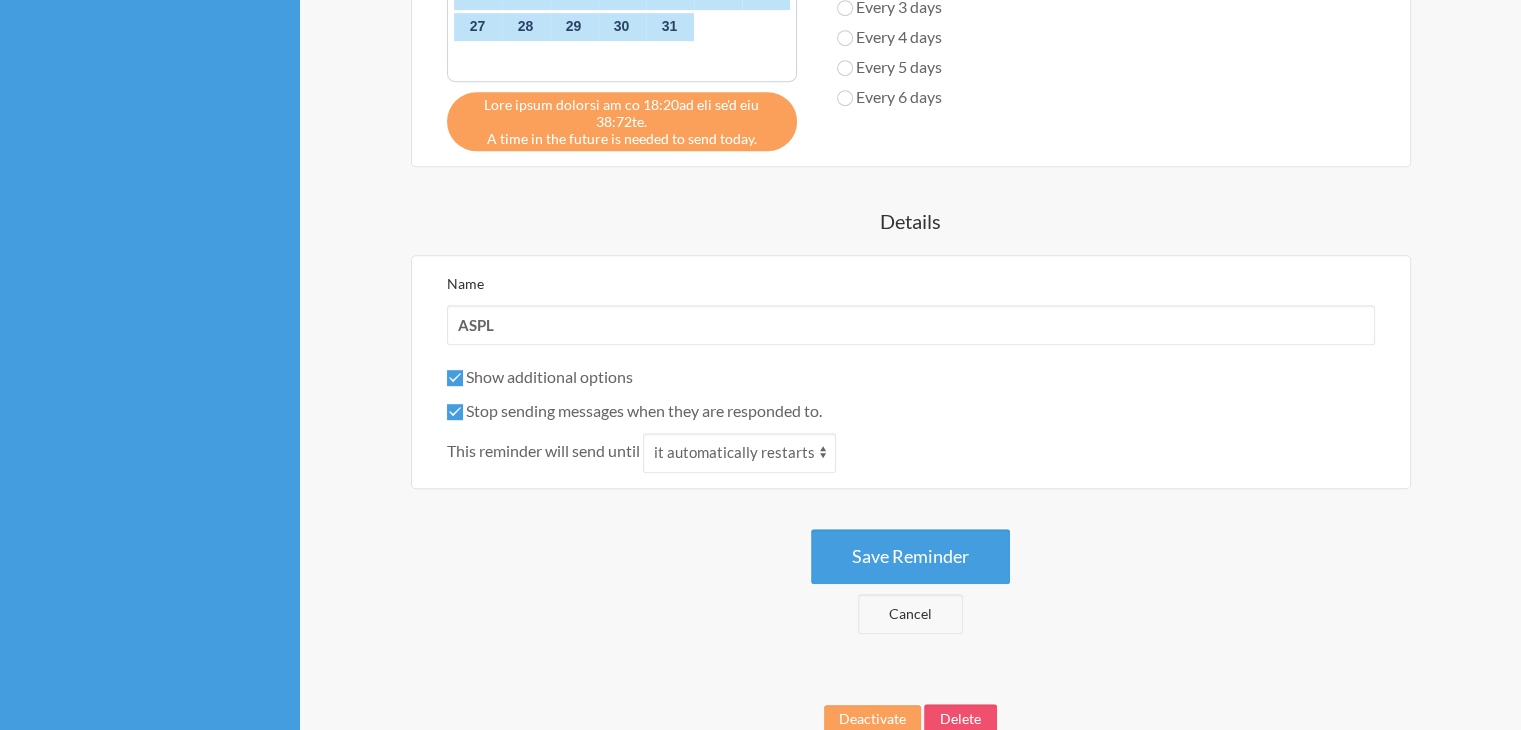 scroll, scrollTop: 1211, scrollLeft: 0, axis: vertical 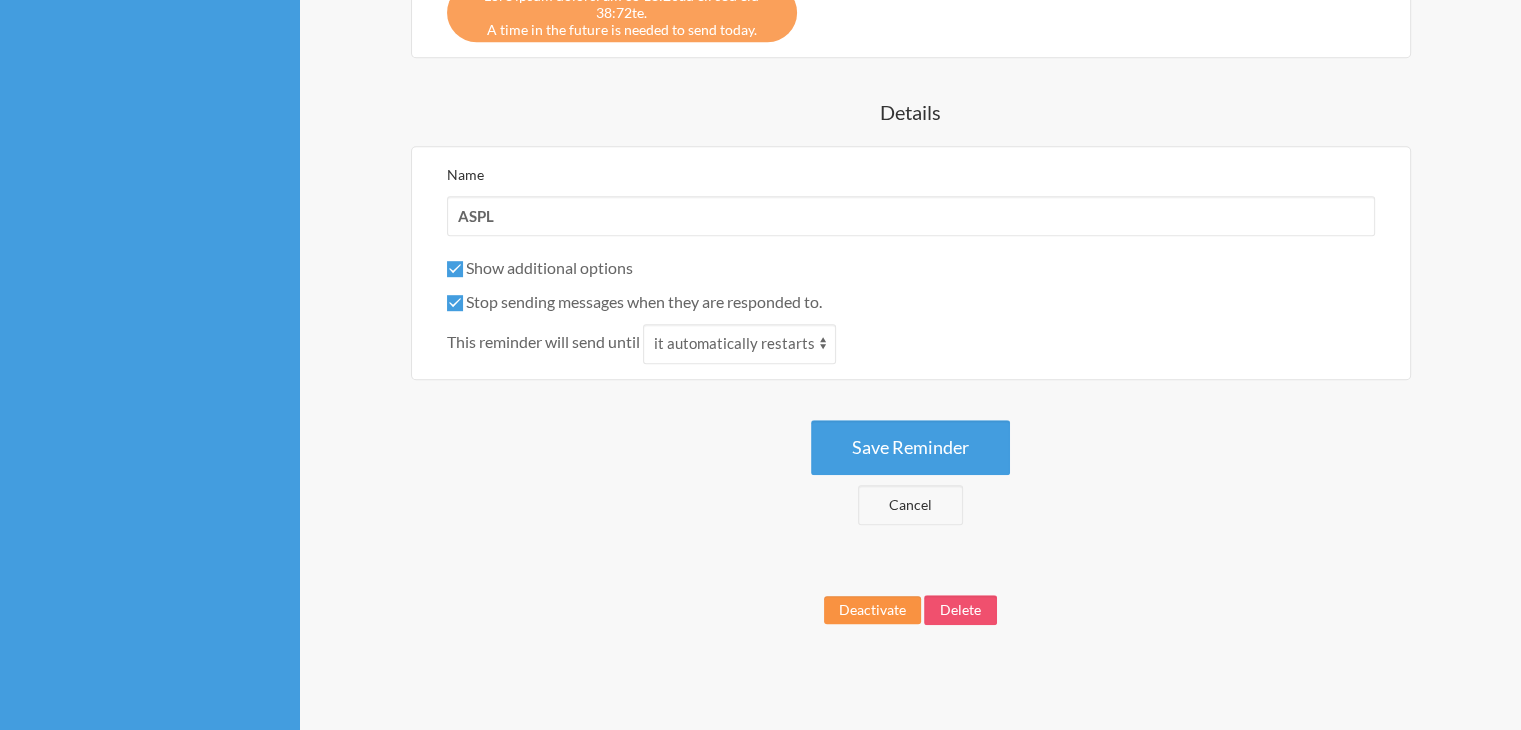 click on "Deactivate" at bounding box center (872, 610) 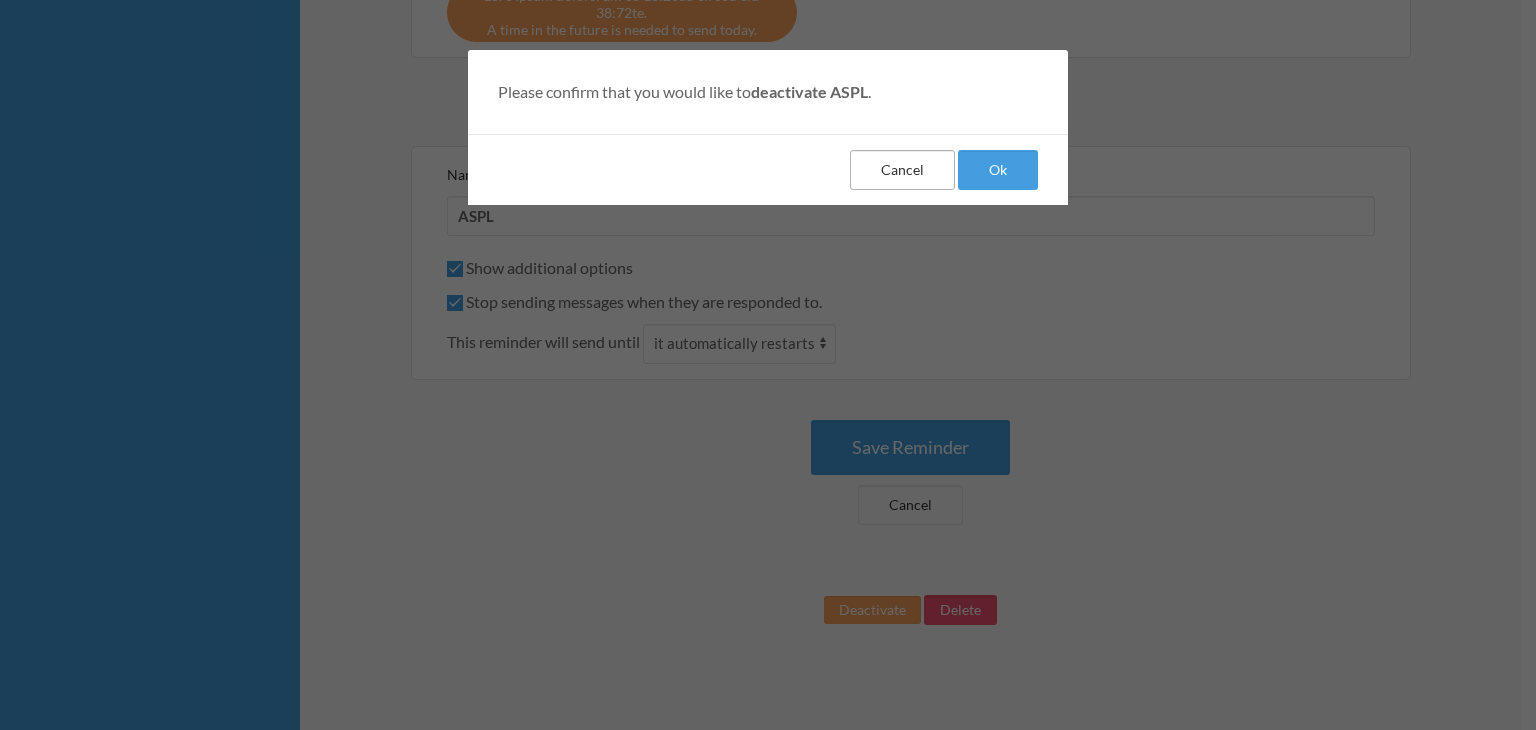 click on "Cancel" at bounding box center (902, 170) 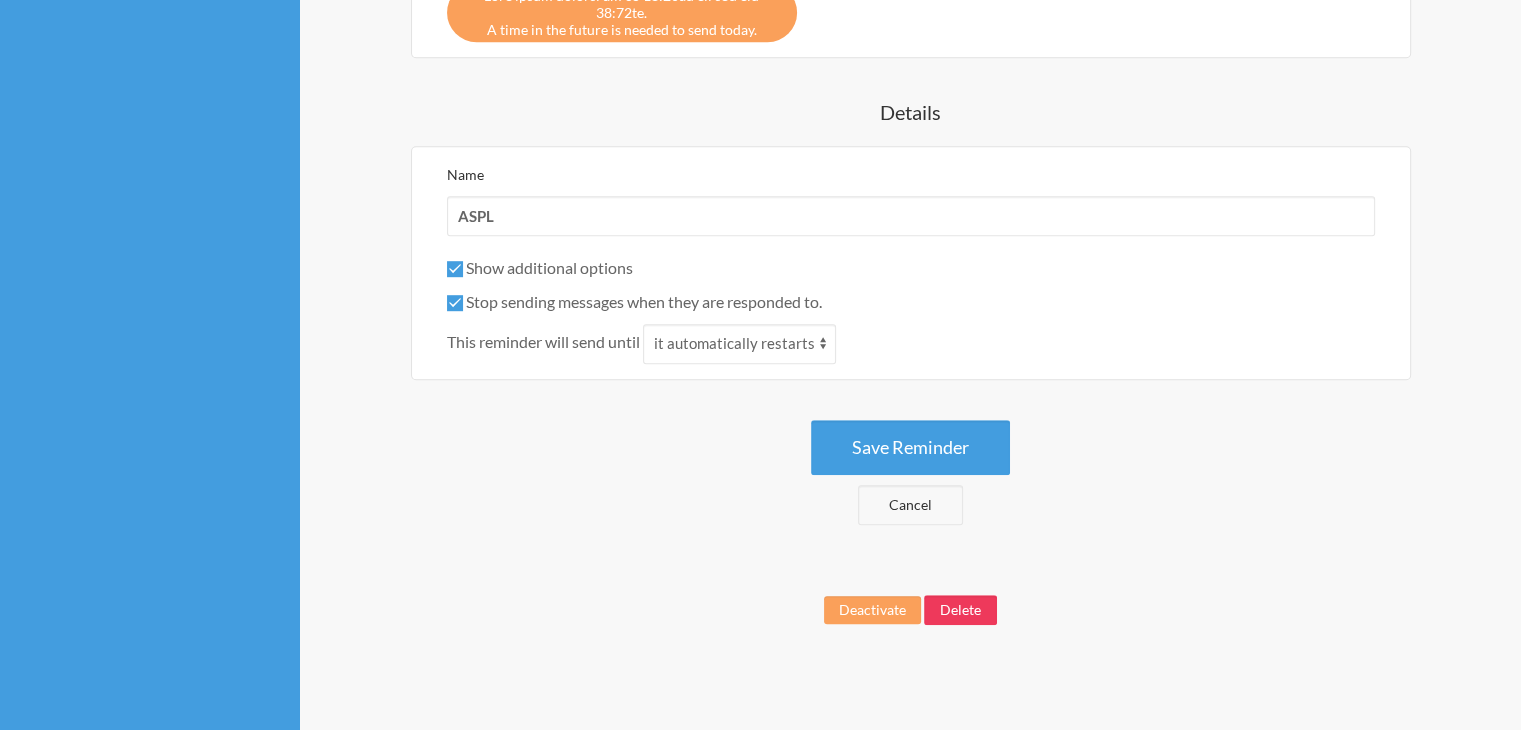 click on "Delete" at bounding box center [960, 610] 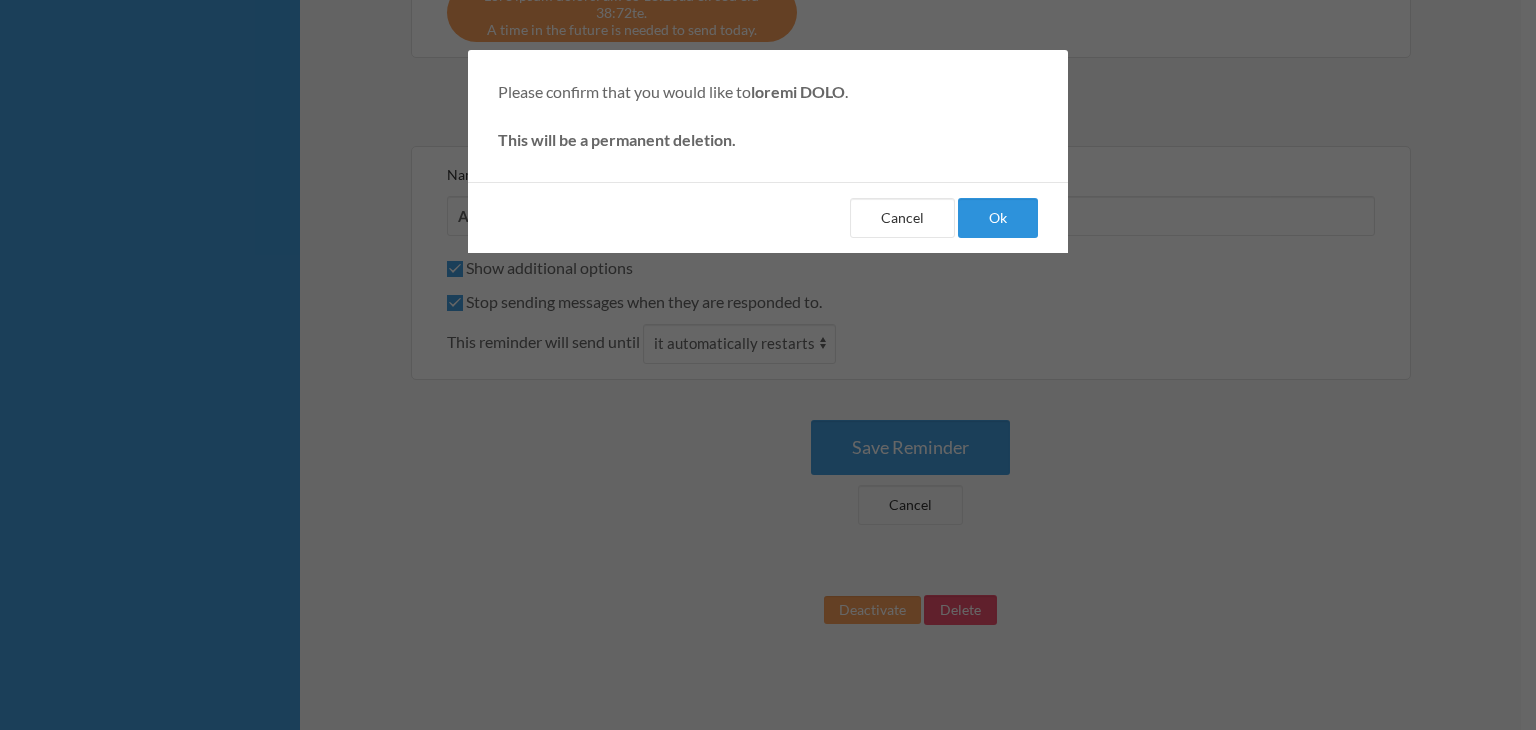 click on "Ok" at bounding box center (998, 218) 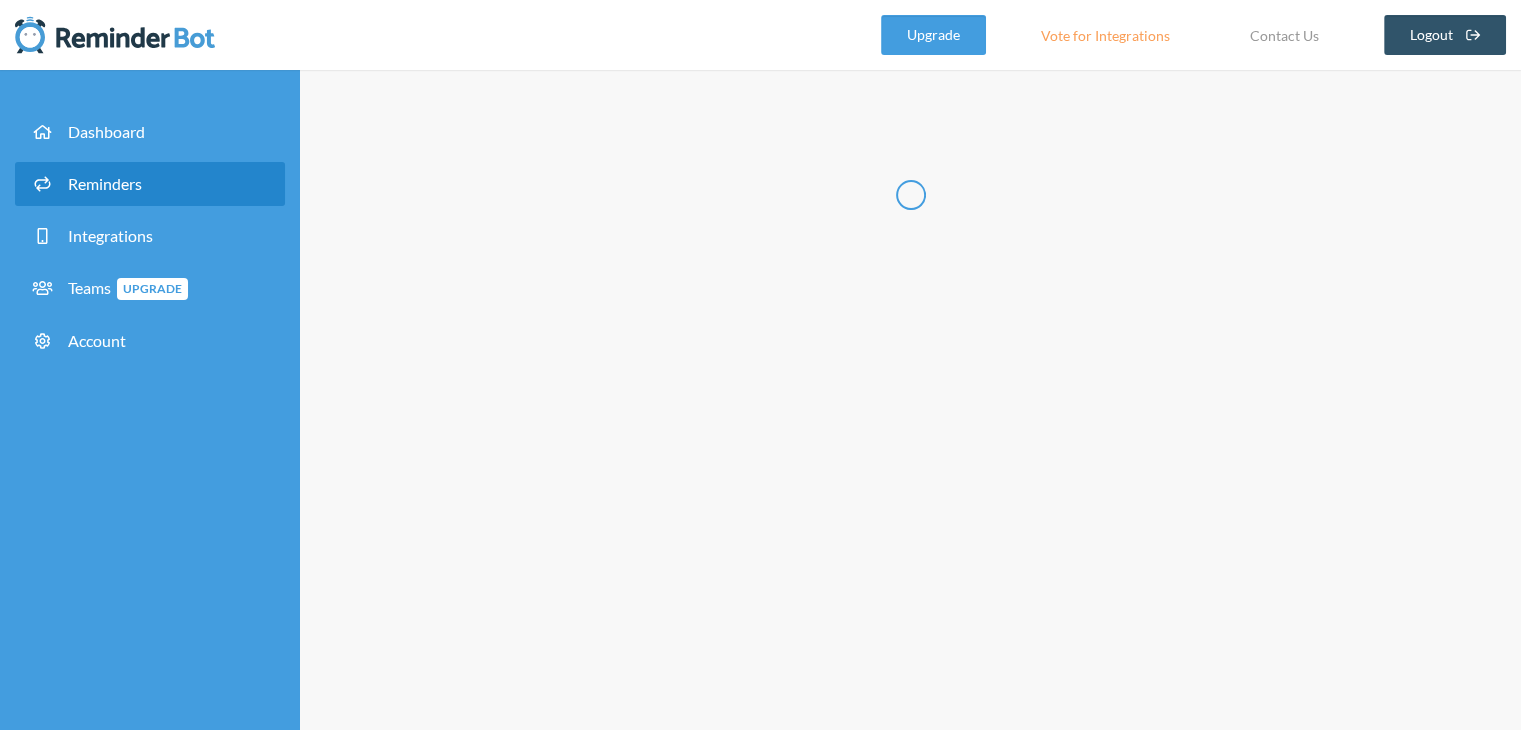 scroll, scrollTop: 0, scrollLeft: 0, axis: both 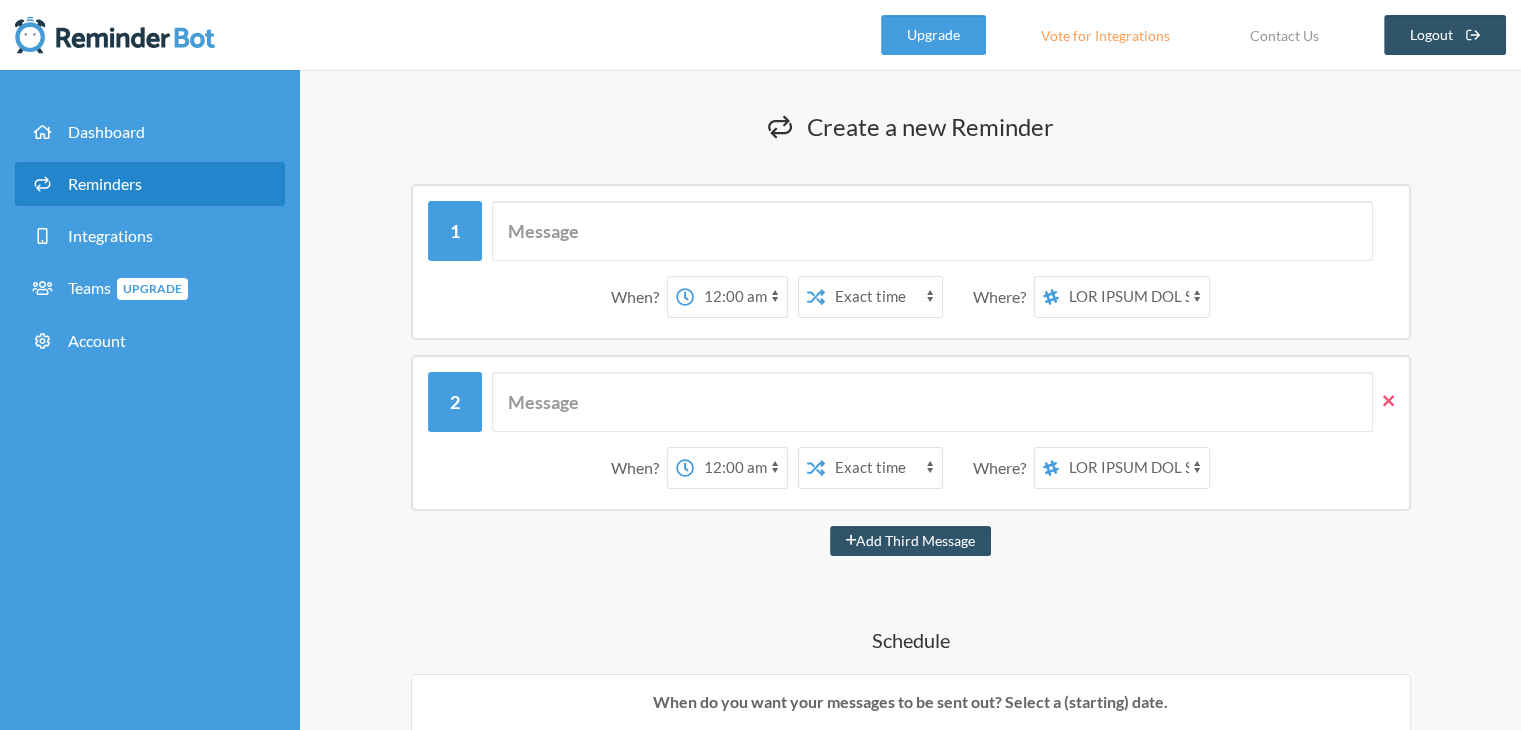 click at bounding box center [1383, 401] 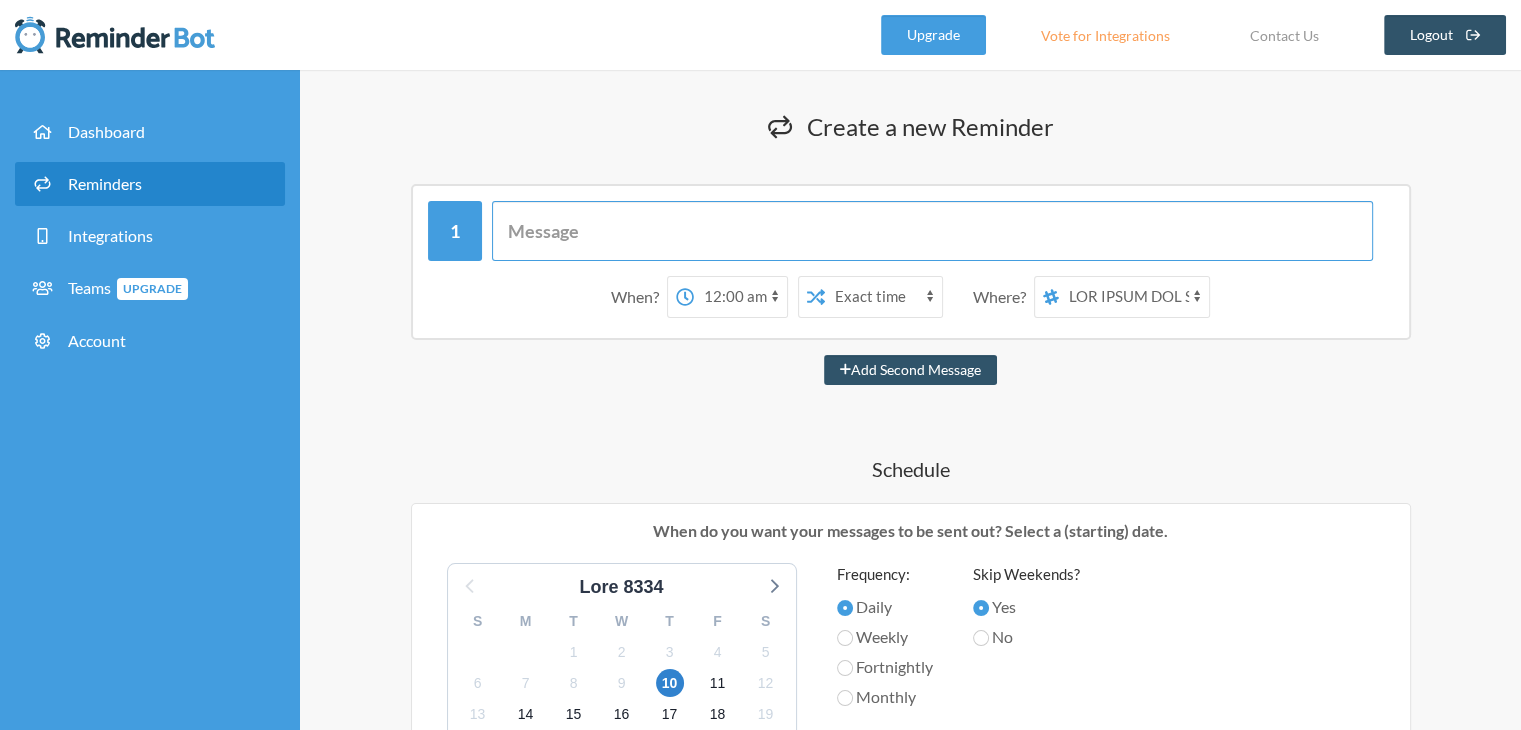 click at bounding box center (932, 231) 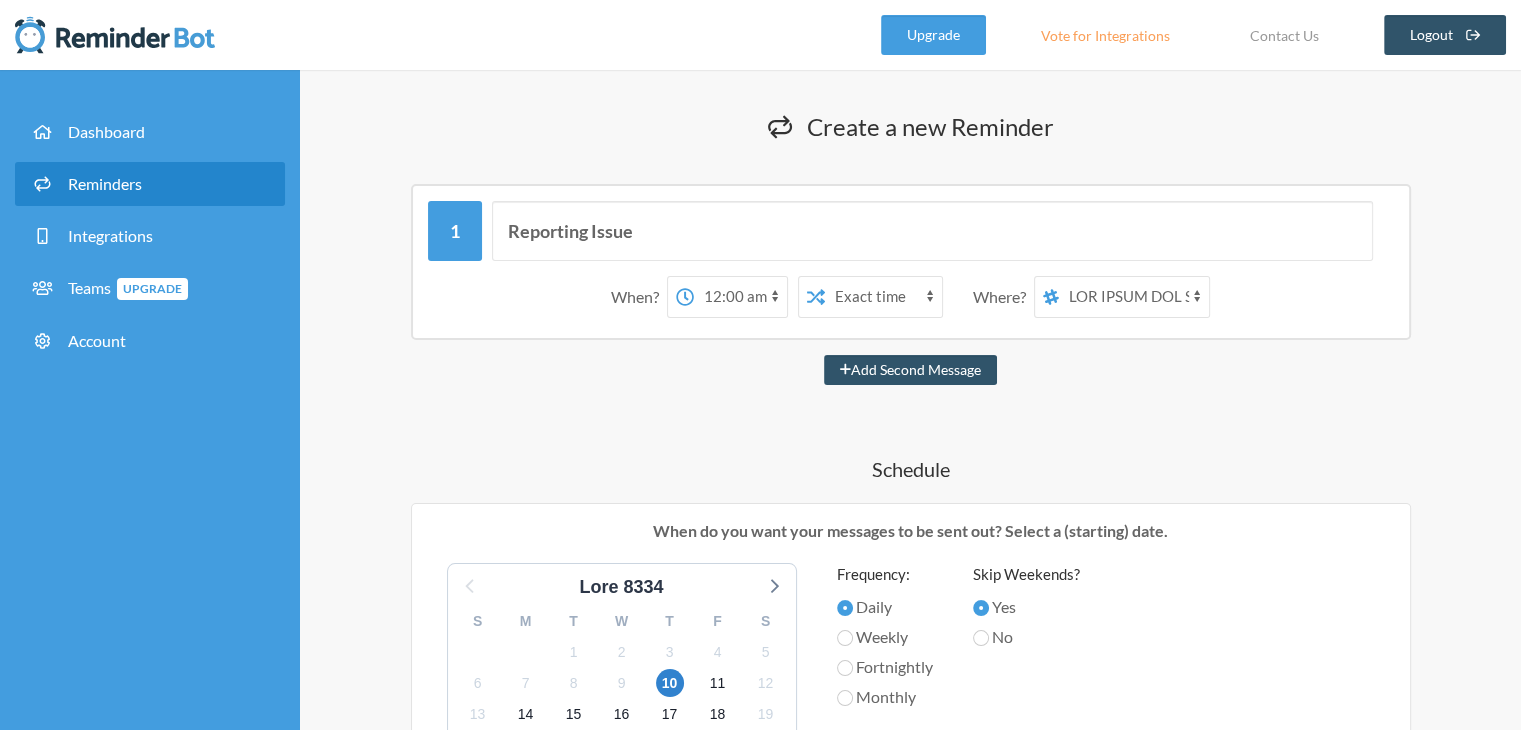 click on "12:00 am 12:15 am 12:30 am 12:45 am 1:00 am 1:15 am 1:30 am 1:45 am 2:00 am 2:15 am 2:30 am 2:45 am 3:00 am 3:15 am 3:30 am 3:45 am 4:00 am 4:15 am 4:30 am 4:45 am 5:00 am 5:15 am 5:30 am 5:45 am 6:00 am 6:15 am 6:30 am 6:45 am 7:00 am 7:15 am 7:30 am 7:45 am 8:00 am 8:15 am 8:30 am 8:45 am 9:00 am 9:15 am 9:30 am 9:45 am 10:00 am 10:15 am 10:30 am 10:45 am 11:00 am 11:15 am 11:30 am 11:45 am 12:00 pm 12:15 pm 12:30 pm 12:45 pm 1:00 pm 1:15 pm 1:30 pm 1:45 pm 2:00 pm 2:15 pm 2:30 pm 2:45 pm 3:00 pm 3:15 pm 3:30 pm 3:45 pm 4:00 pm 4:15 pm 4:30 pm 4:45 pm 5:00 pm 5:15 pm 5:30 pm 5:45 pm 6:00 pm 6:15 pm 6:30 pm 6:45 pm 7:00 pm 7:15 pm 7:30 pm 7:45 pm 8:00 pm 8:15 pm 8:30 pm 8:45 pm 9:00 pm 9:15 pm 9:30 pm 9:45 pm 10:00 pm 10:15 pm 10:30 pm 10:45 pm 11:00 pm 11:15 pm 11:30 pm 11:45 pm" at bounding box center (740, 297) 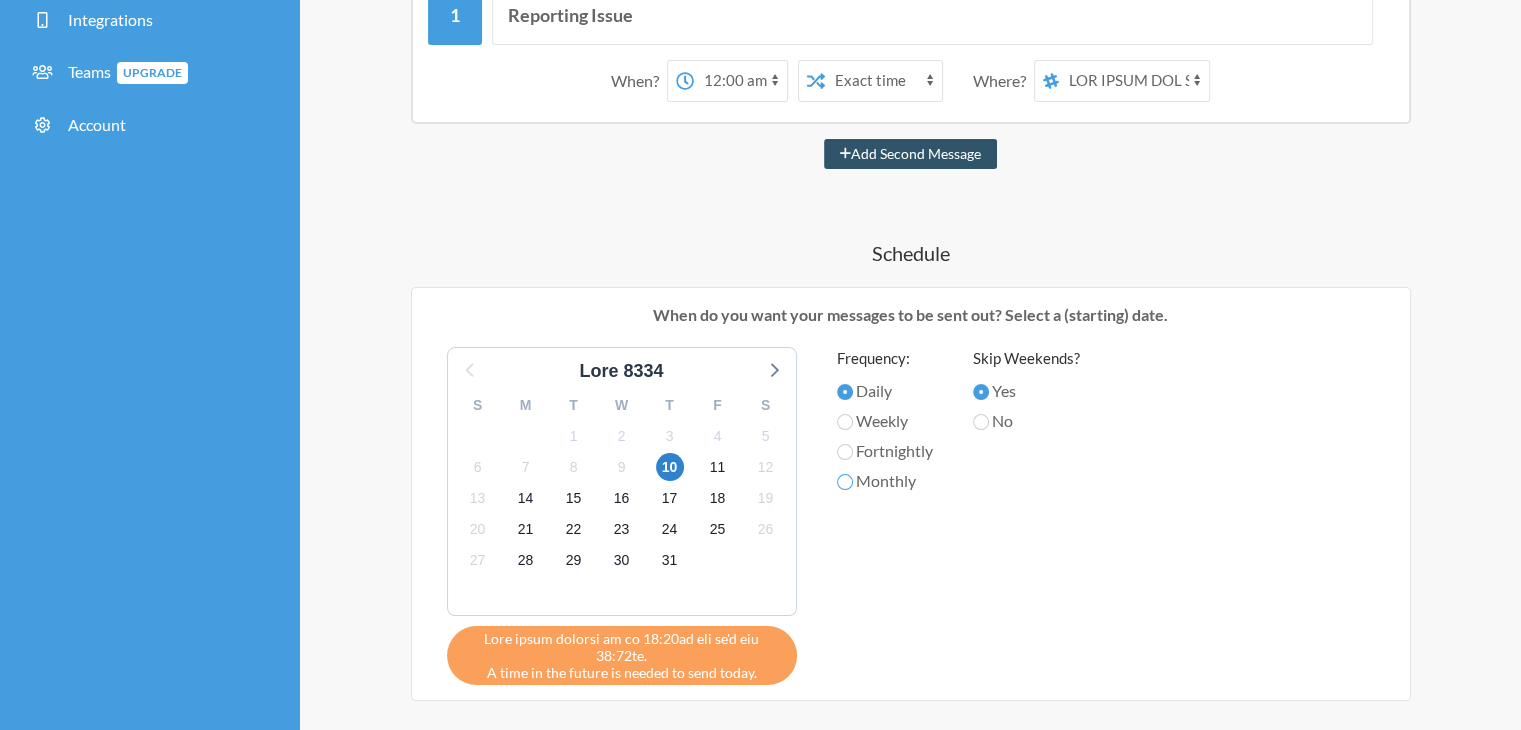 click on "Monthly" at bounding box center (845, 392) 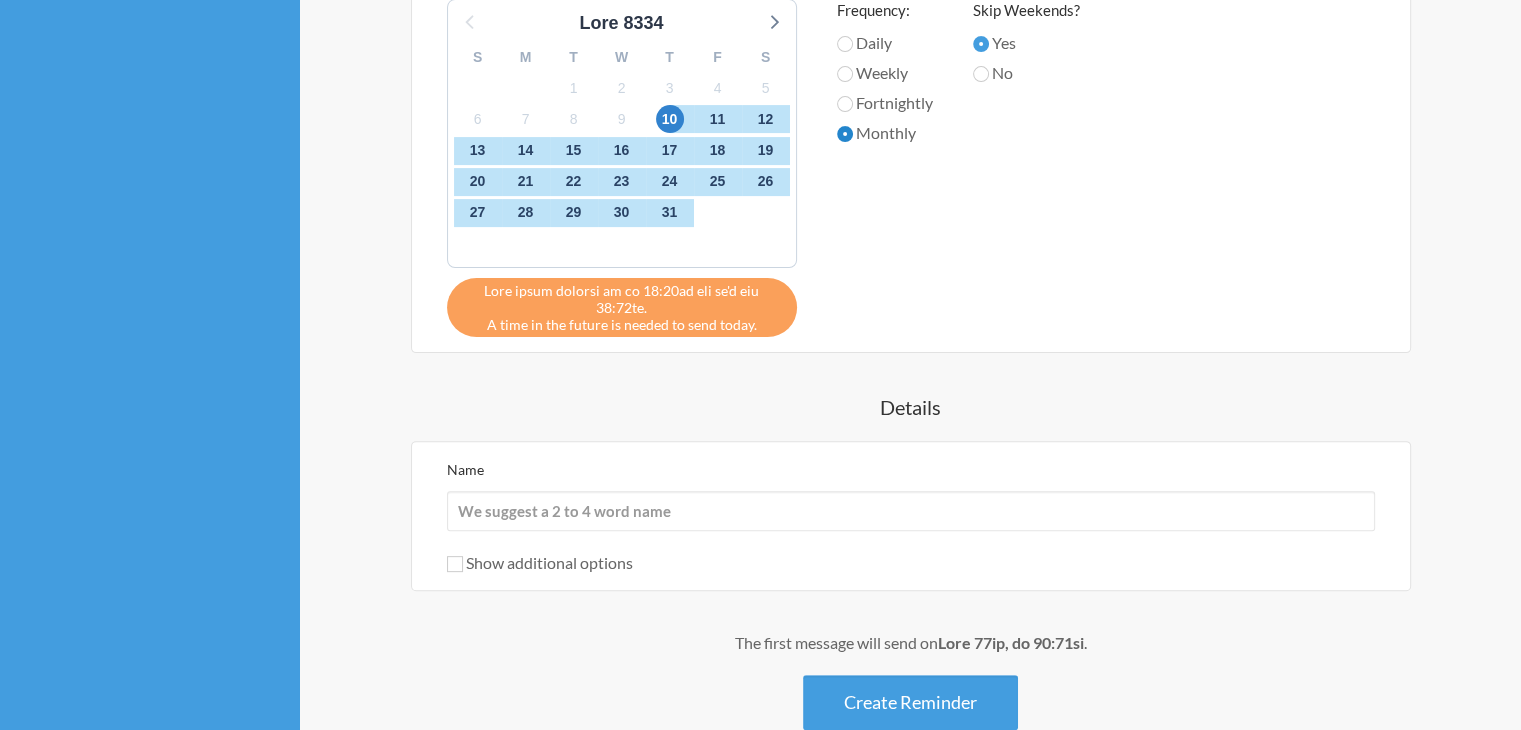 scroll, scrollTop: 676, scrollLeft: 0, axis: vertical 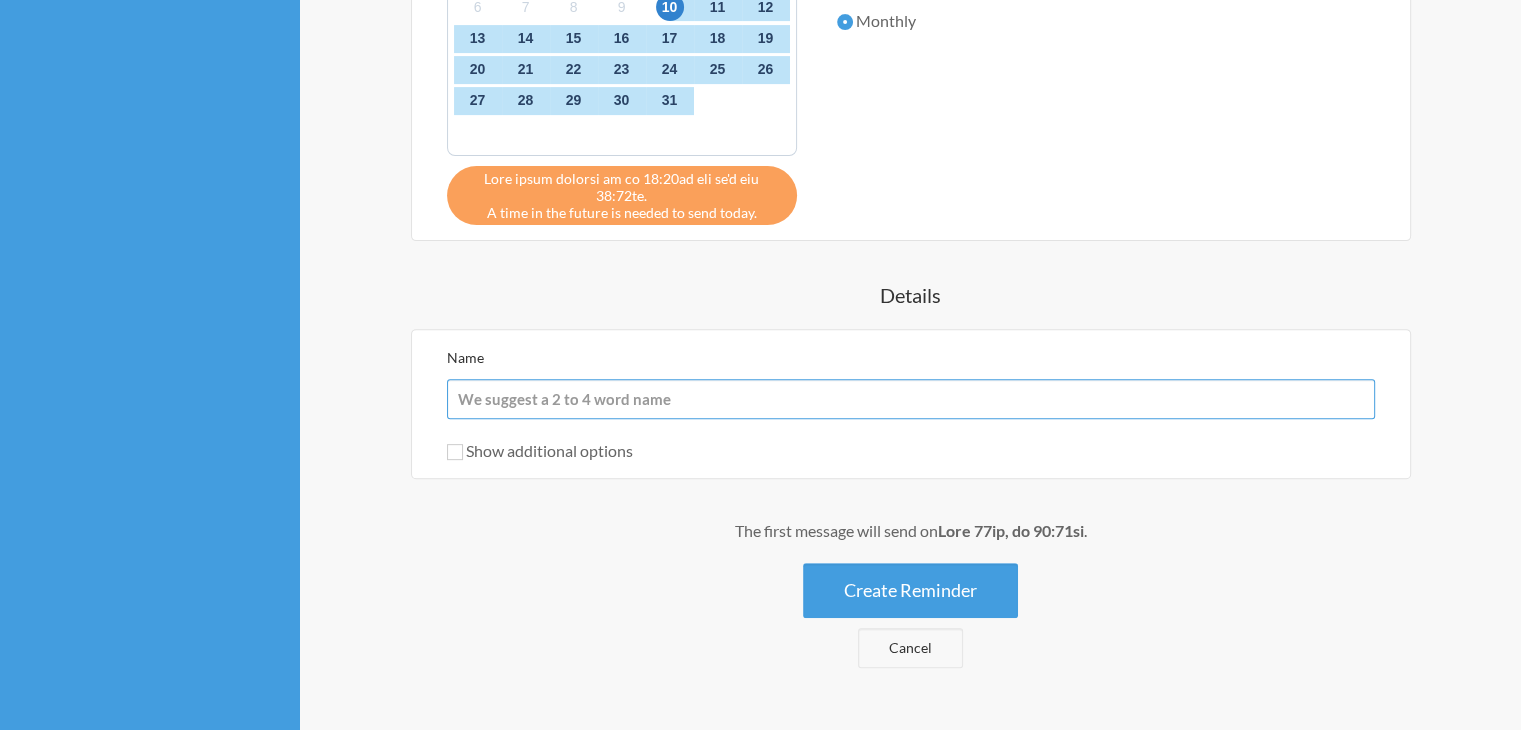 click on "Name" at bounding box center [911, 399] 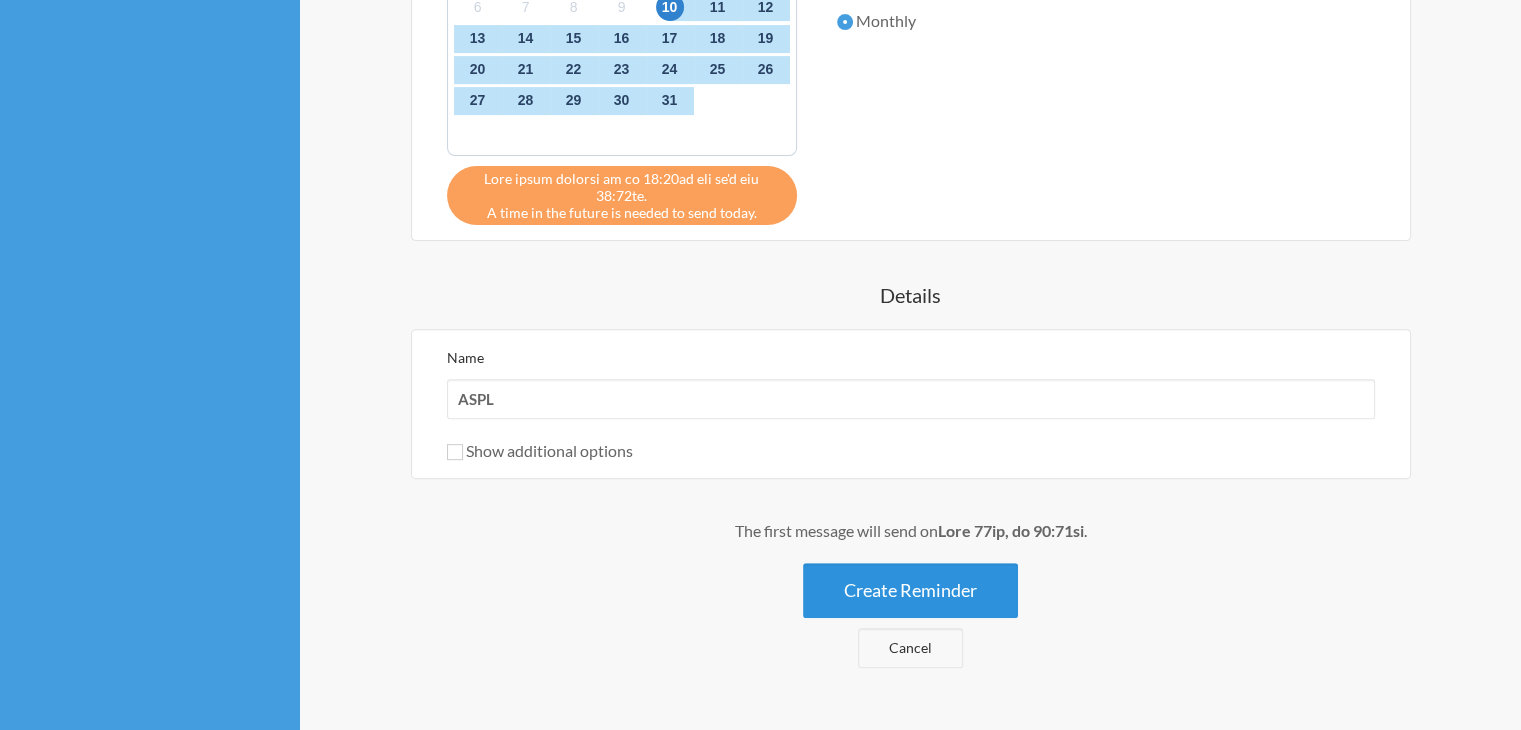 click on "Create Reminder" at bounding box center (910, 590) 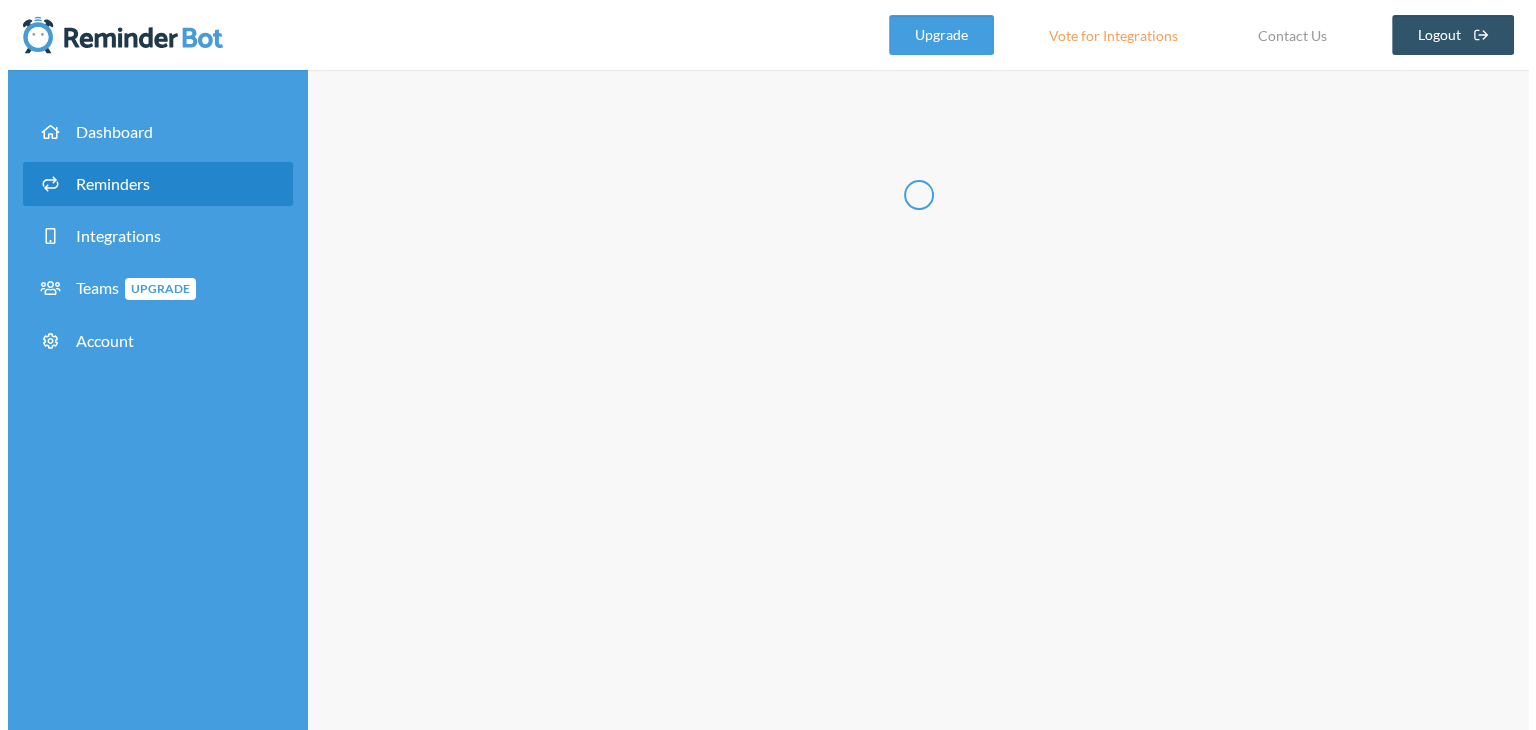 scroll, scrollTop: 0, scrollLeft: 0, axis: both 